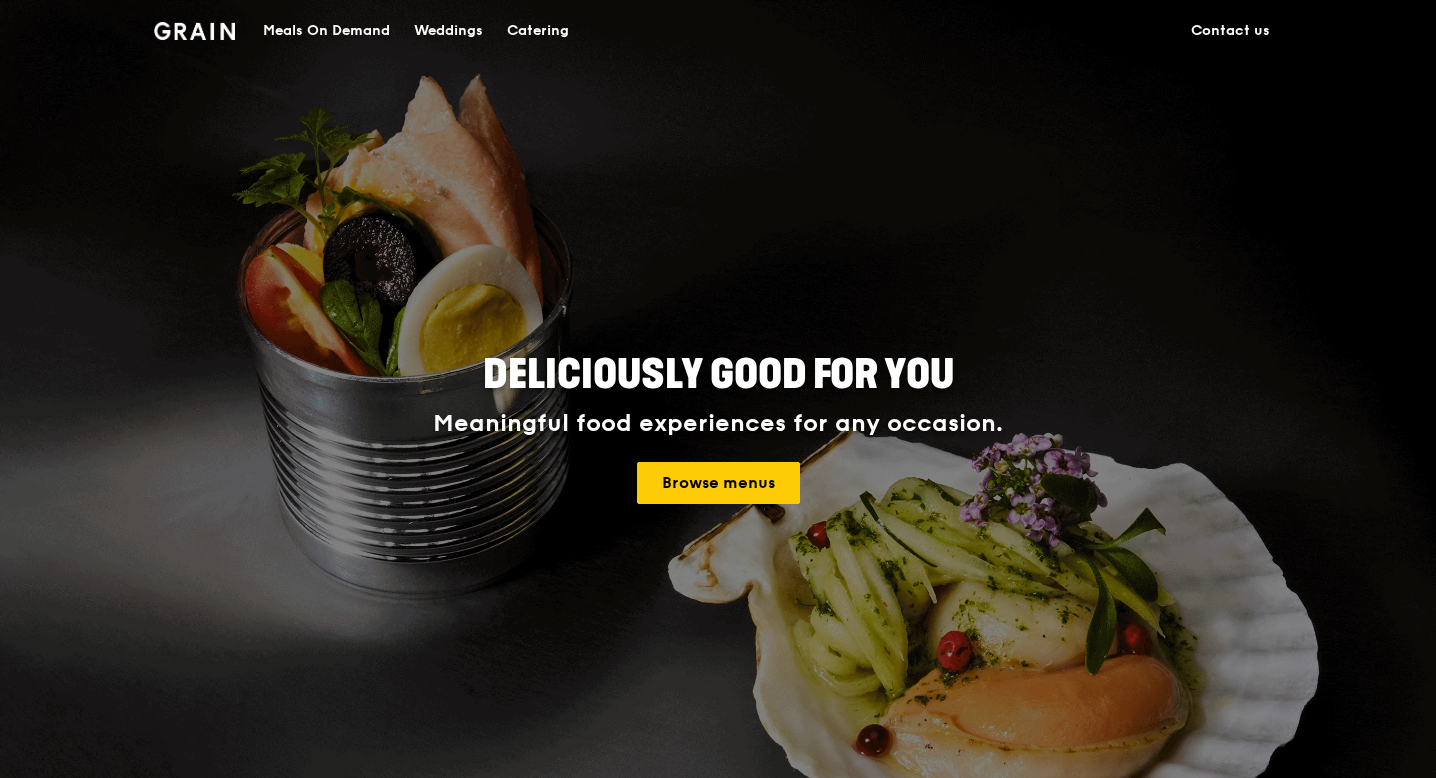 scroll, scrollTop: 0, scrollLeft: 0, axis: both 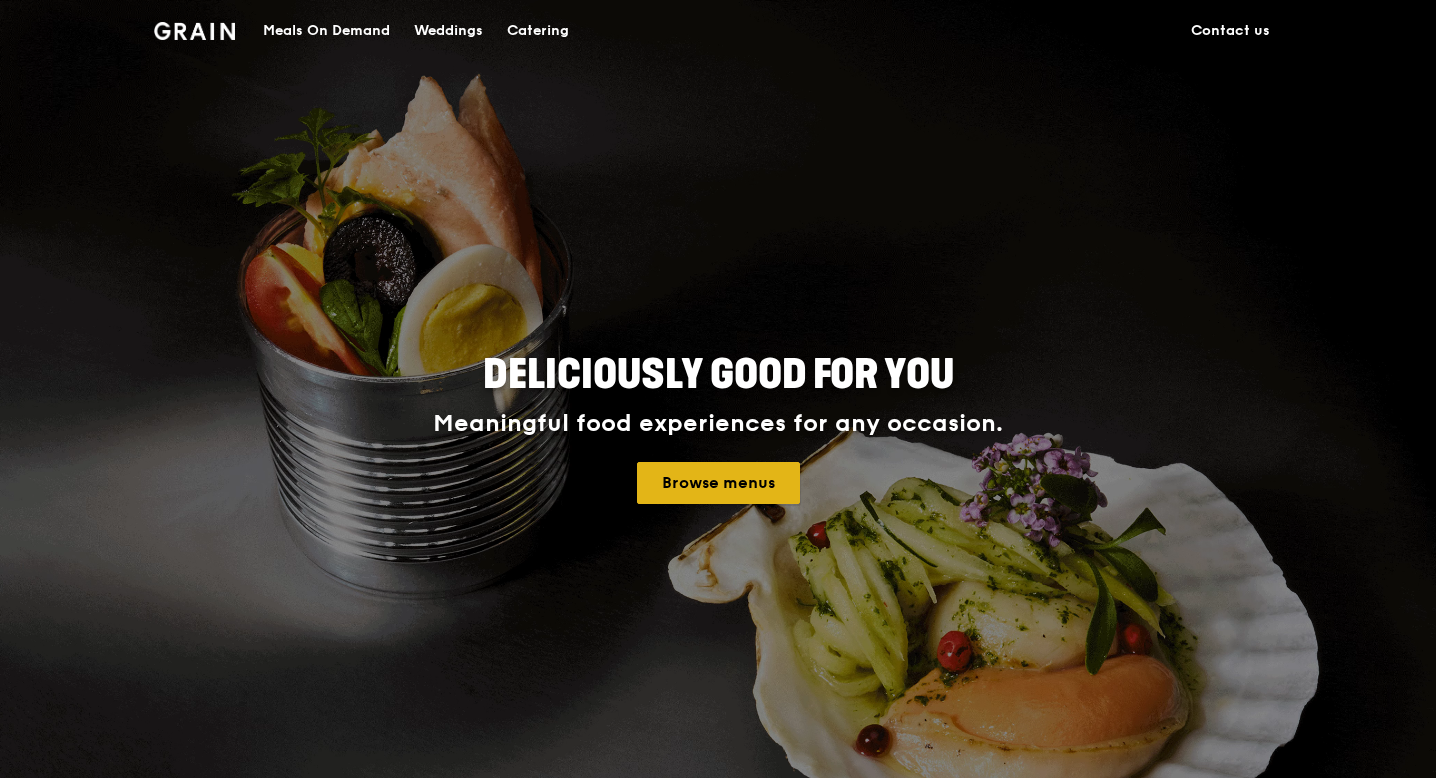 click on "Browse menus" at bounding box center (718, 483) 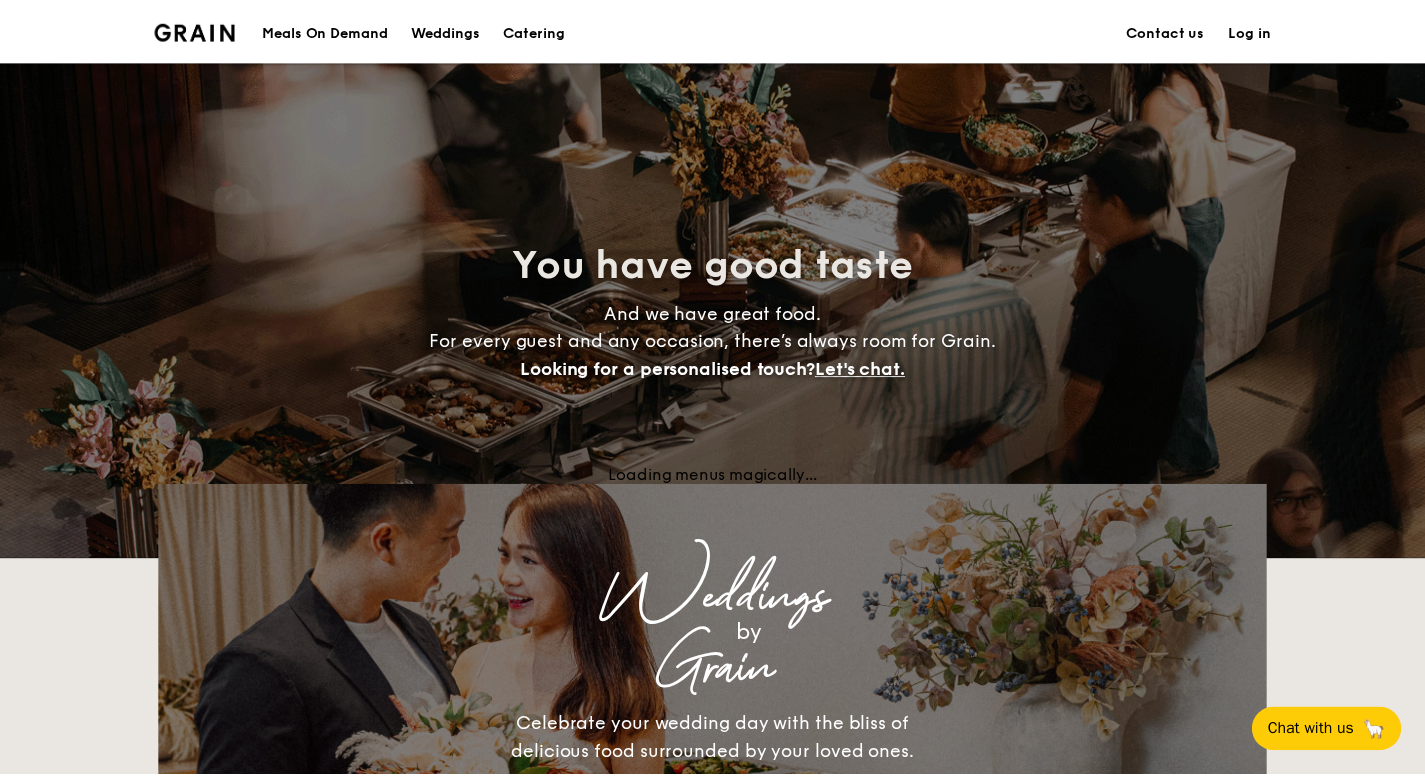 scroll, scrollTop: 0, scrollLeft: 0, axis: both 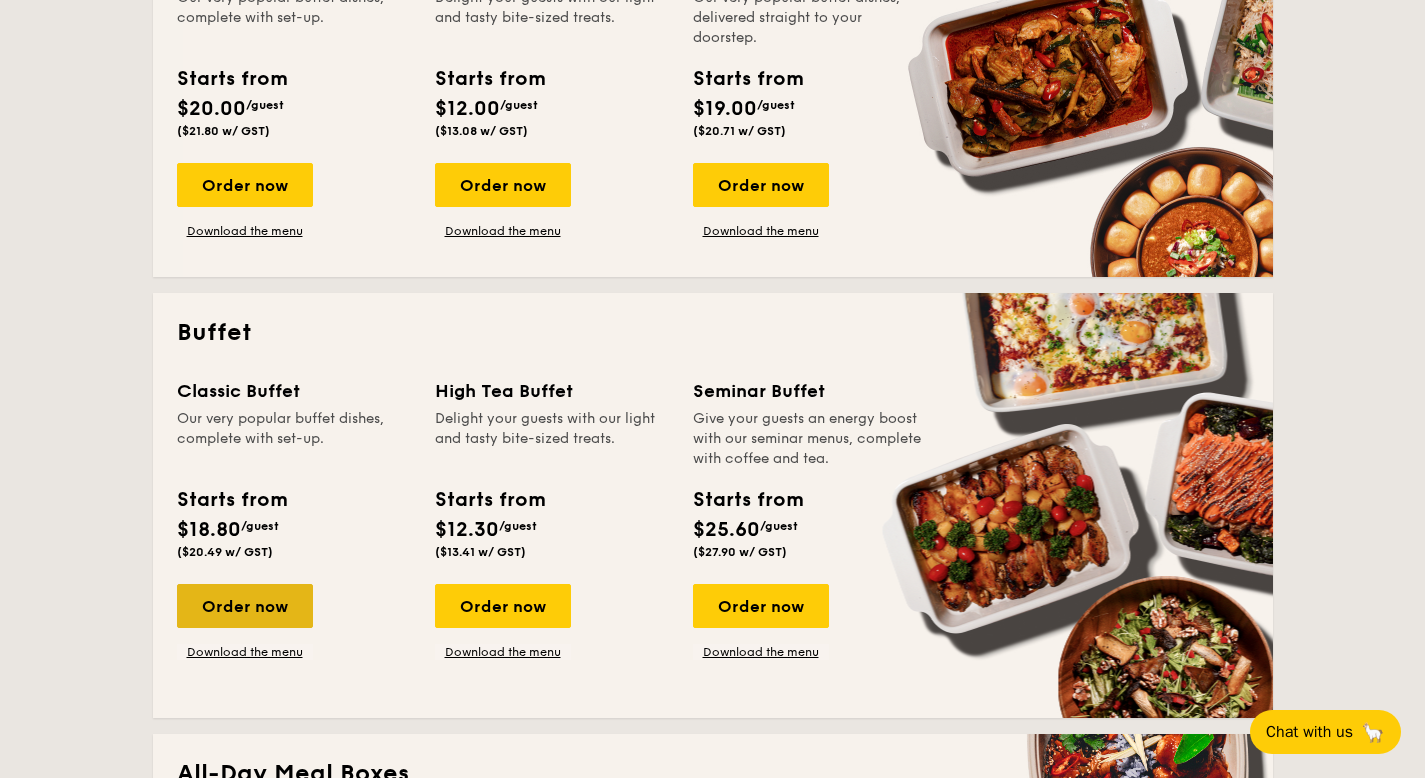 click on "Order now" at bounding box center [245, 606] 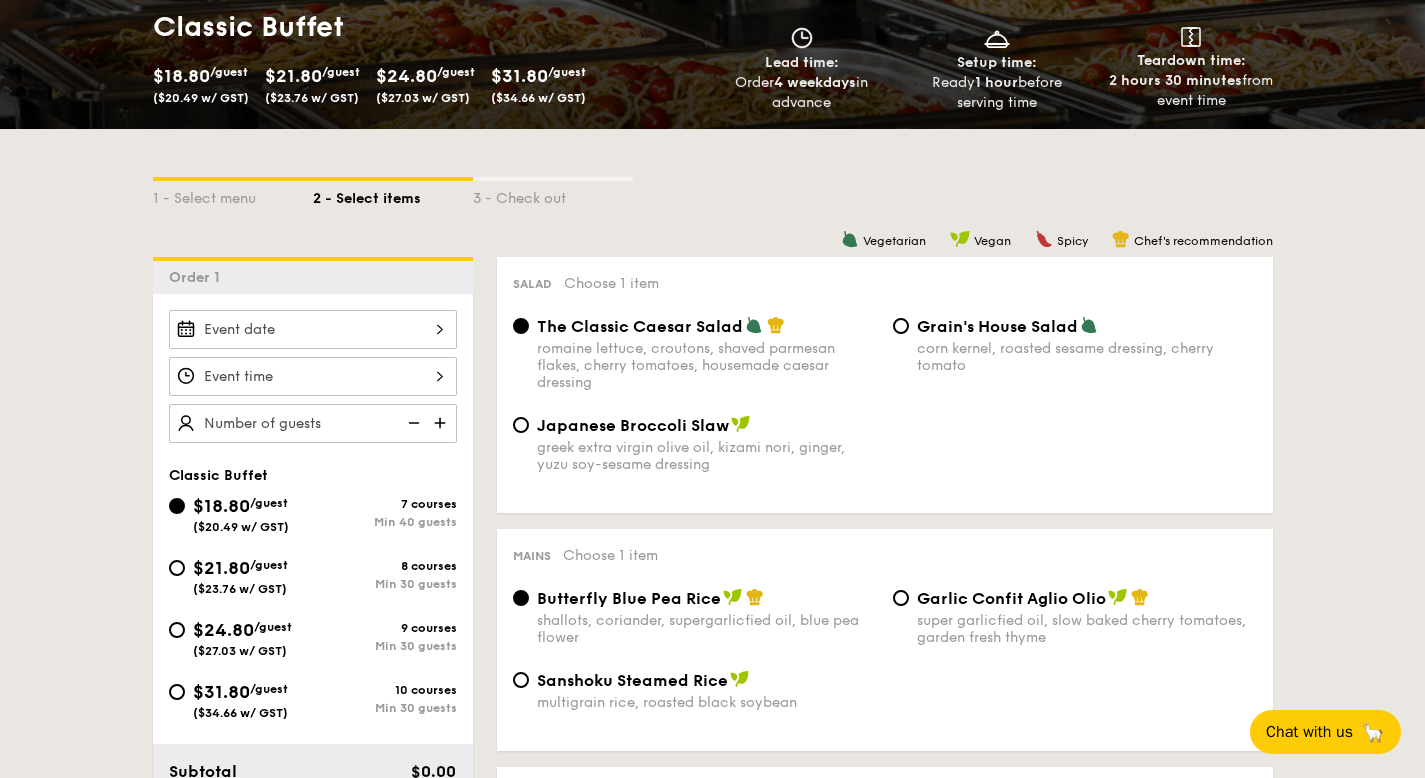 scroll, scrollTop: 308, scrollLeft: 0, axis: vertical 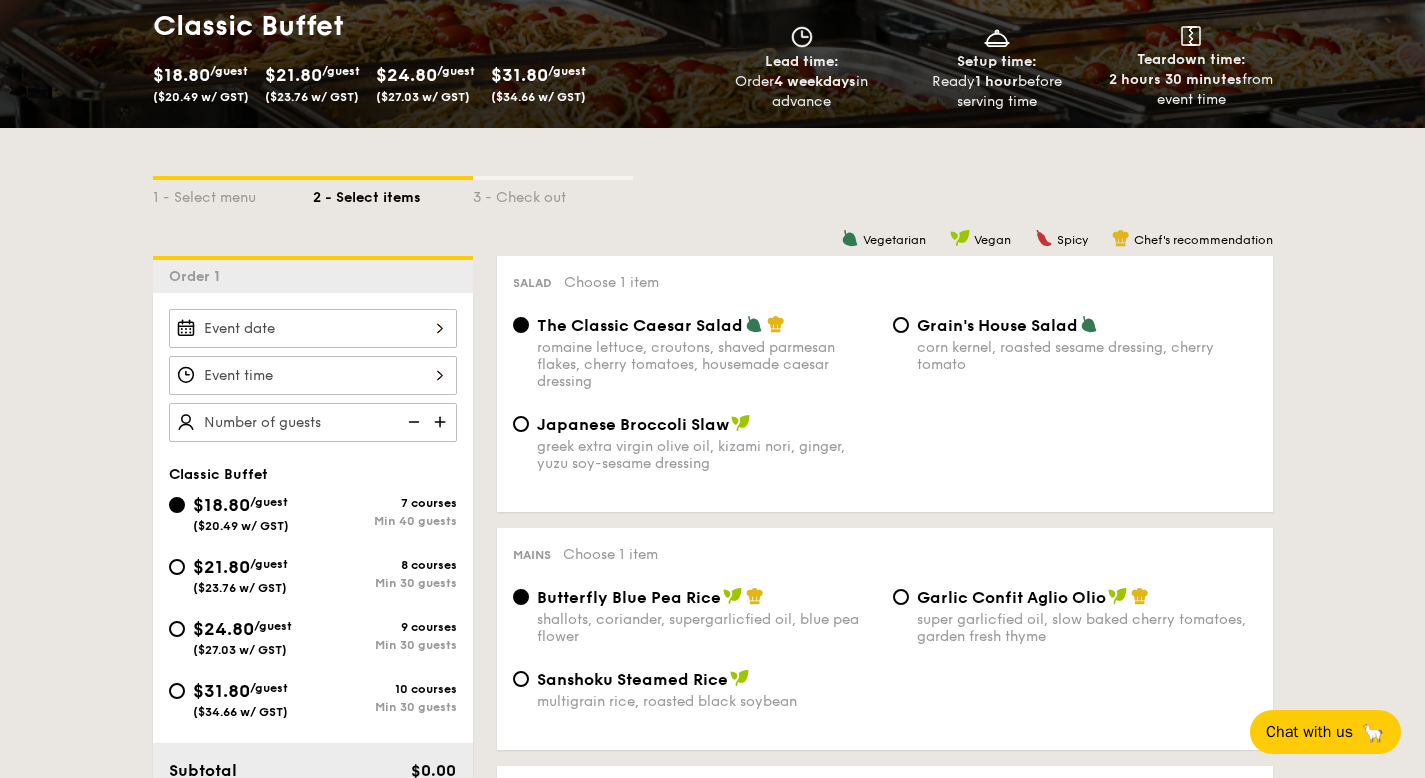 click on "Grain's House Salad" at bounding box center [997, 325] 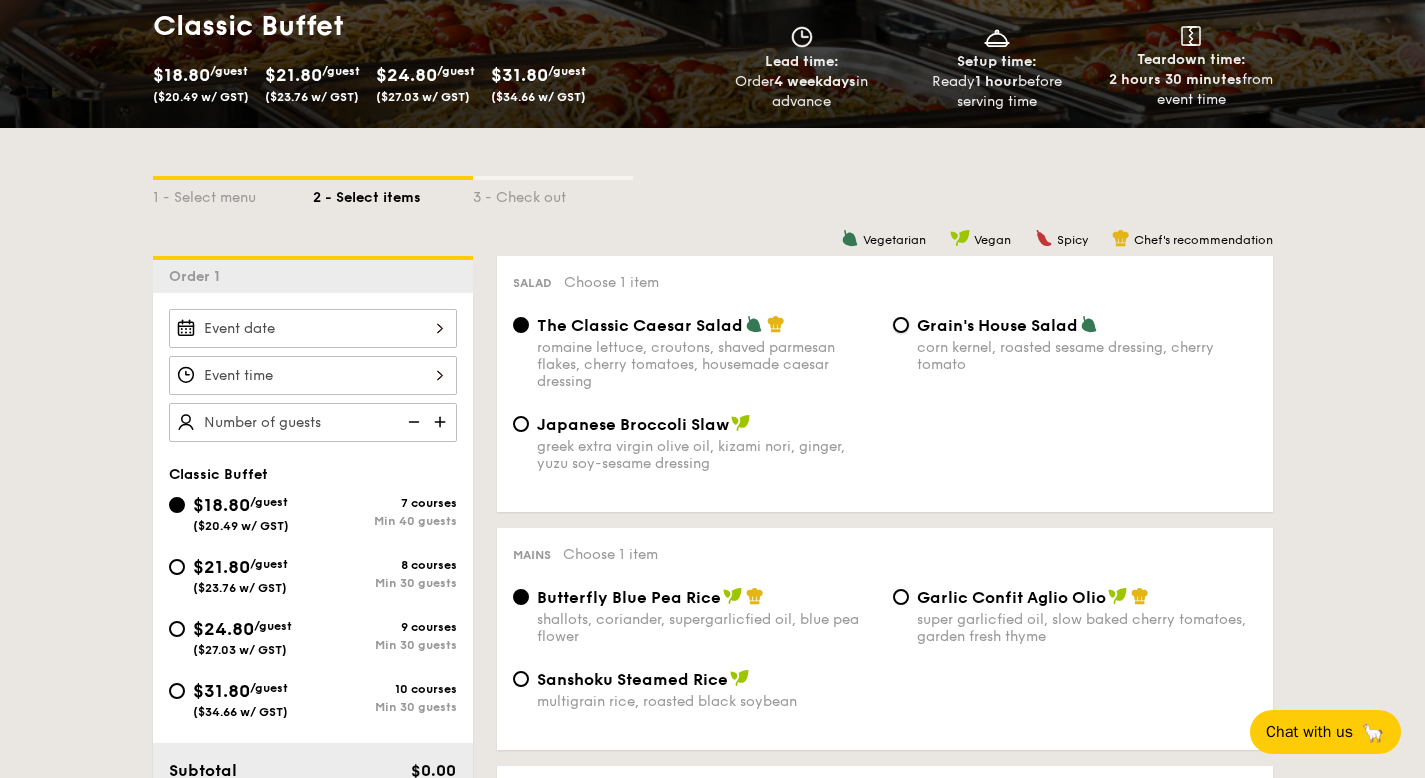 click on "Grain's House Salad corn kernel, roasted sesame dressing, cherry tomato" at bounding box center [901, 325] 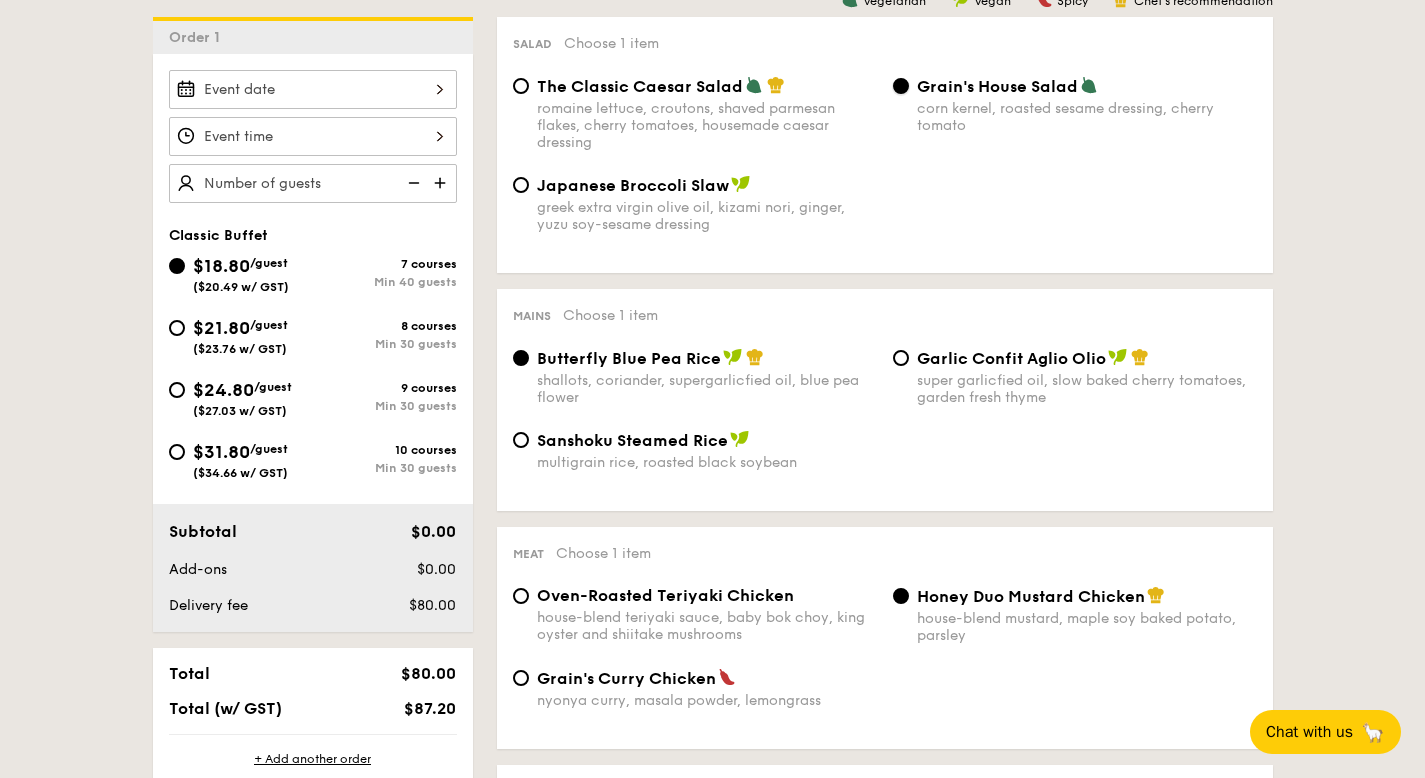 scroll, scrollTop: 268, scrollLeft: 0, axis: vertical 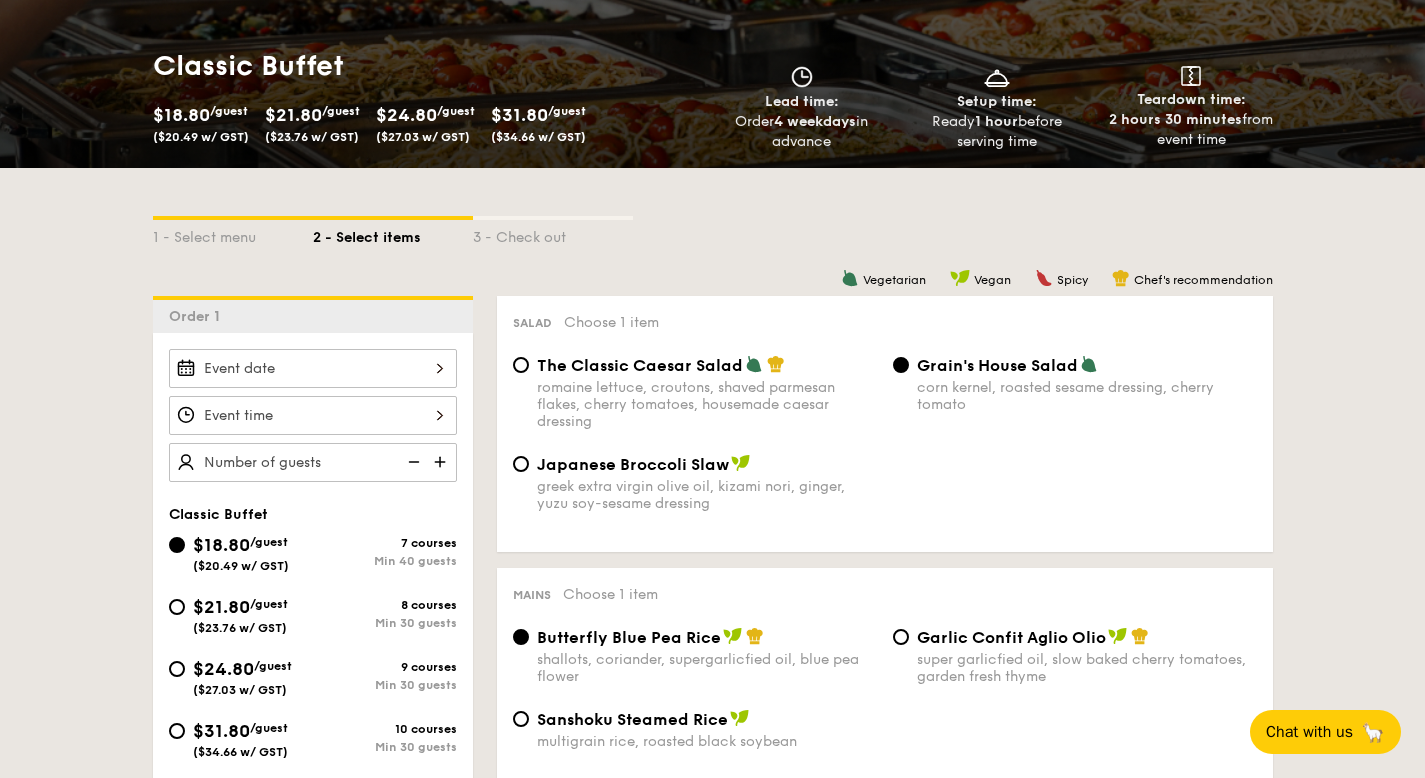 click at bounding box center [313, 368] 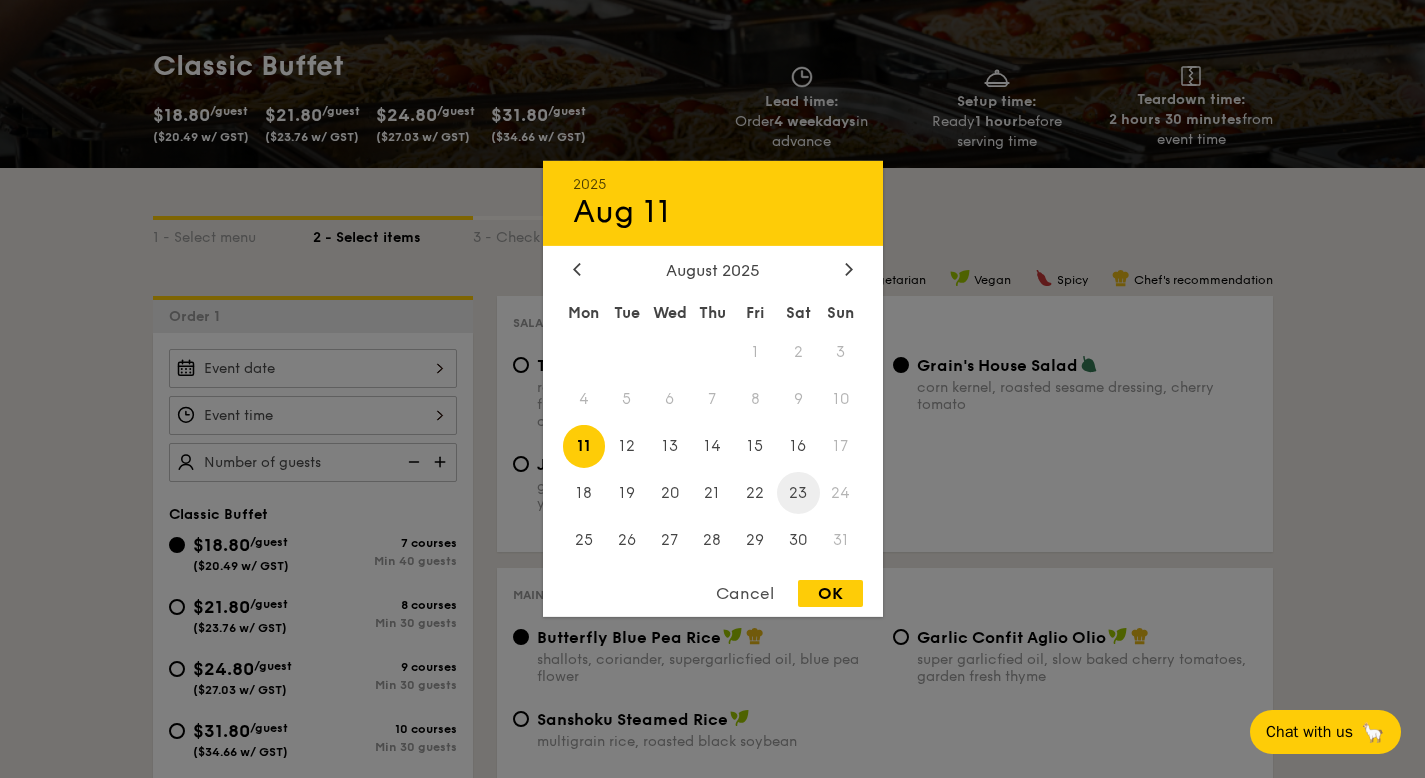 click on "23" at bounding box center [798, 492] 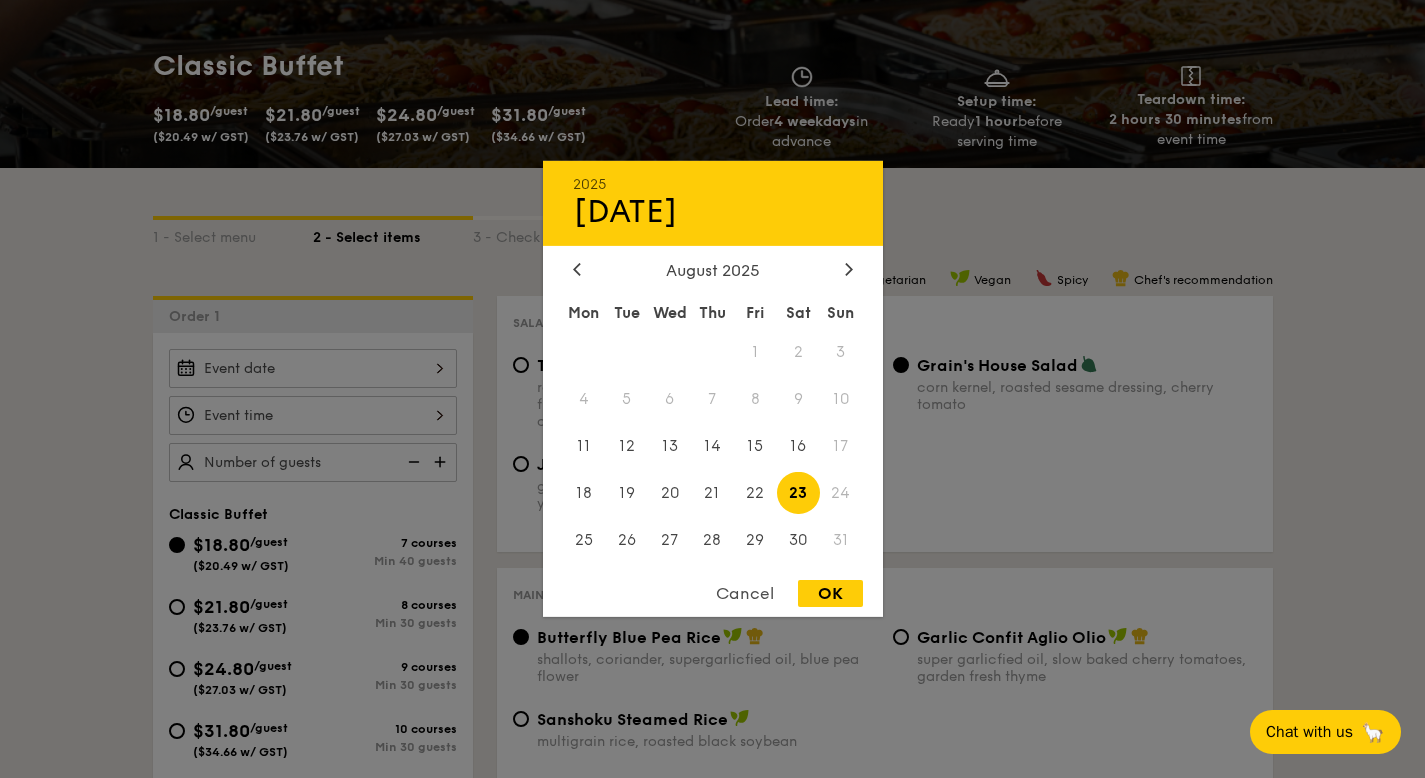 click on "OK" at bounding box center (830, 593) 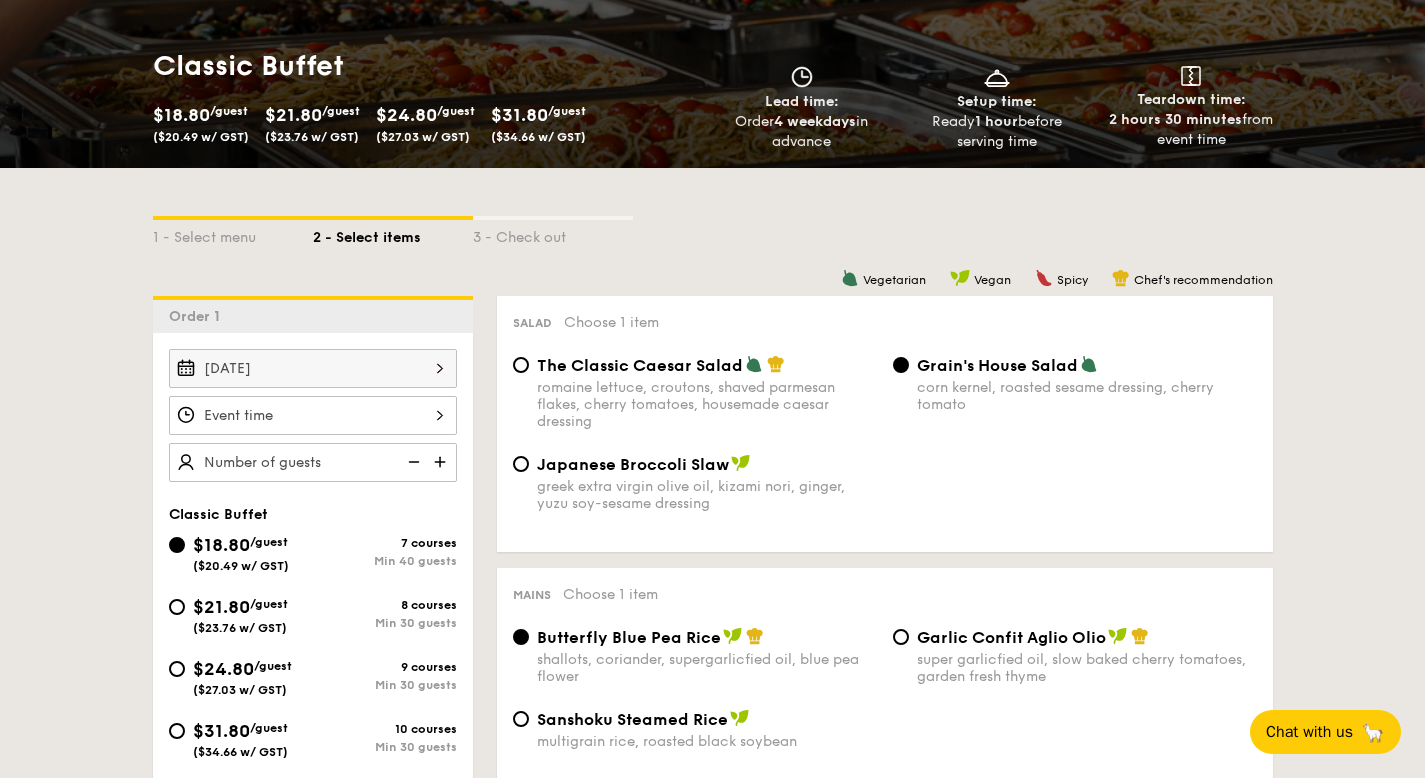 click at bounding box center [313, 415] 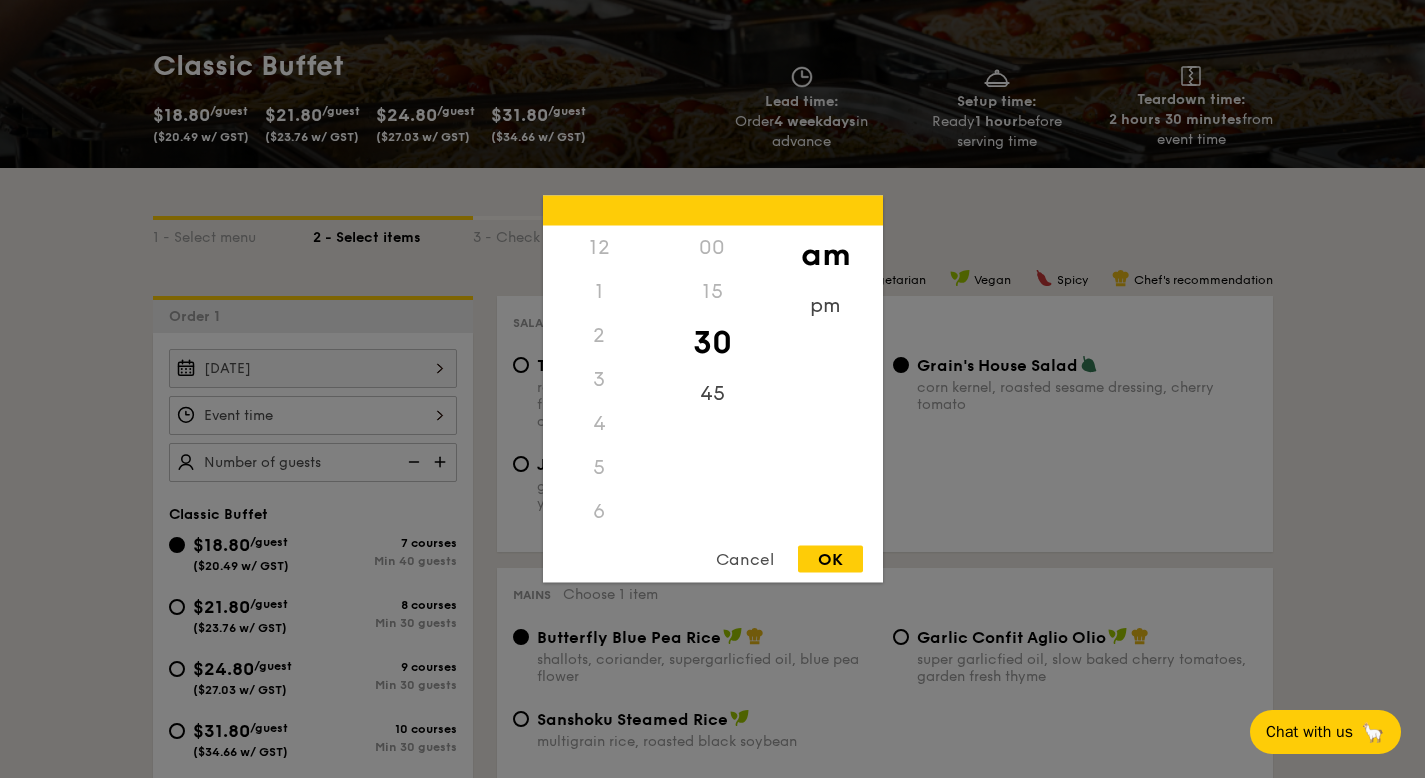 scroll, scrollTop: 220, scrollLeft: 0, axis: vertical 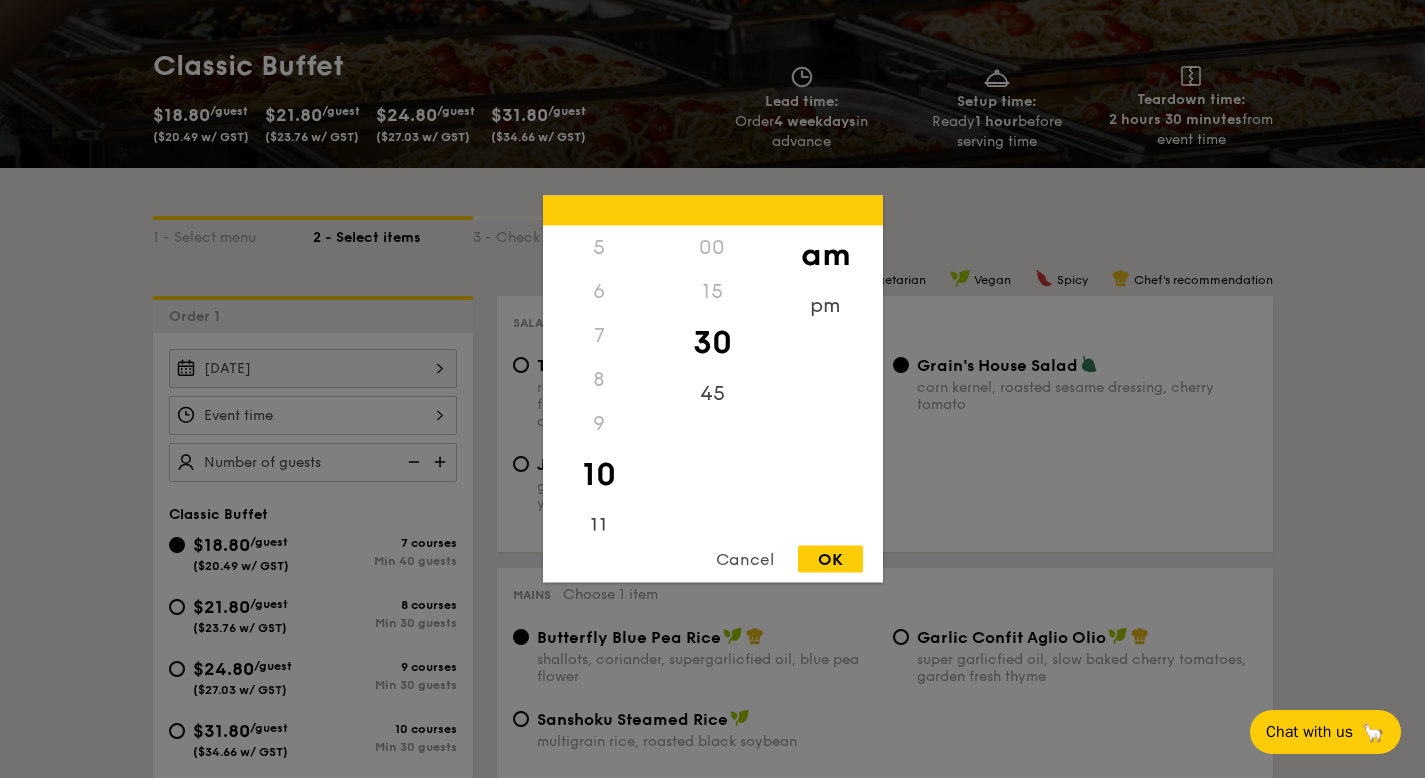 click on "12 1 2 3 4 5 6 7 8 9 10 11   00 15 30 45   am   pm   Cancel   OK" at bounding box center (713, 389) 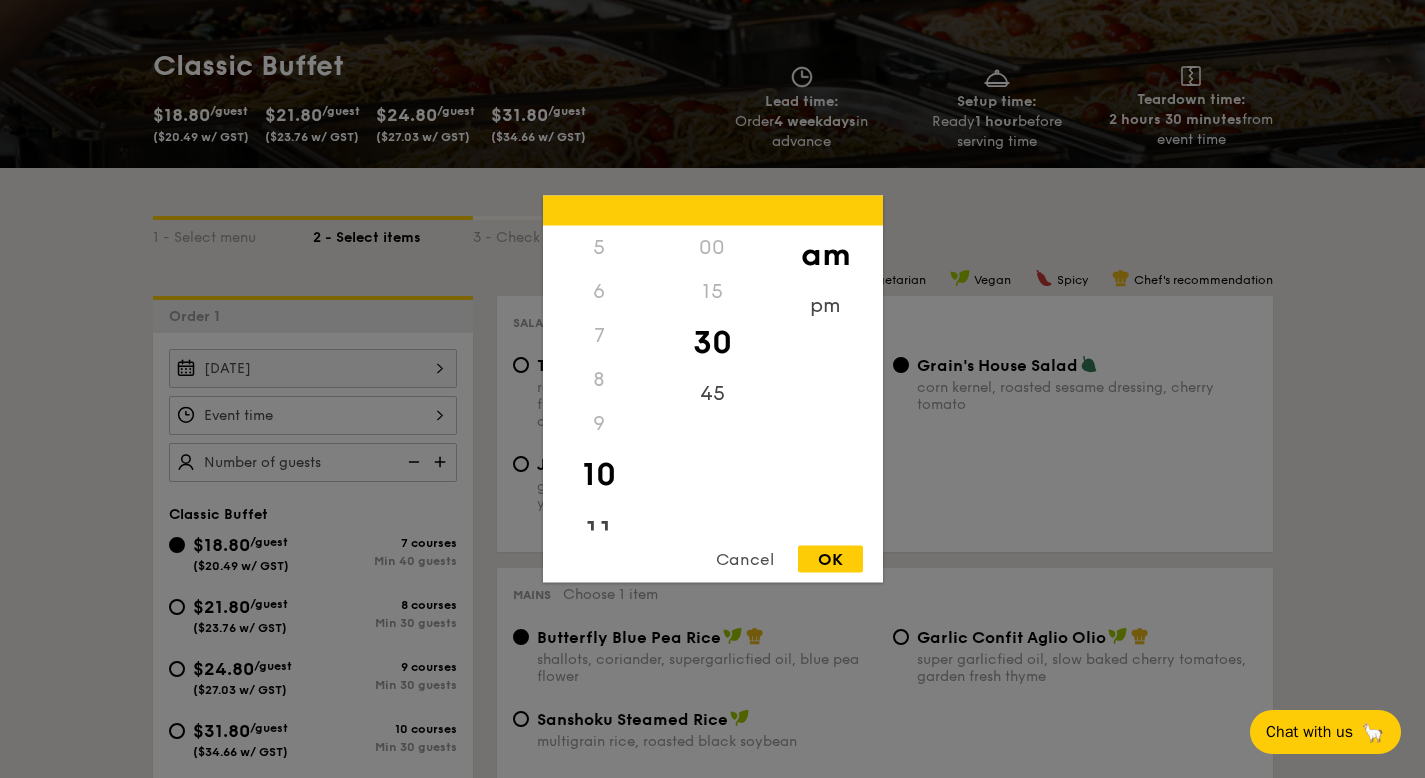 click on "11" at bounding box center (599, 533) 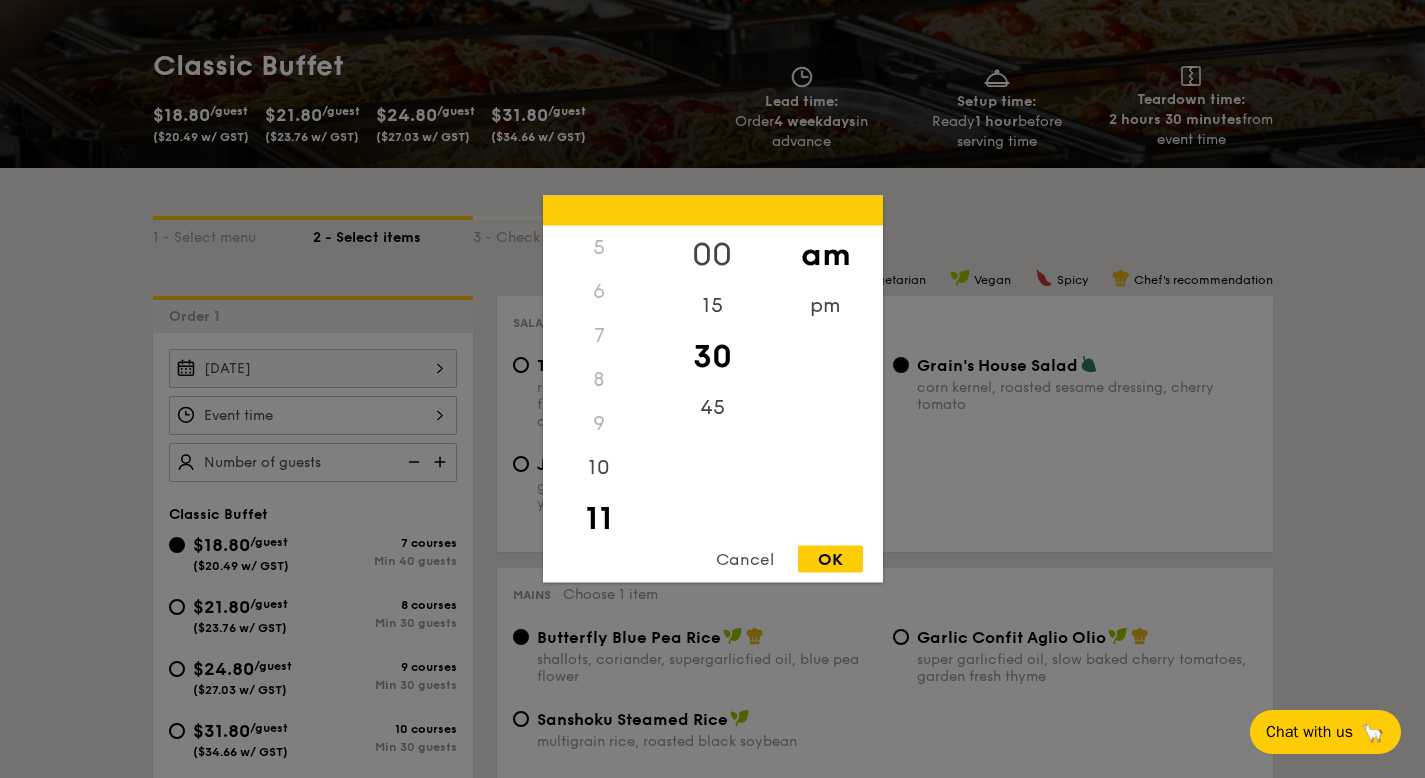 click on "00" at bounding box center (712, 255) 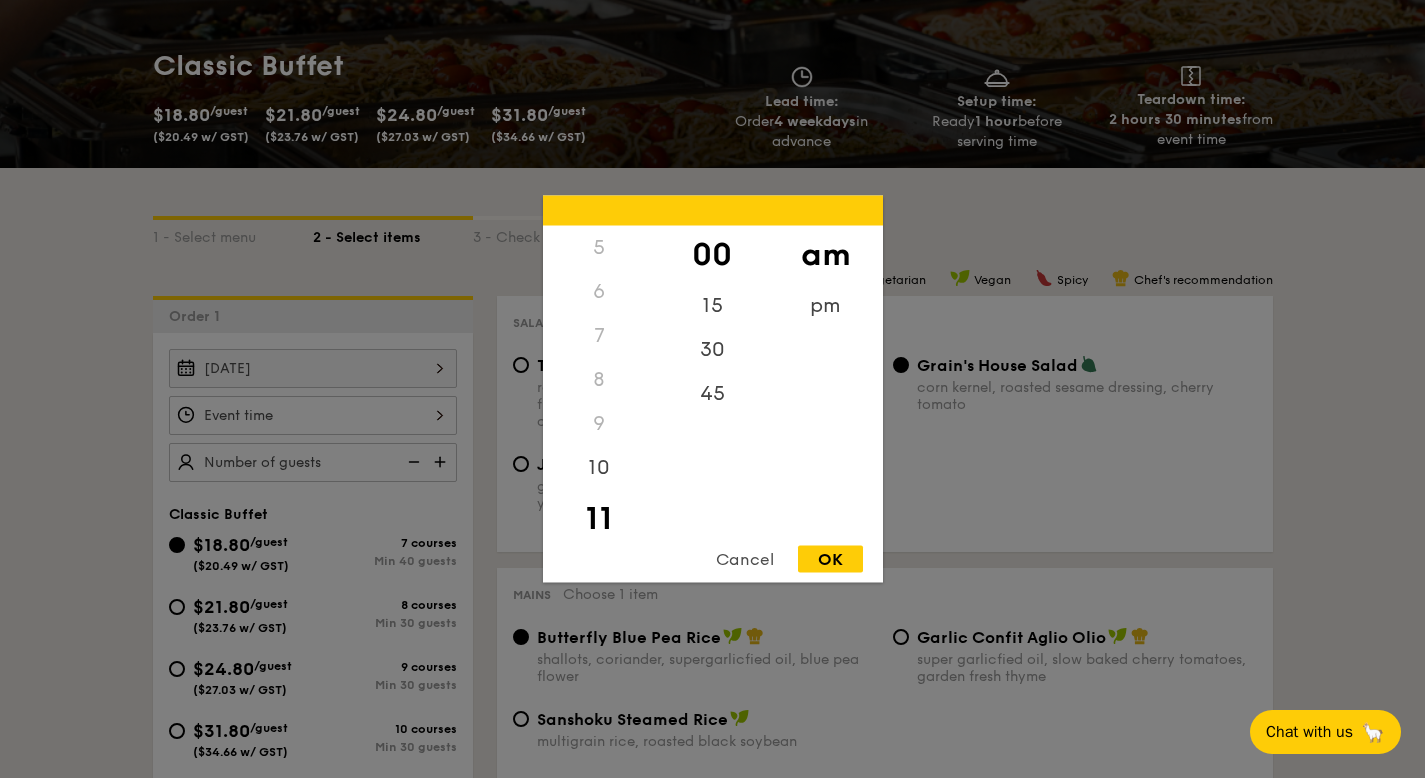 click on "OK" at bounding box center [830, 559] 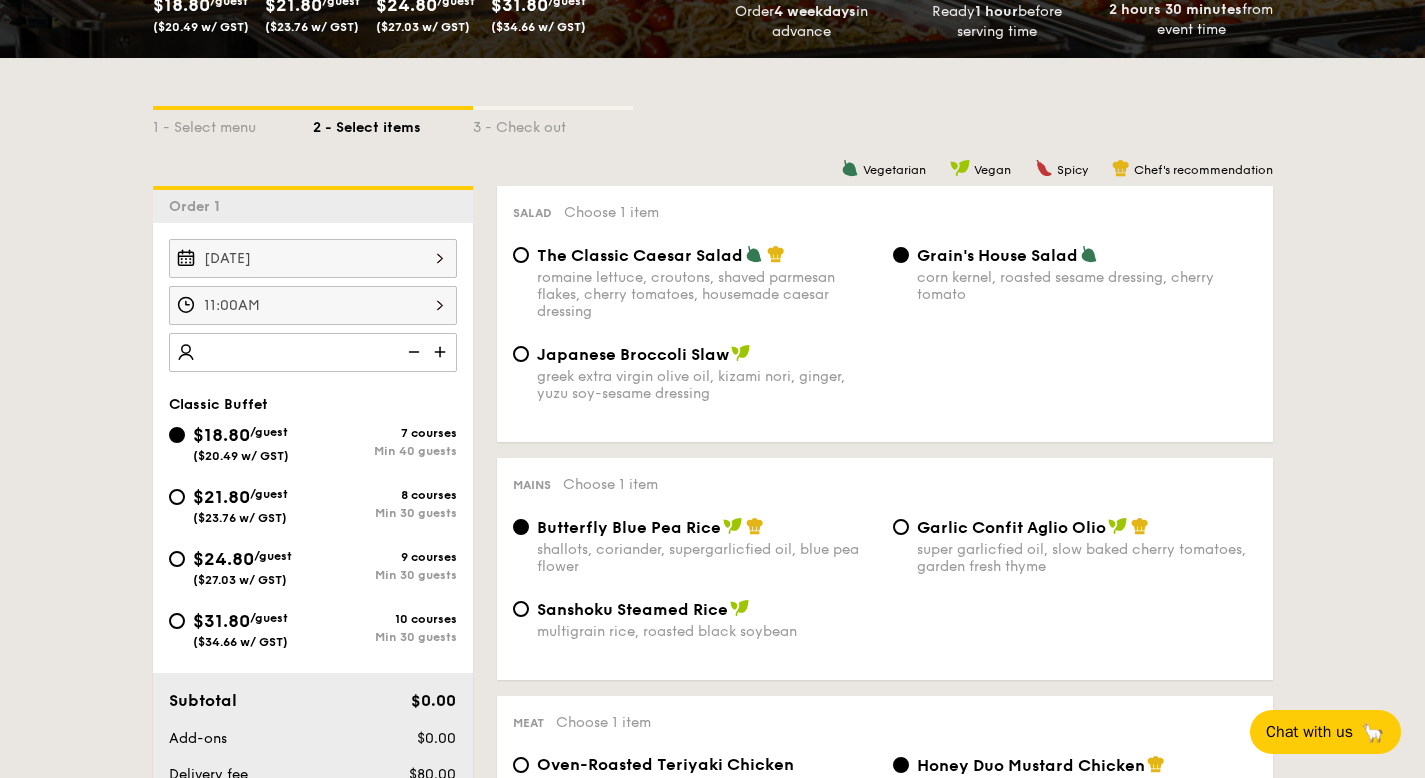 scroll, scrollTop: 408, scrollLeft: 0, axis: vertical 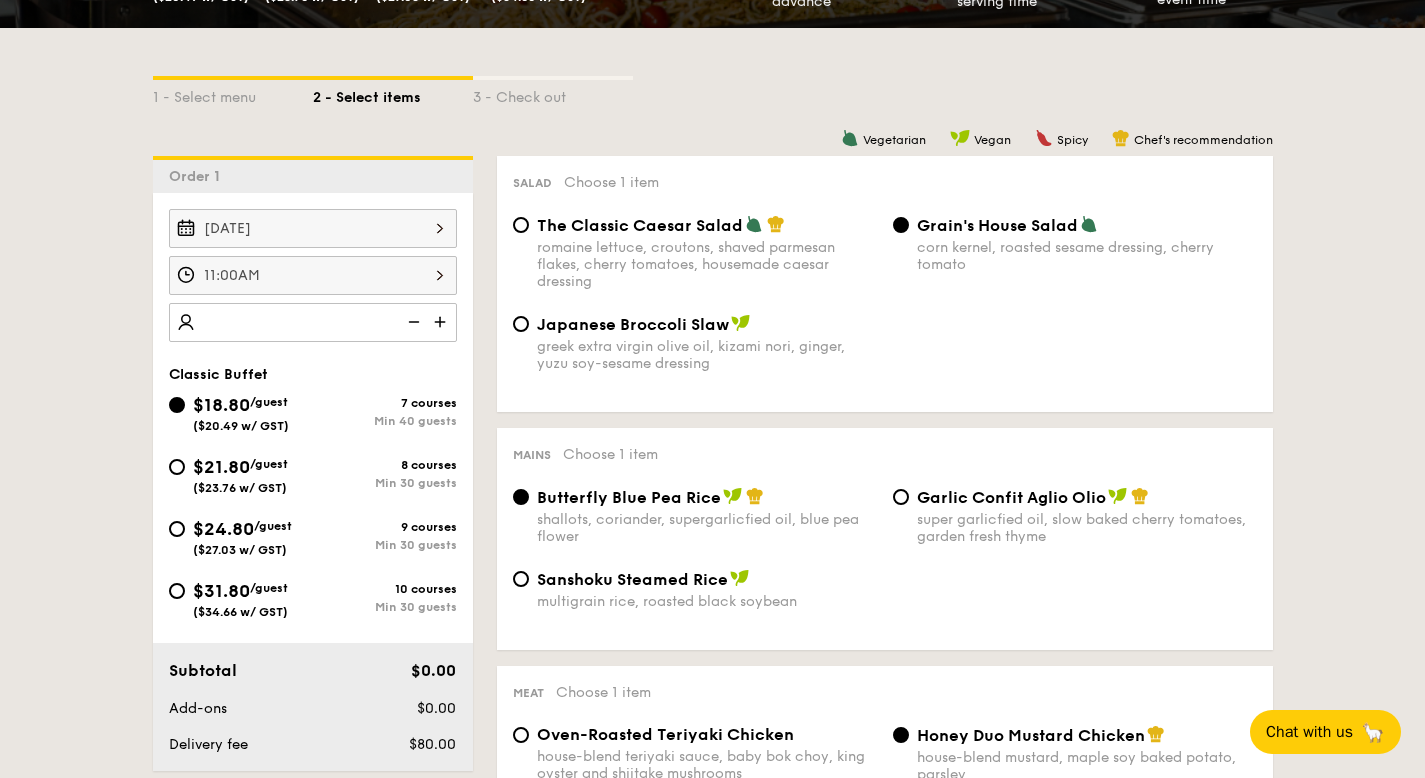 click on "$21.80" at bounding box center (221, 467) 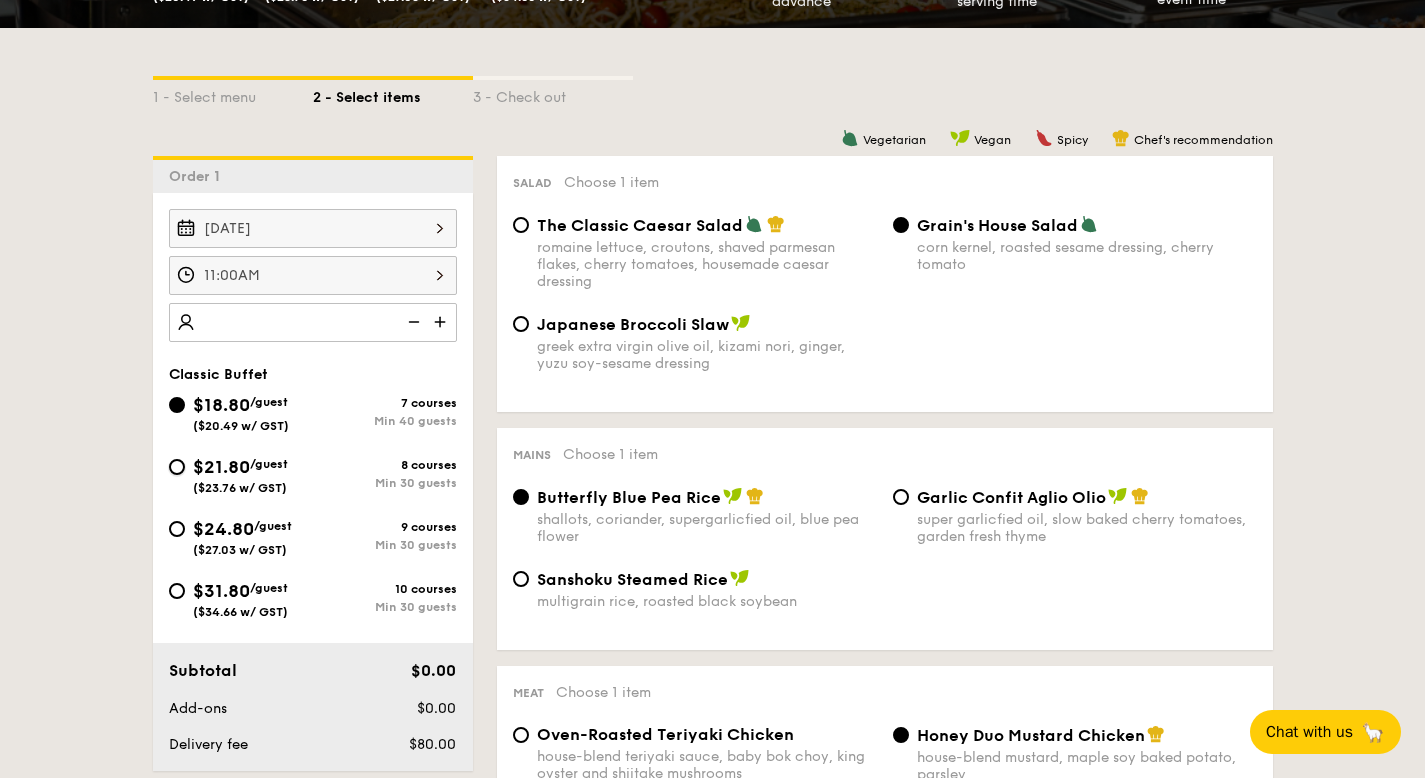 click on "$21.80
/guest
($23.76 w/ GST)
8 courses
Min 30 guests" at bounding box center (177, 467) 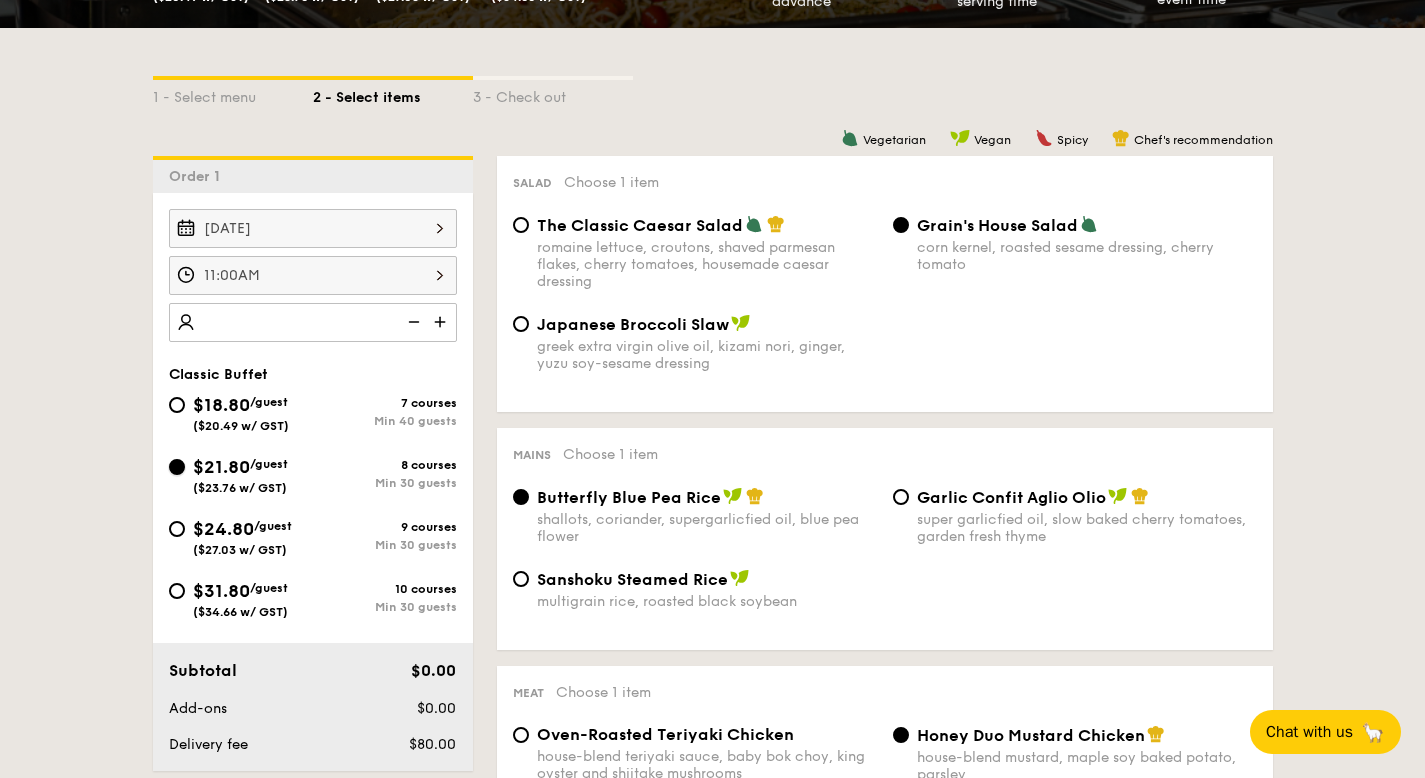 radio on "true" 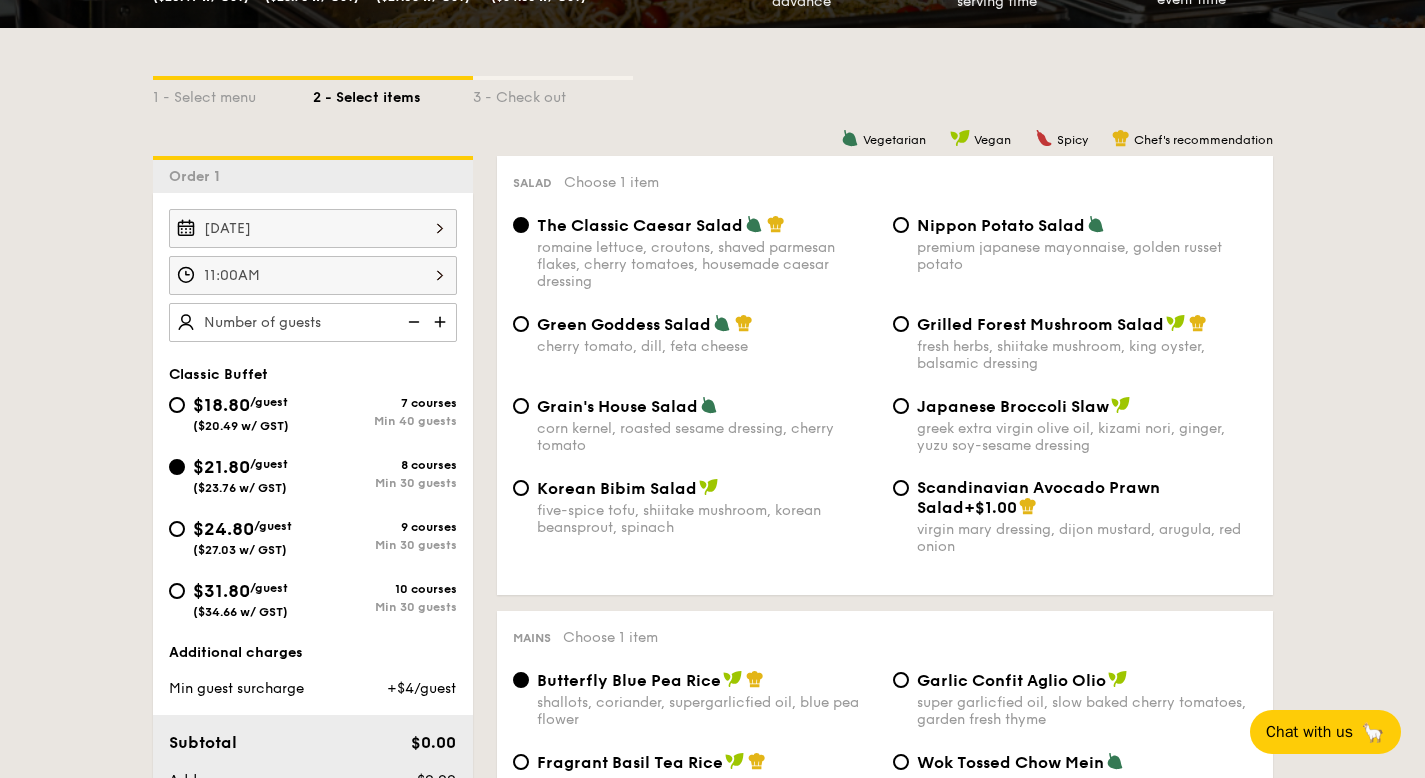 click on "Nippon Potato Salad" at bounding box center [1001, 225] 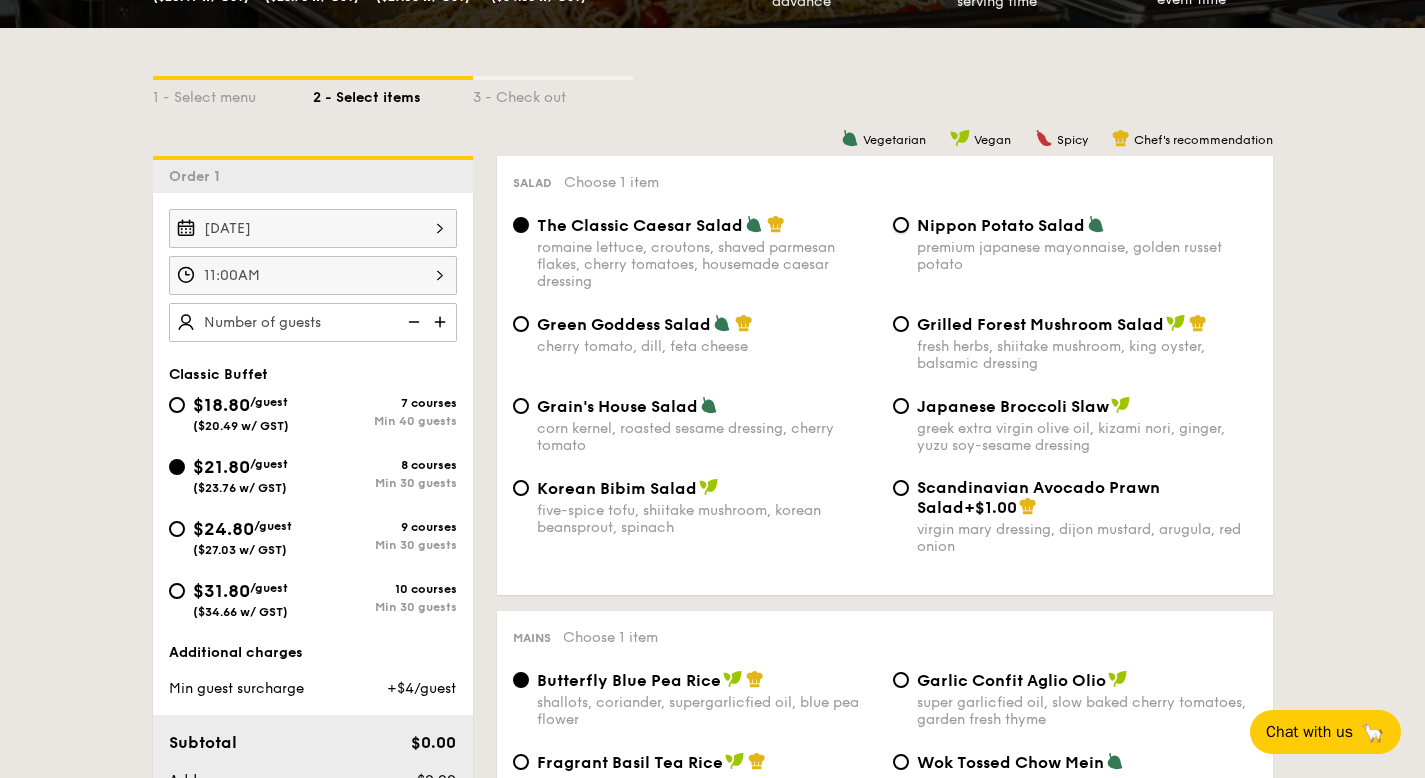 click on "Nippon Potato Salad premium japanese mayonnaise, golden russet potato" at bounding box center (901, 225) 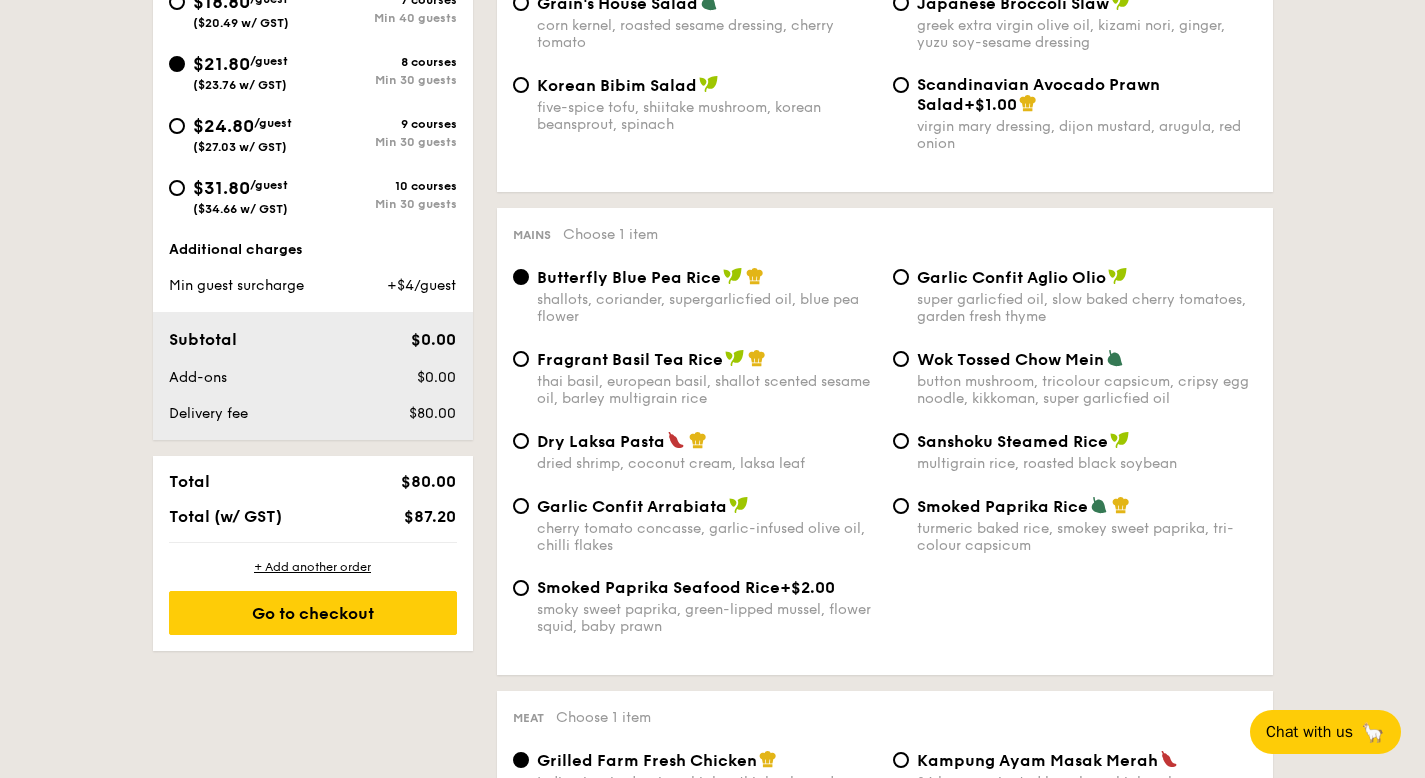scroll, scrollTop: 812, scrollLeft: 0, axis: vertical 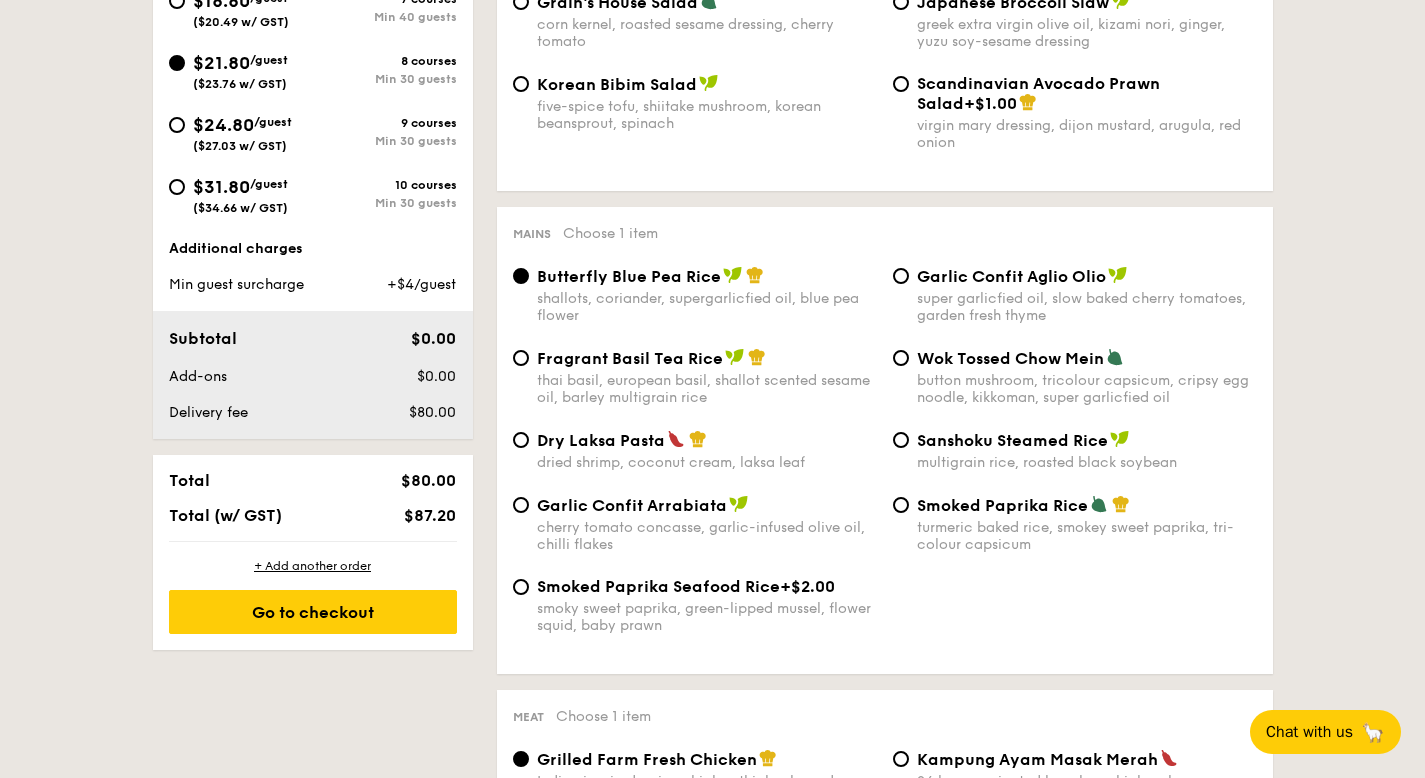 click on "button mushroom, tricolour capsicum, cripsy egg noodle, kikkoman, super garlicfied oil" at bounding box center (1087, 389) 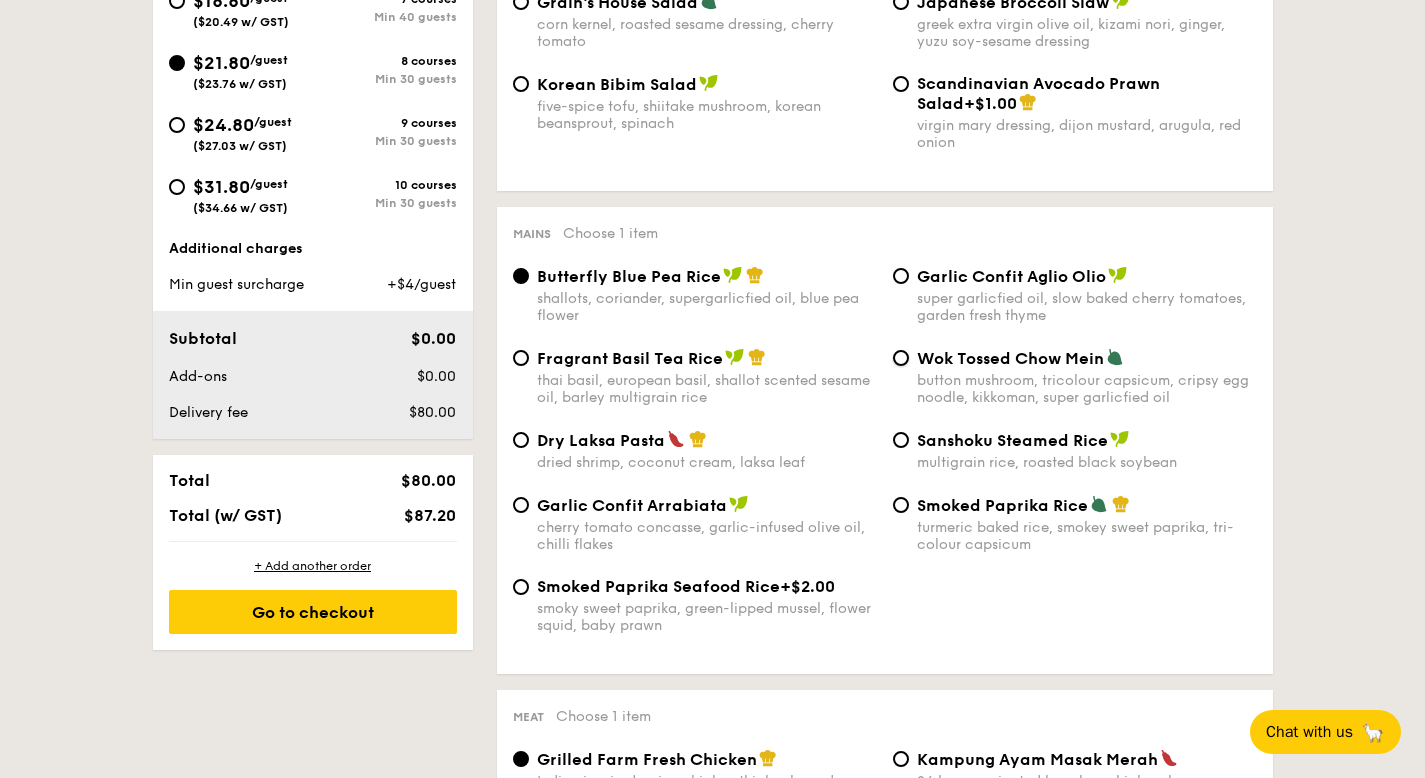 click on "Wok Tossed Chow Mein button mushroom, tricolour capsicum, cripsy egg noodle, kikkoman, super garlicfied oil" at bounding box center [901, 358] 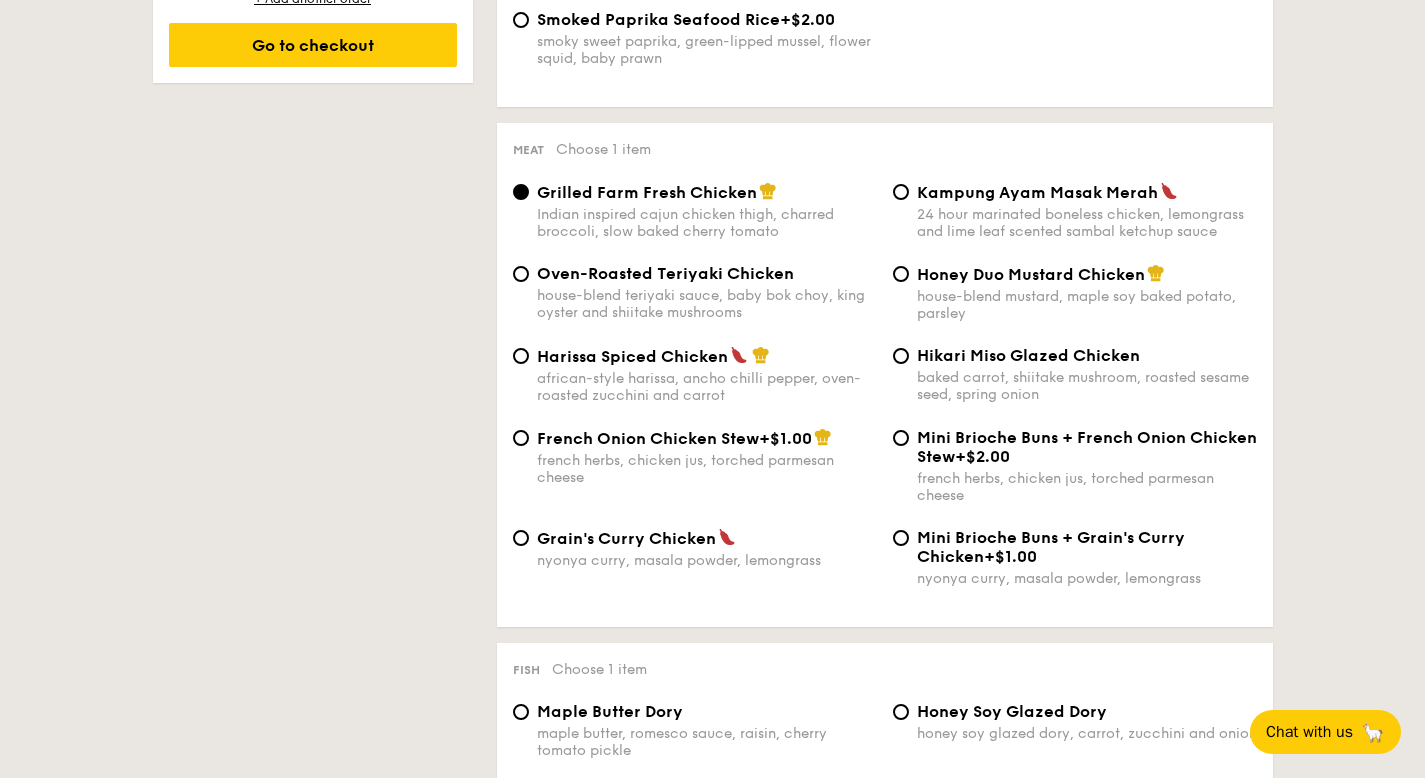scroll, scrollTop: 1382, scrollLeft: 0, axis: vertical 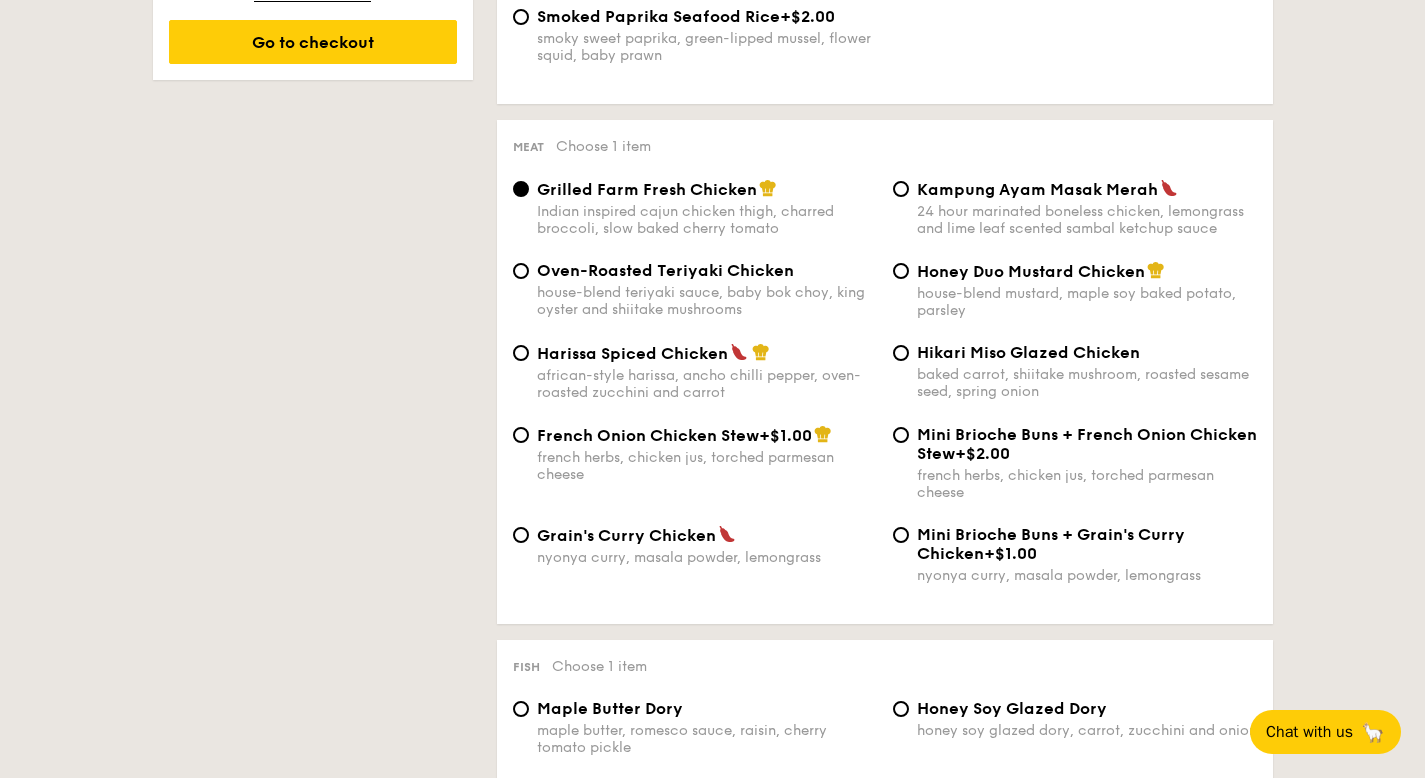click on "Oven-Roasted Teriyaki Chicken" at bounding box center (665, 270) 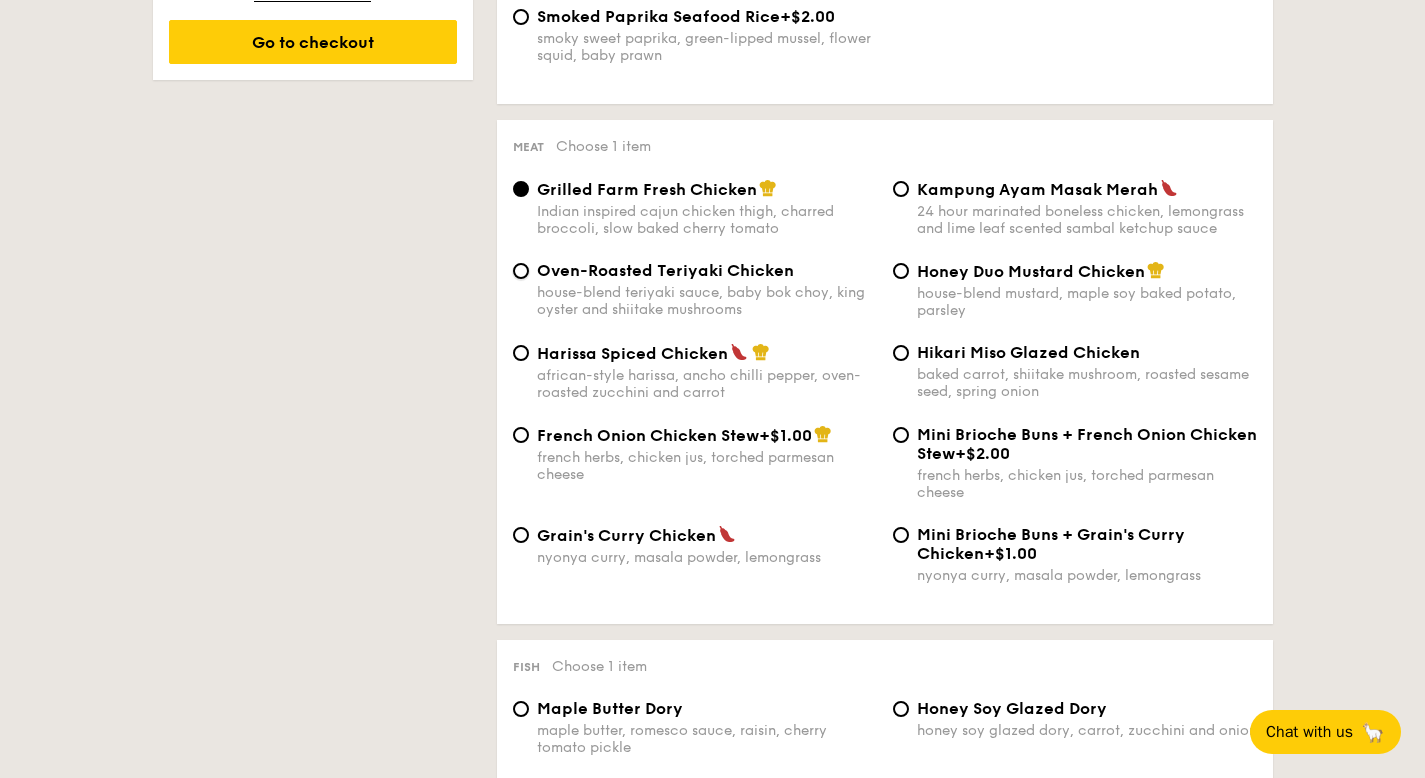 click on "Oven-Roasted Teriyaki Chicken house-blend teriyaki sauce, baby bok choy, king oyster and shiitake mushrooms" at bounding box center (521, 271) 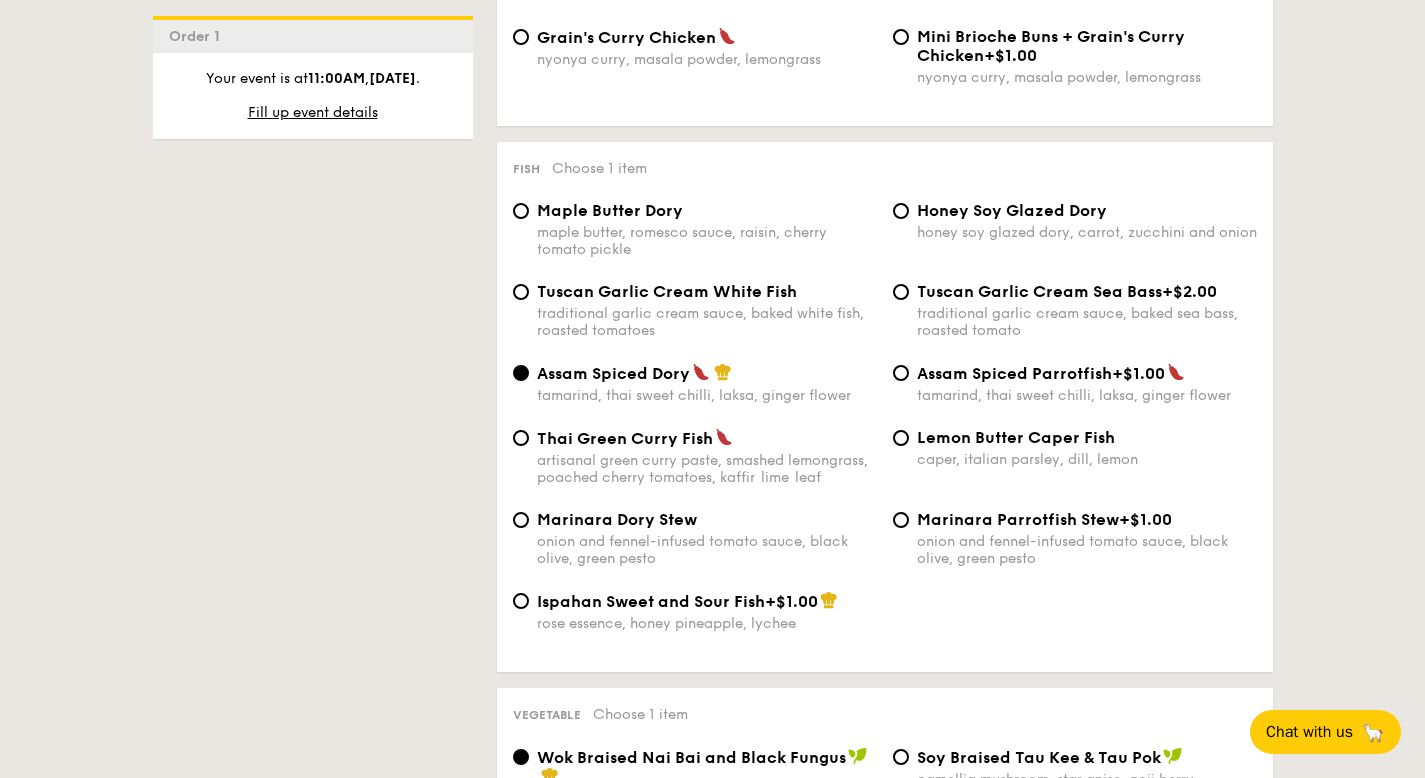 scroll, scrollTop: 1925, scrollLeft: 0, axis: vertical 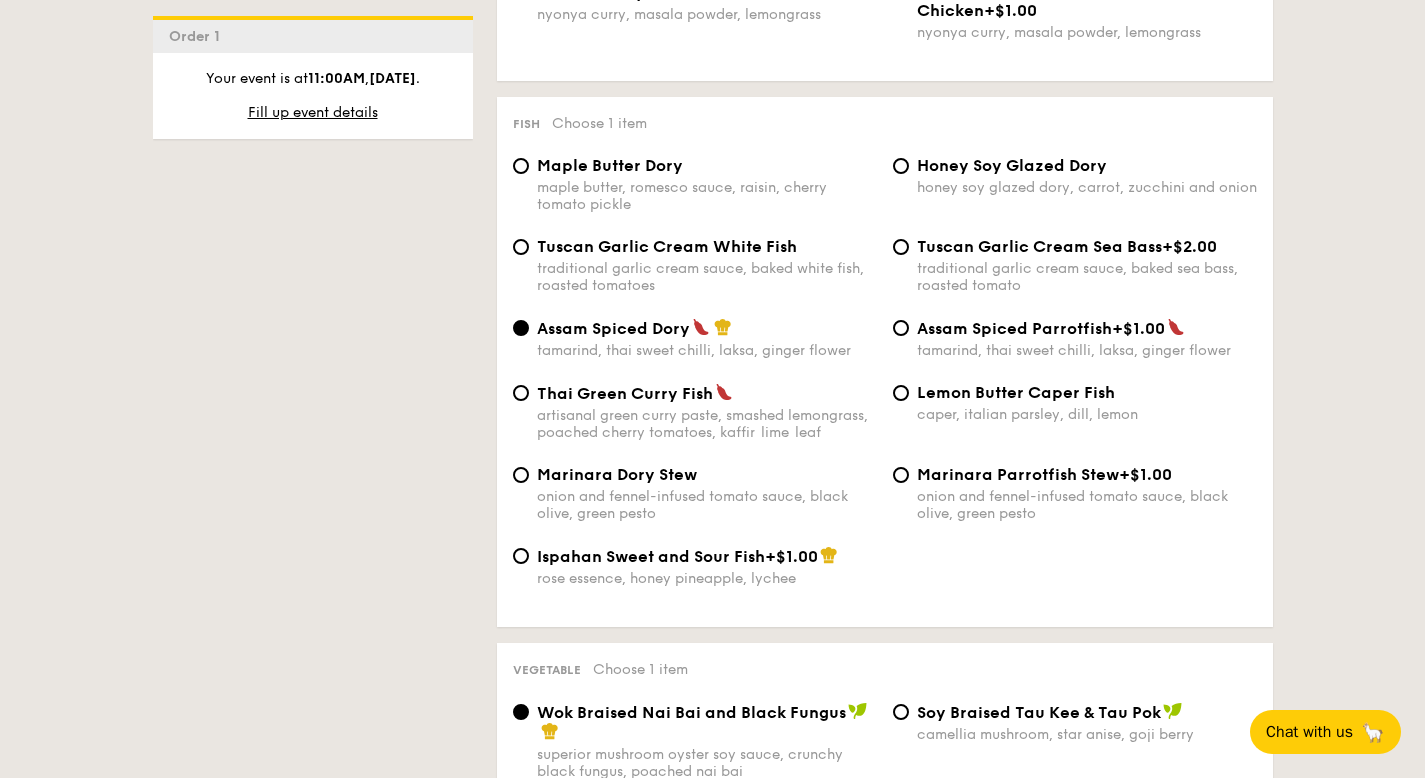 click on "Lemon Butter Caper Fish caper, italian parsley, dill, lemon" at bounding box center [1087, 403] 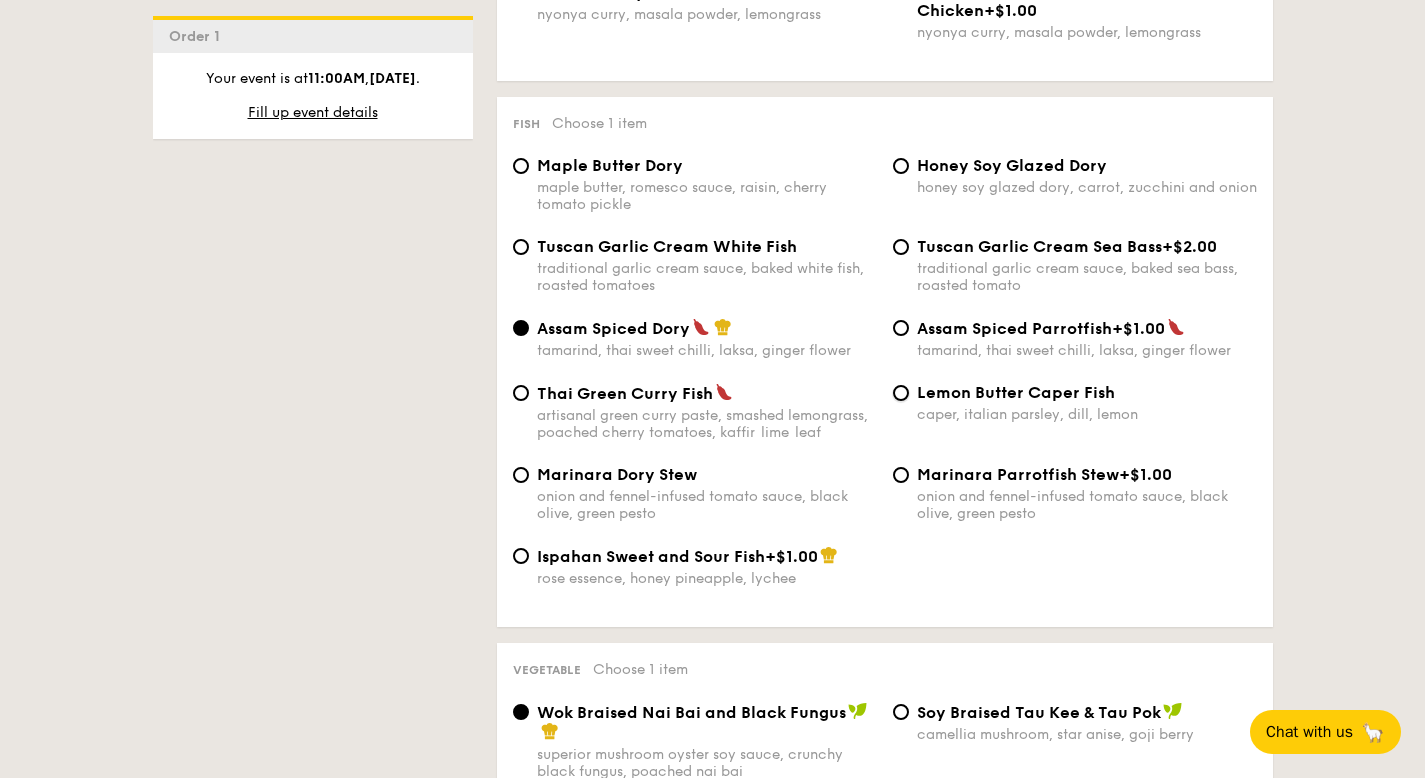 click on "Lemon Butter Caper Fish caper, italian parsley, dill, lemon" at bounding box center [901, 393] 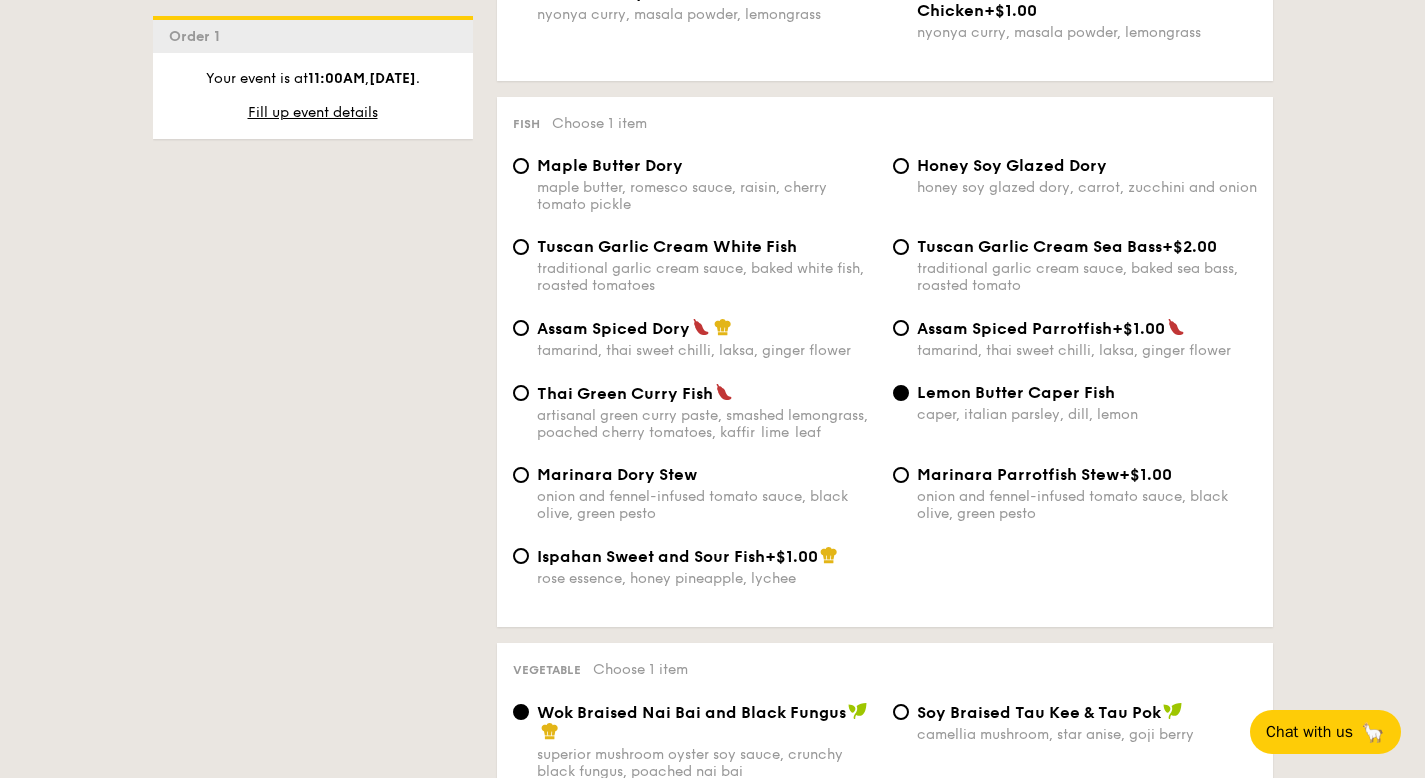 click on "traditional garlic cream sauce, baked white fish, roasted tomatoes" at bounding box center [707, 277] 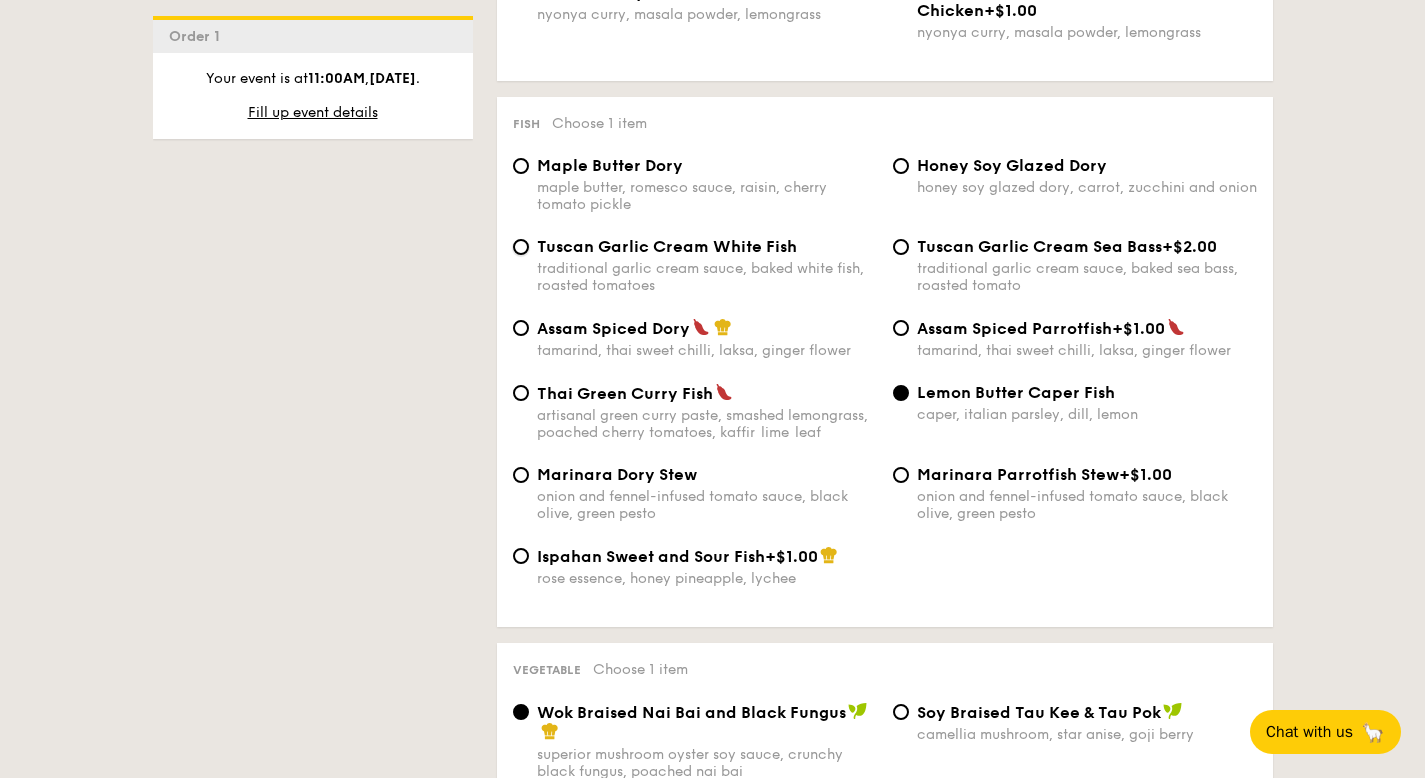 click on "Tuscan Garlic Cream White Fish traditional garlic cream sauce, baked white fish, roasted tomatoes" at bounding box center (521, 247) 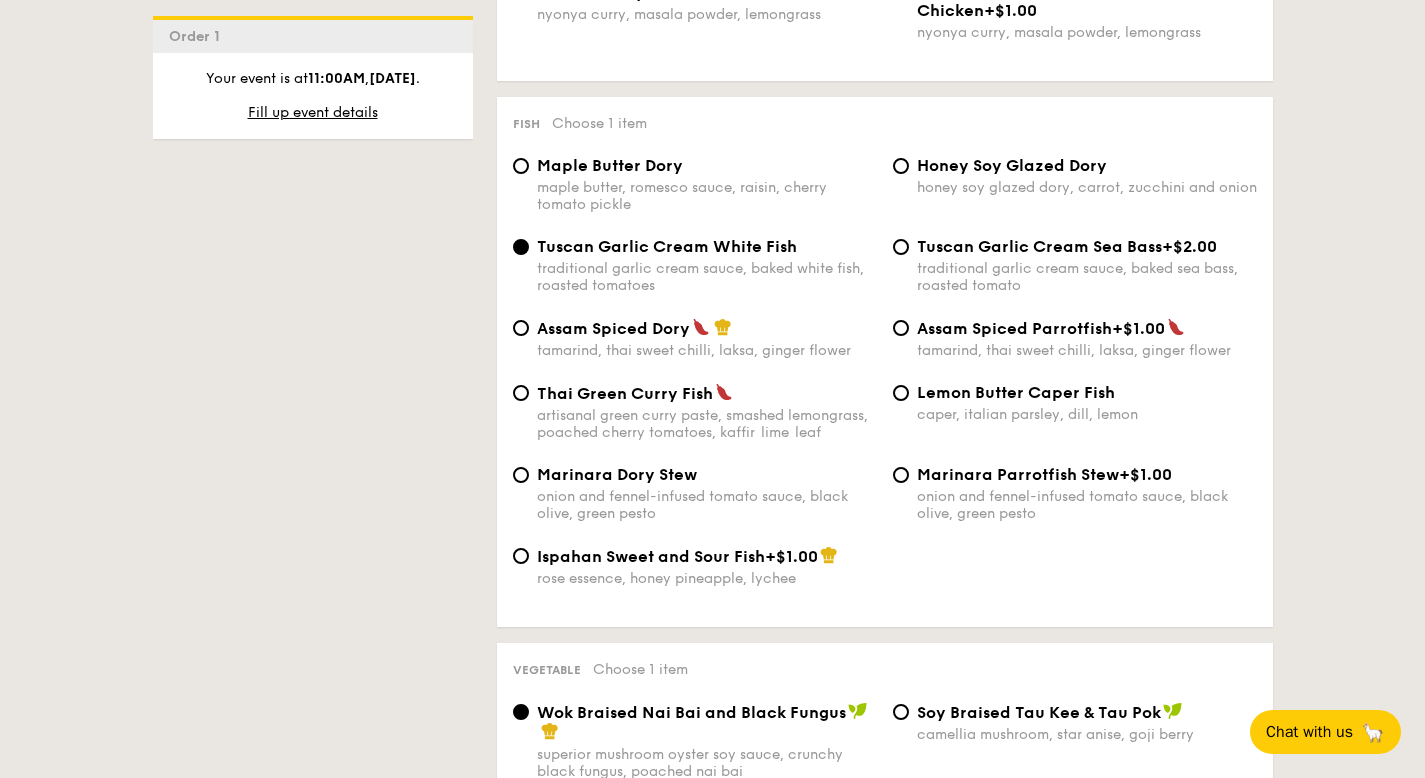 click on "caper, italian parsley, dill, lemon" at bounding box center [1087, 414] 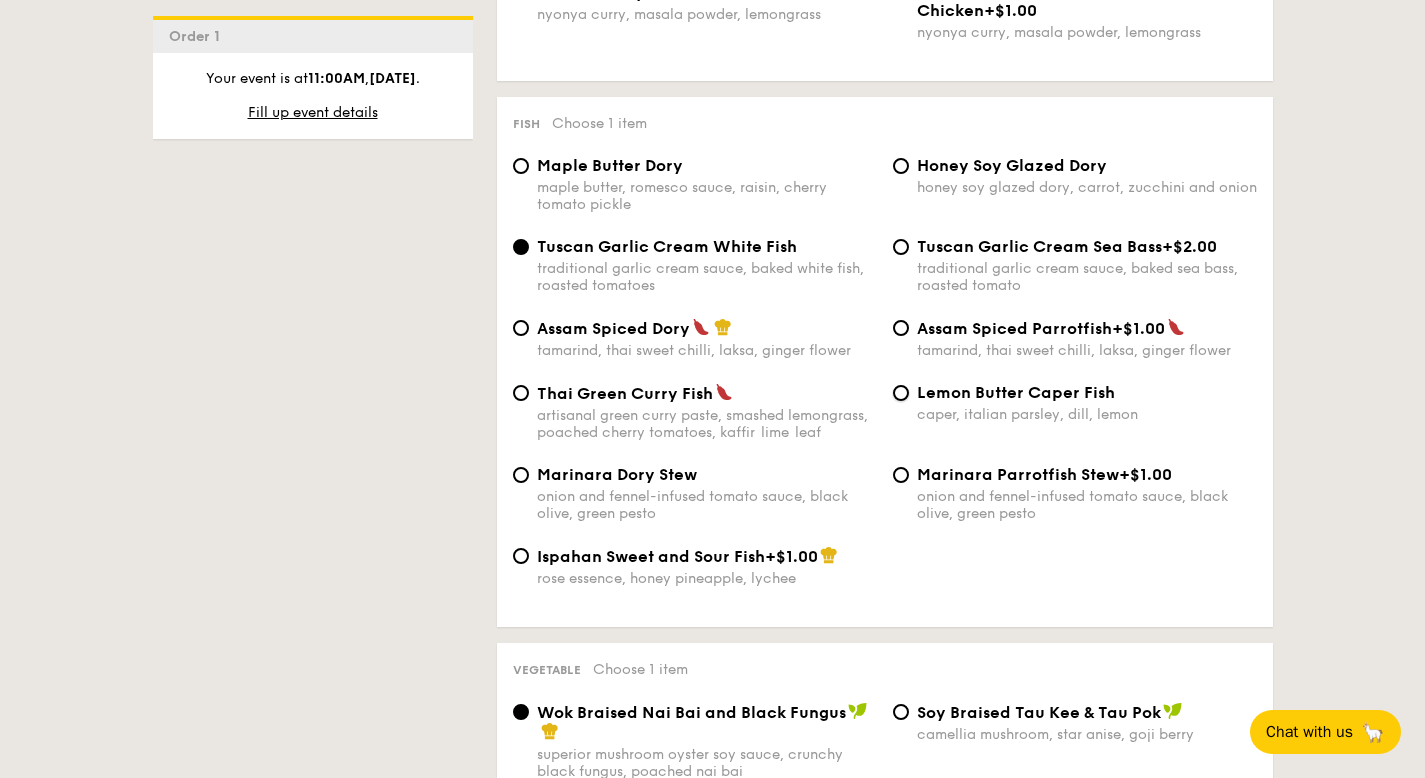 click on "Lemon Butter Caper Fish caper, italian parsley, dill, lemon" at bounding box center [901, 393] 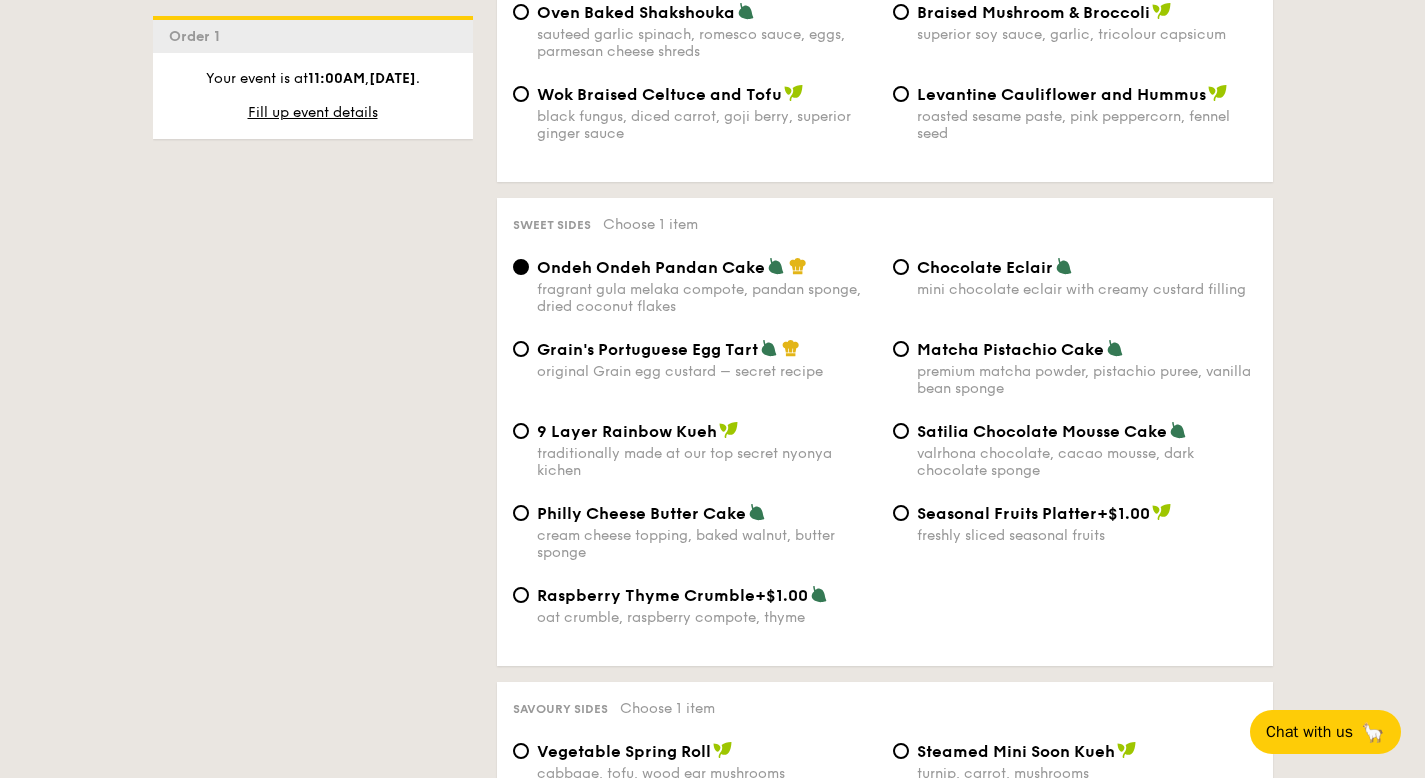 scroll, scrollTop: 2811, scrollLeft: 0, axis: vertical 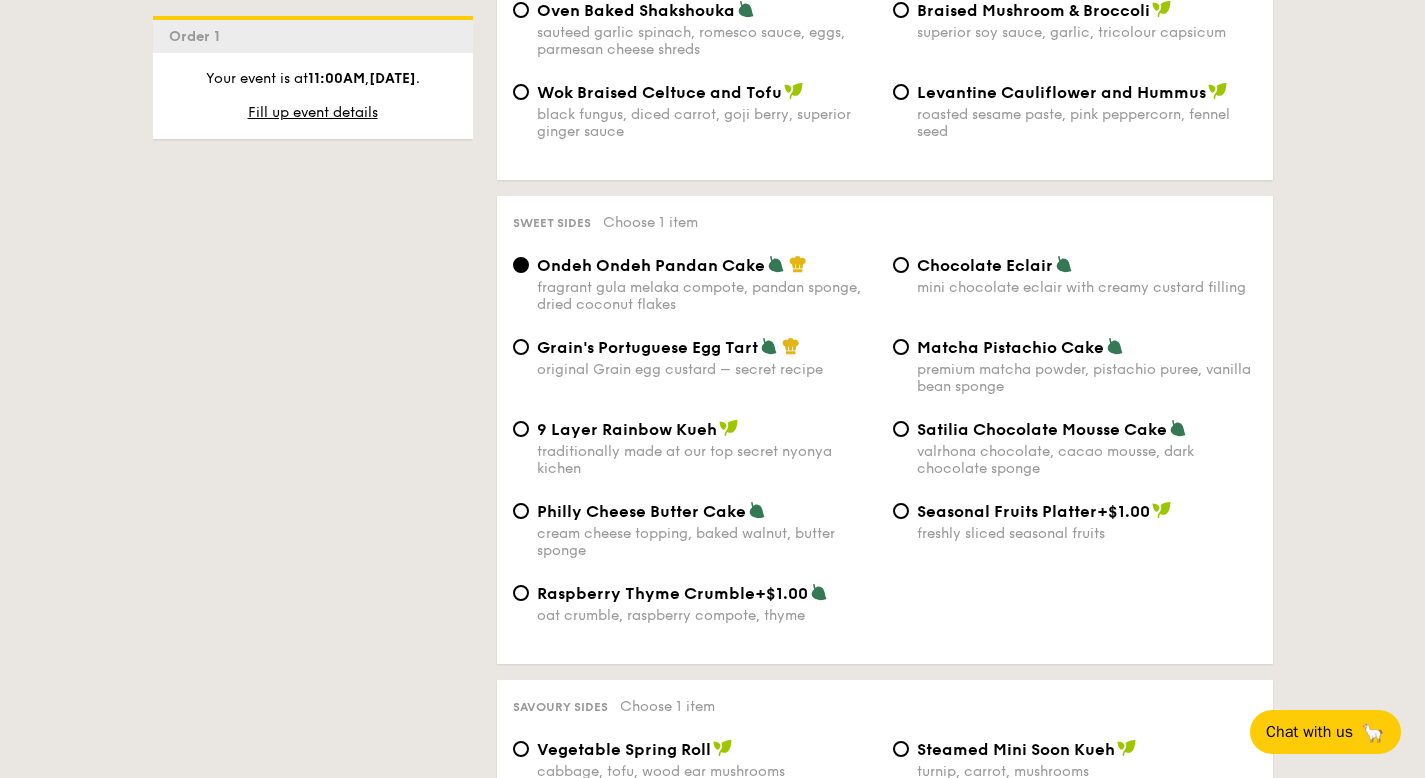 click on "Chocolate Eclair mini chocolate eclair with creamy custard filling" at bounding box center (1087, 275) 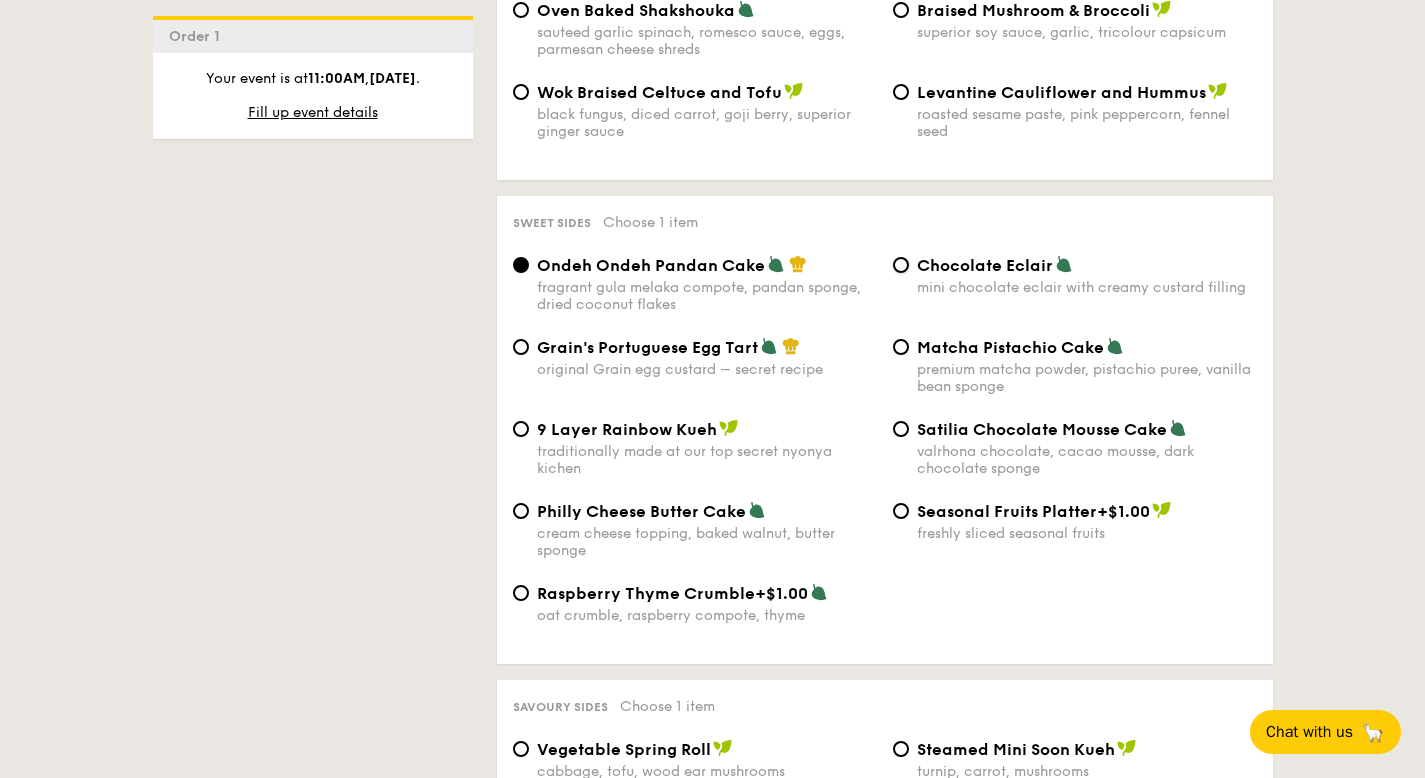 click on "Chocolate Eclair mini chocolate eclair with creamy custard filling" at bounding box center (901, 265) 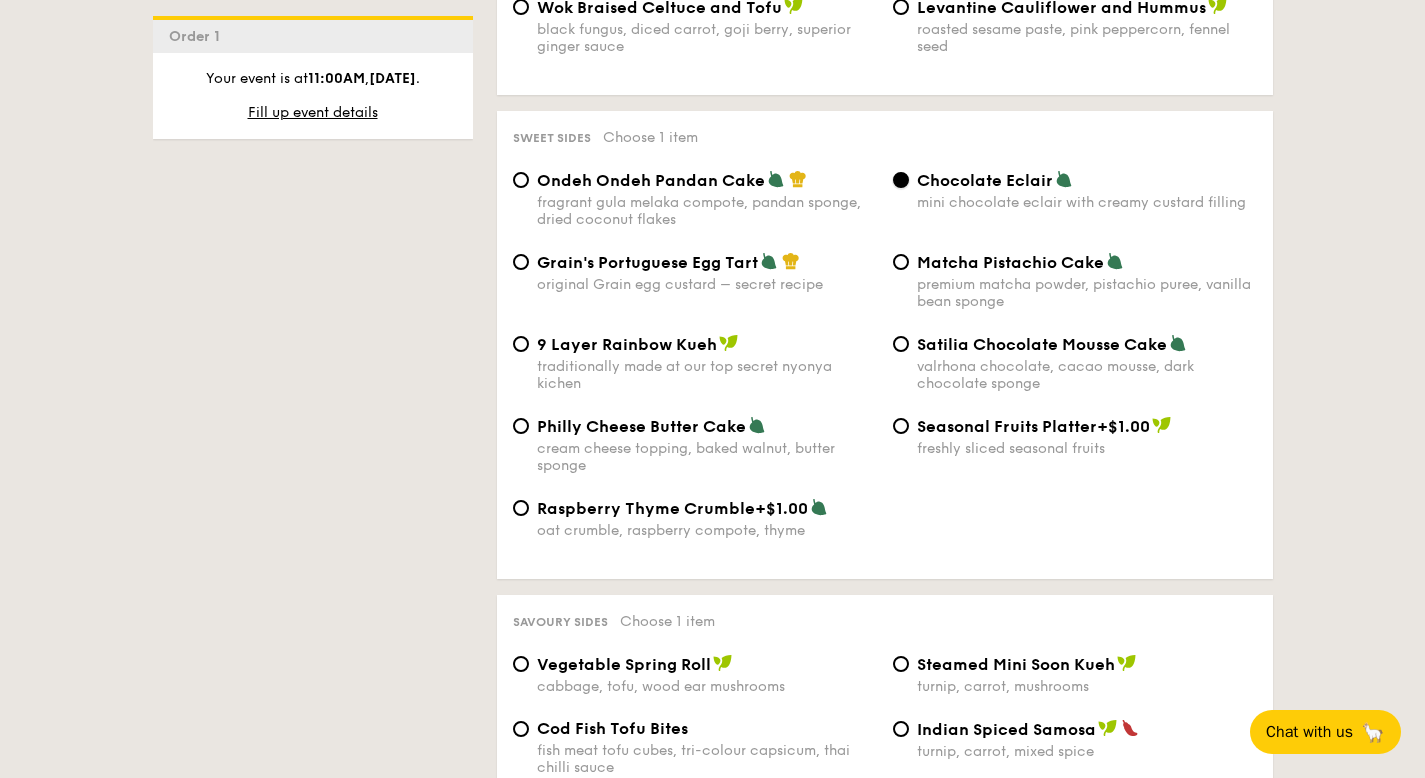 scroll, scrollTop: 2945, scrollLeft: 0, axis: vertical 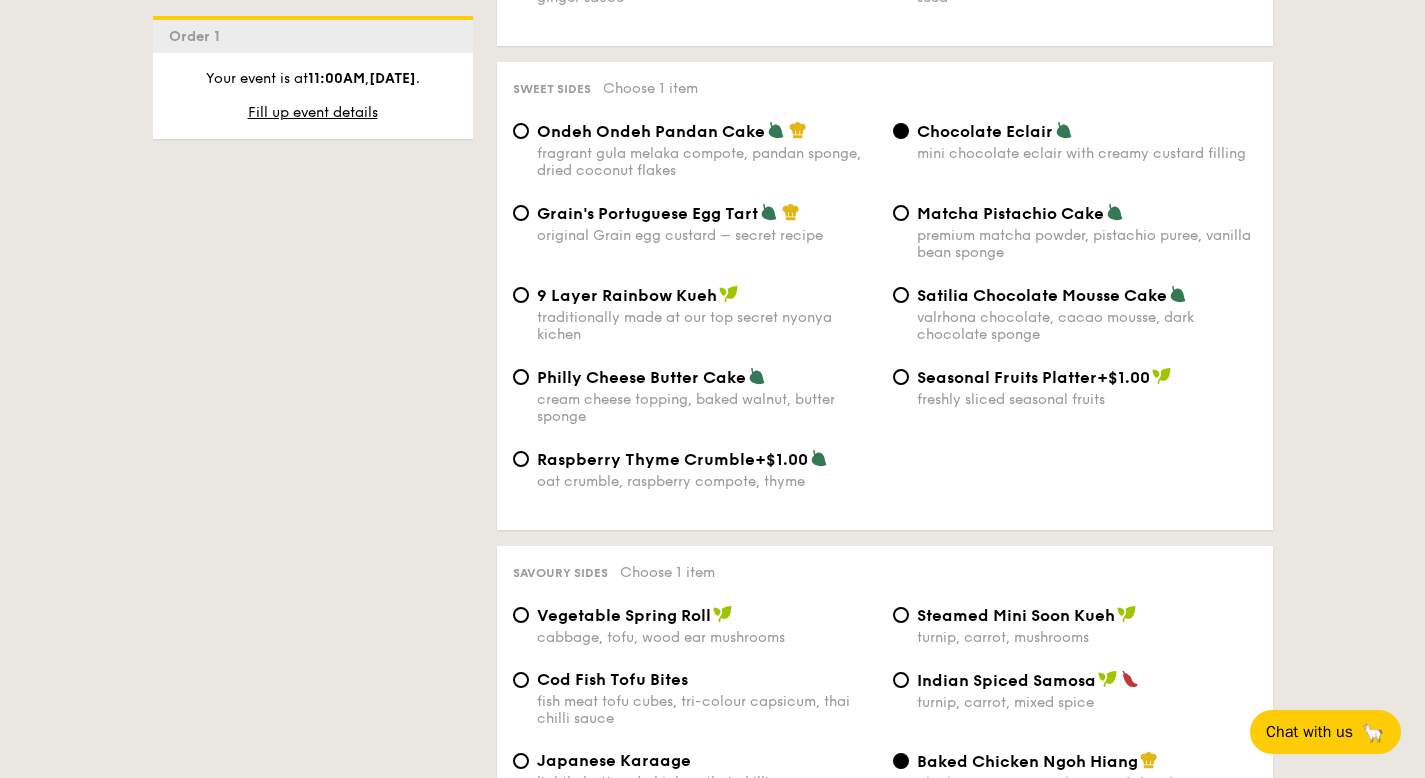 click on "9 Layer Rainbow Kueh traditionally made at our top secret nyonya kichen" at bounding box center (707, 314) 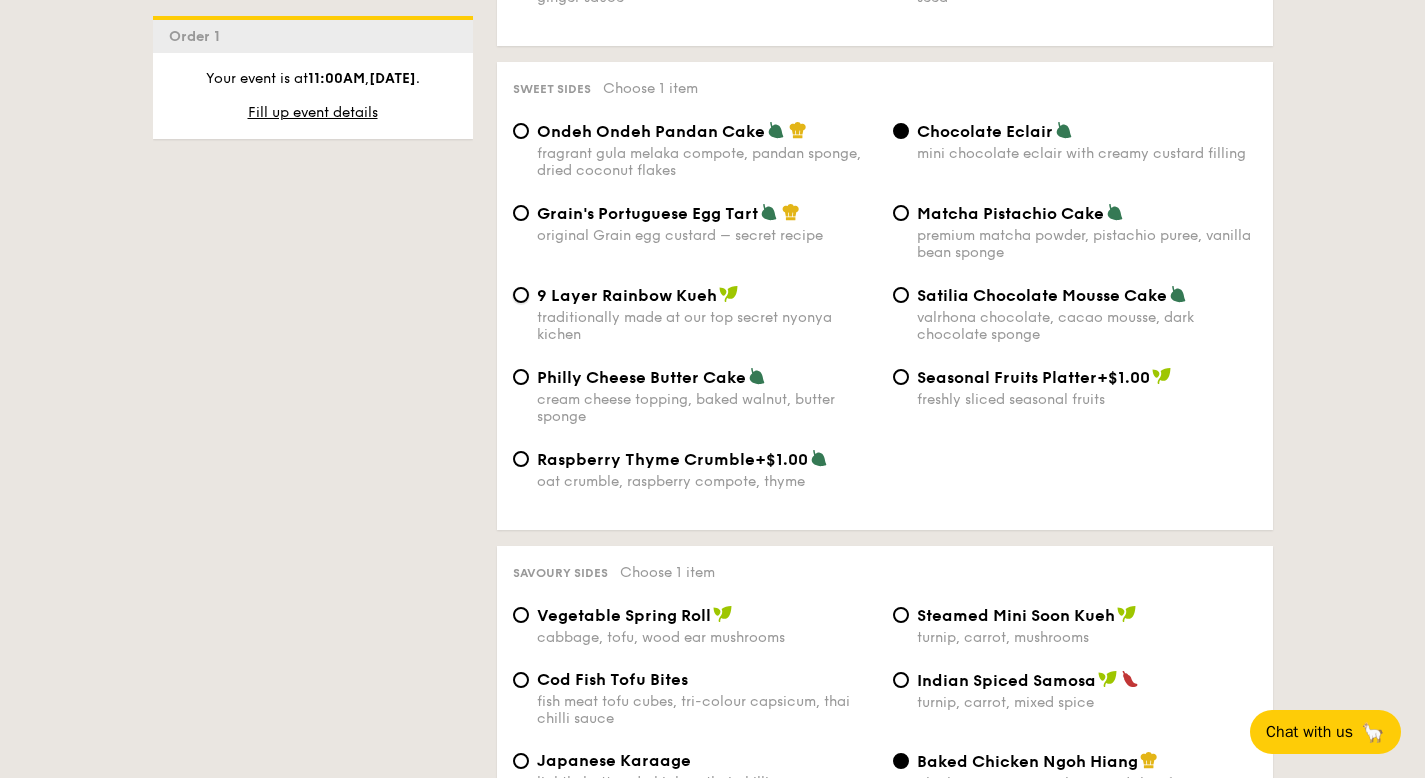 click on "9 Layer Rainbow Kueh traditionally made at our top secret nyonya kichen" at bounding box center (521, 295) 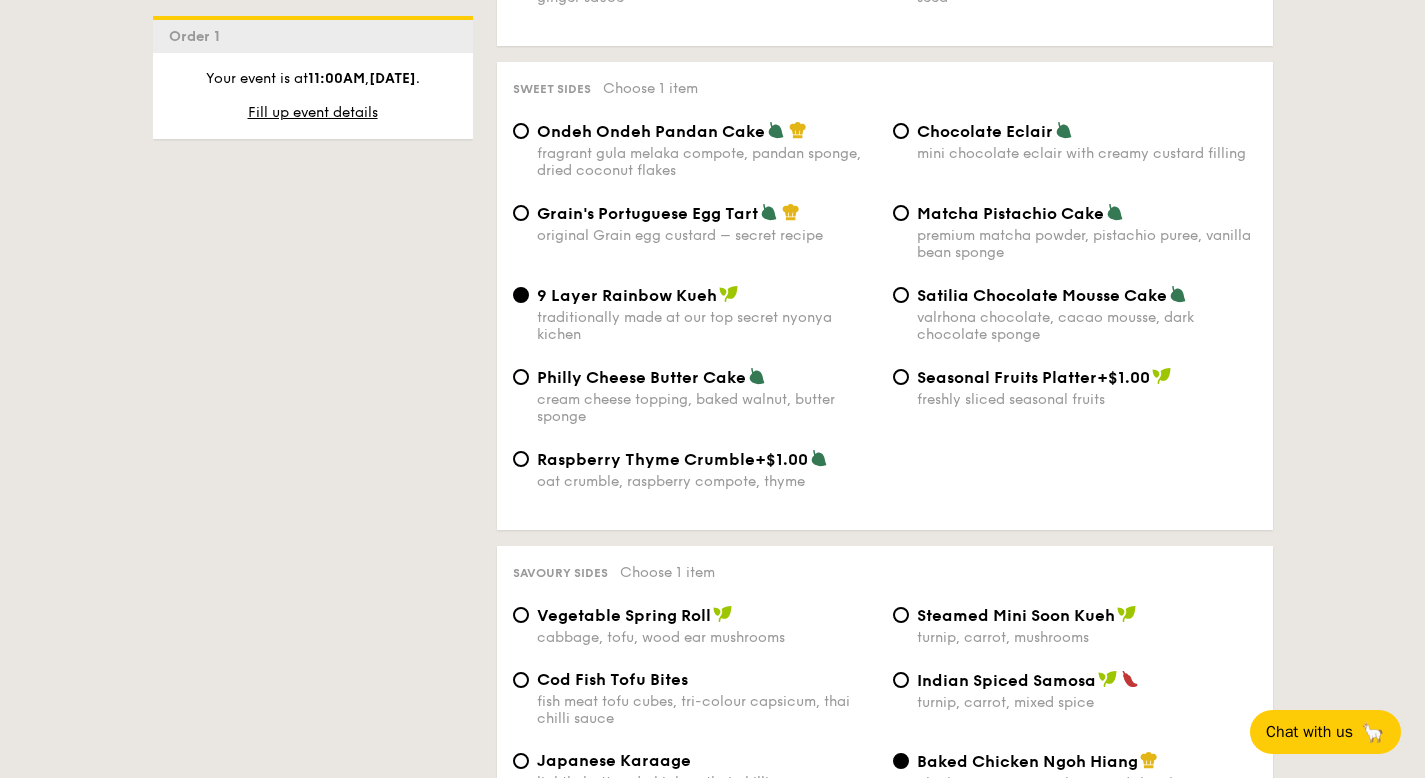 click on "Philly Cheese Butter Cake" at bounding box center [641, 377] 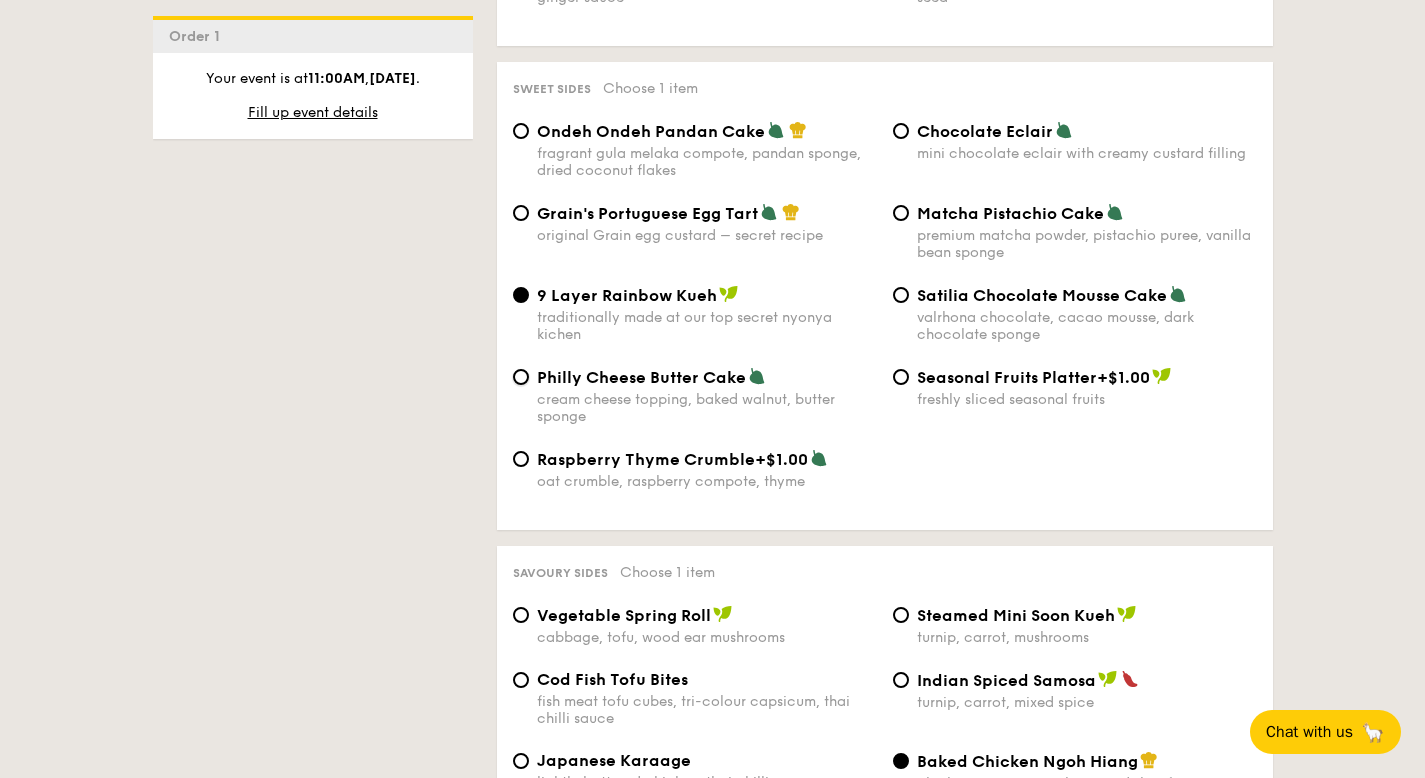 click on "Philly Cheese Butter Cake cream cheese topping, baked walnut, butter sponge" at bounding box center (521, 377) 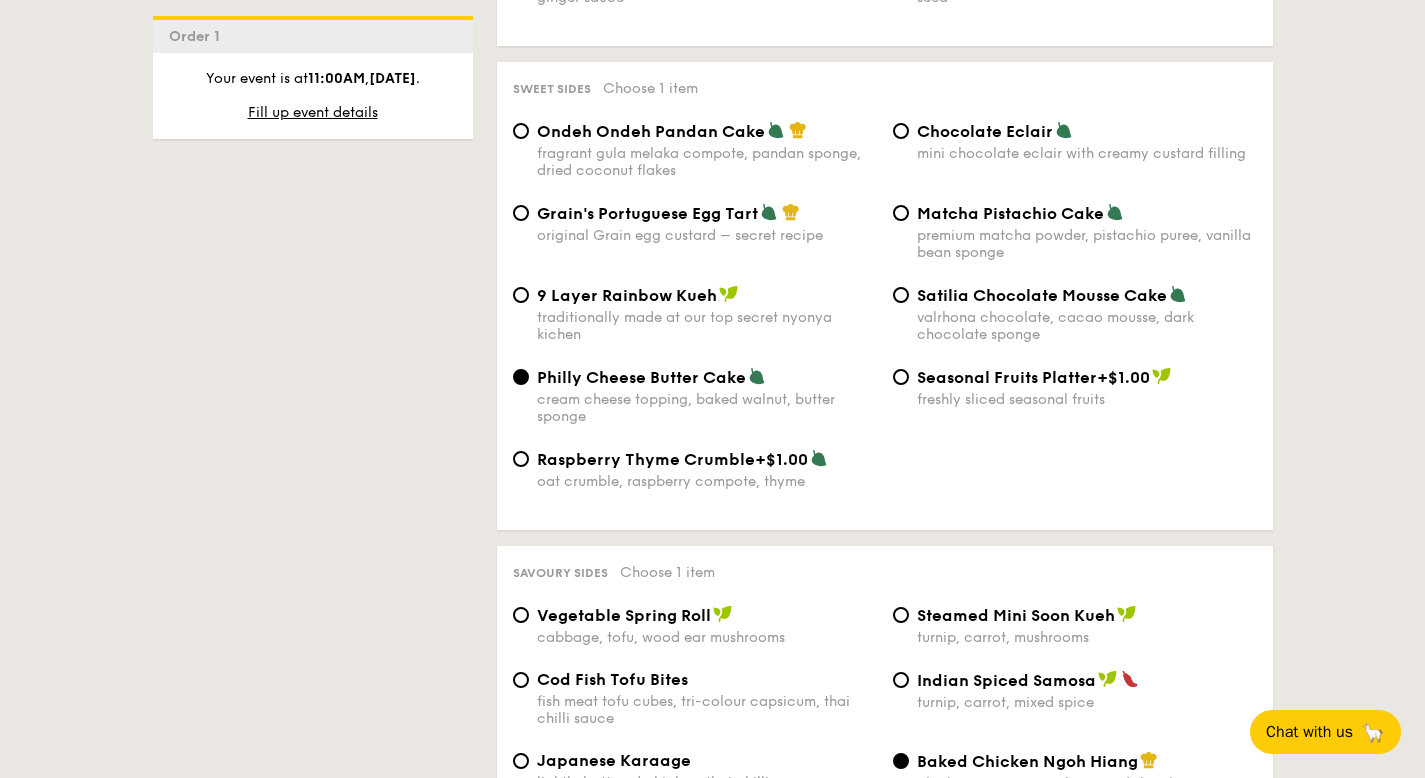 click on "Chocolate Eclair" at bounding box center (985, 131) 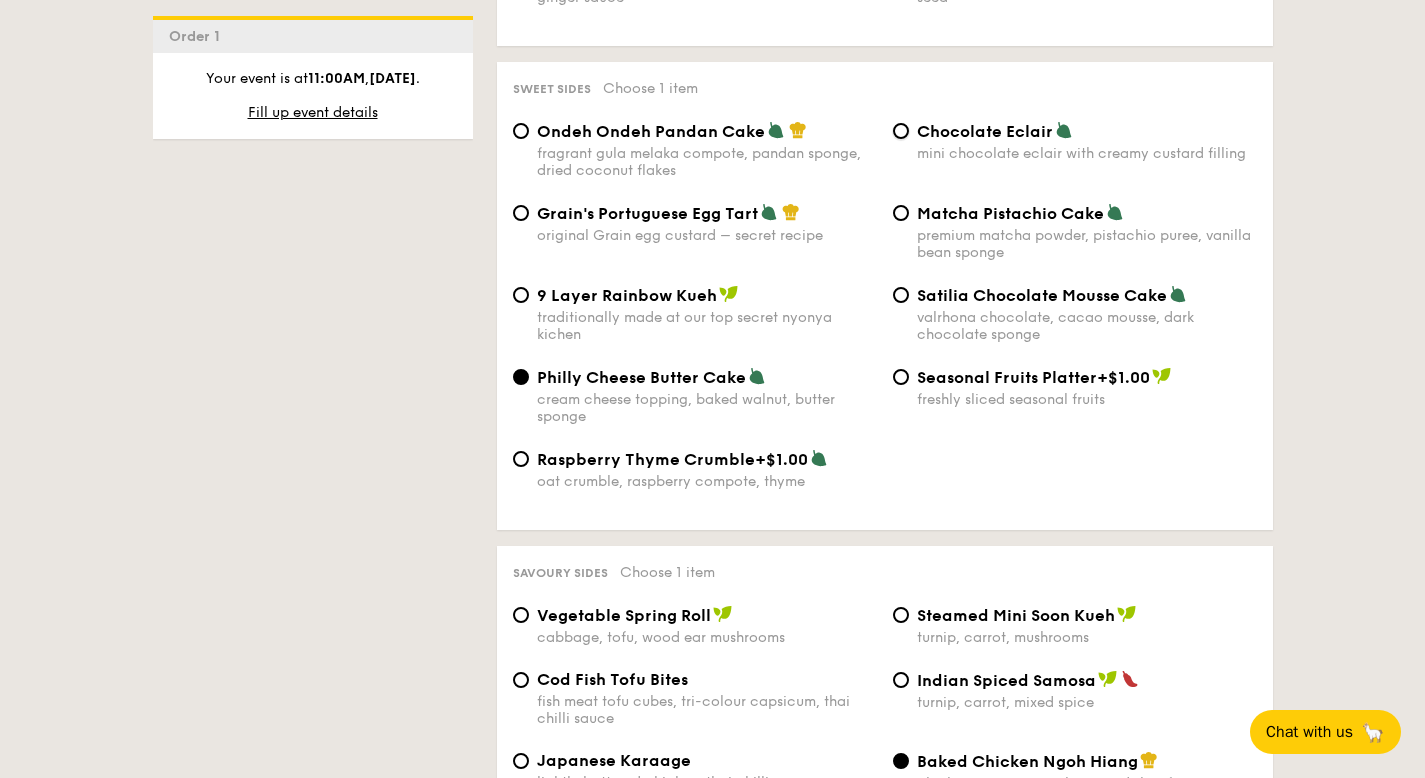 click on "Chocolate Eclair mini chocolate eclair with creamy custard filling" at bounding box center [901, 131] 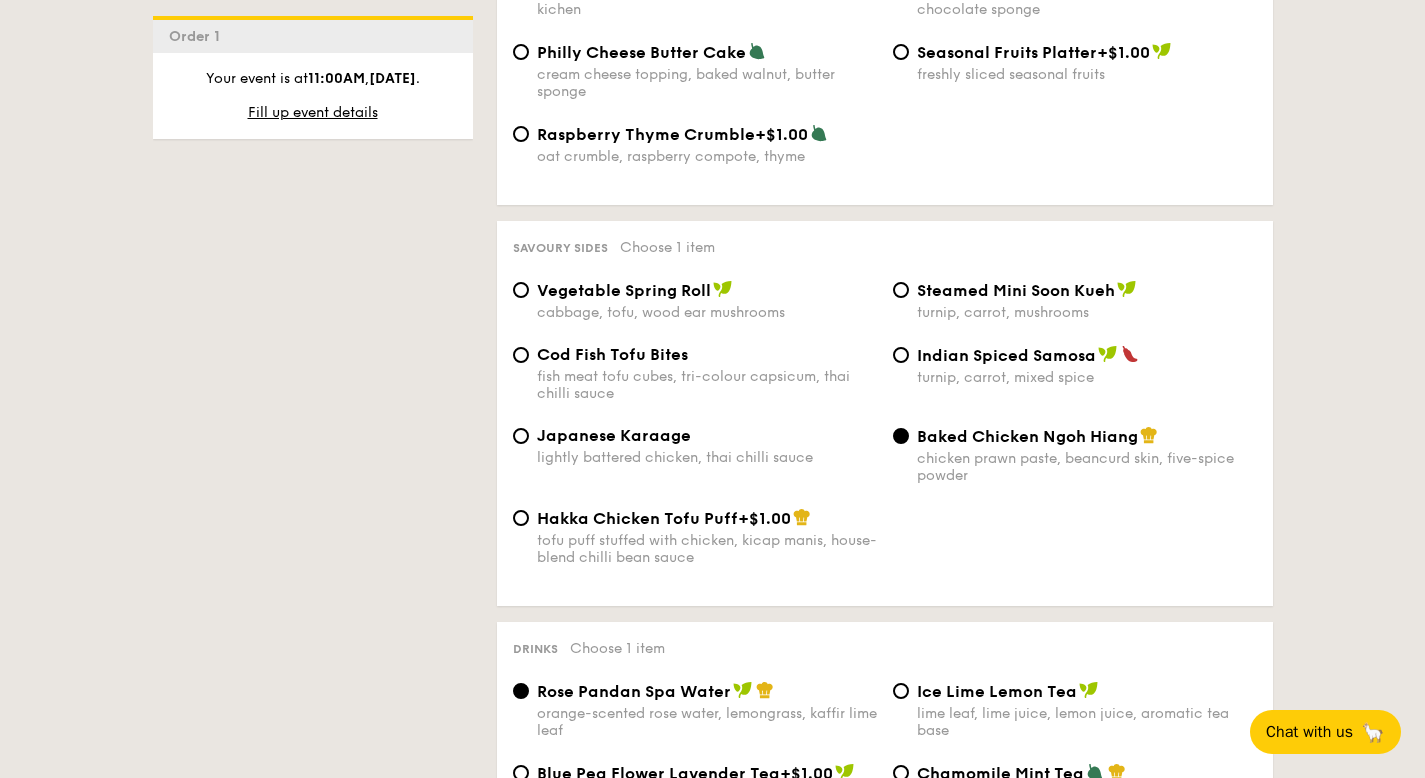 scroll, scrollTop: 3370, scrollLeft: 0, axis: vertical 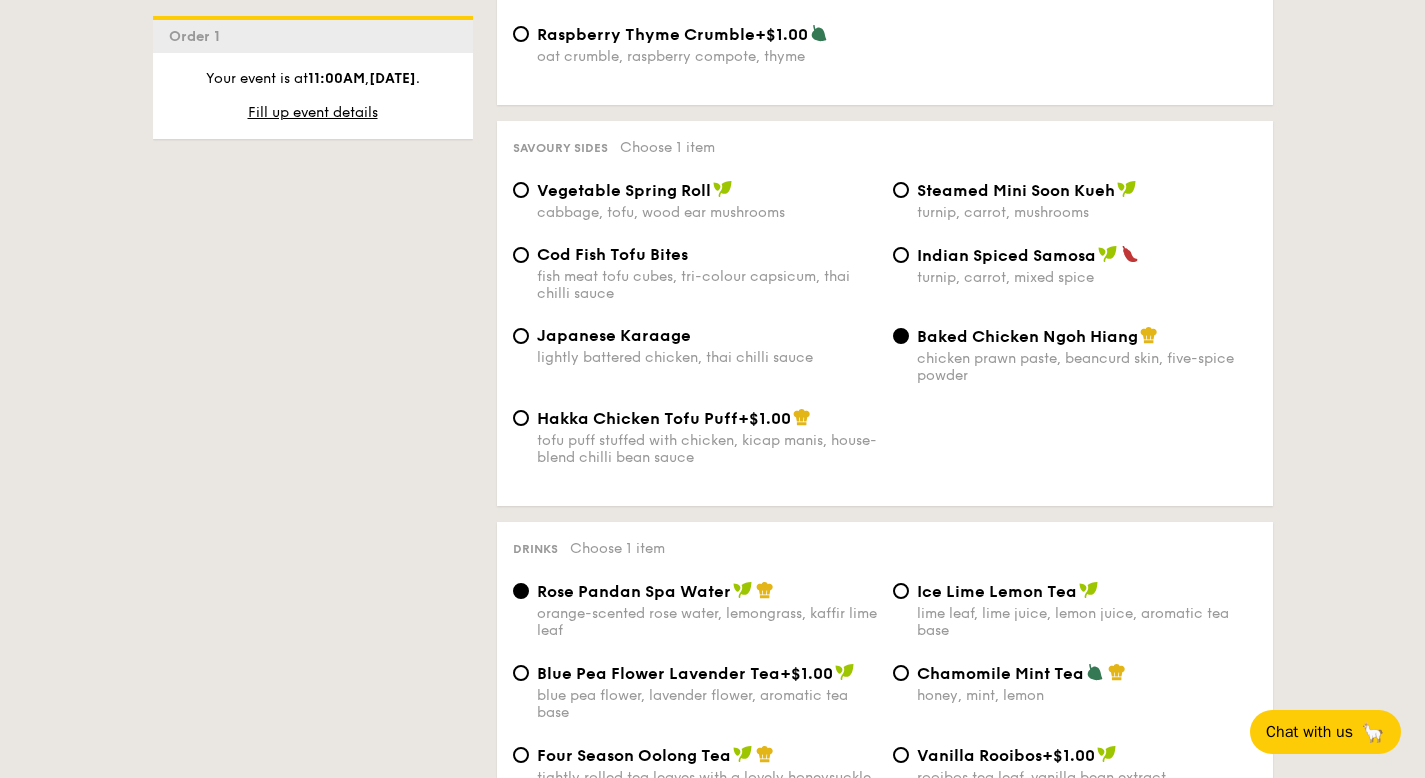 click on "Japanese Karaage" at bounding box center [707, 335] 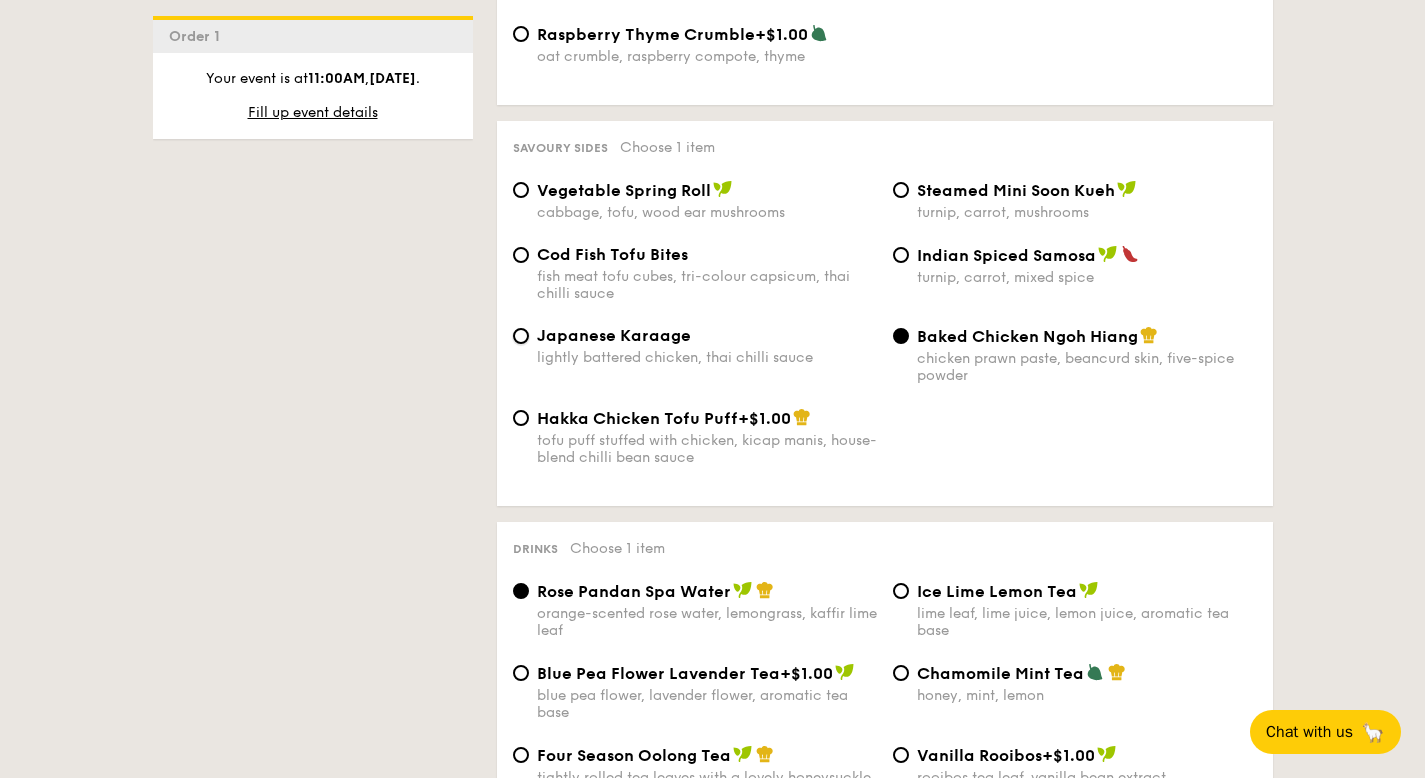click on "Japanese Karaage lightly battered chicken, thai chilli sauce" at bounding box center [521, 336] 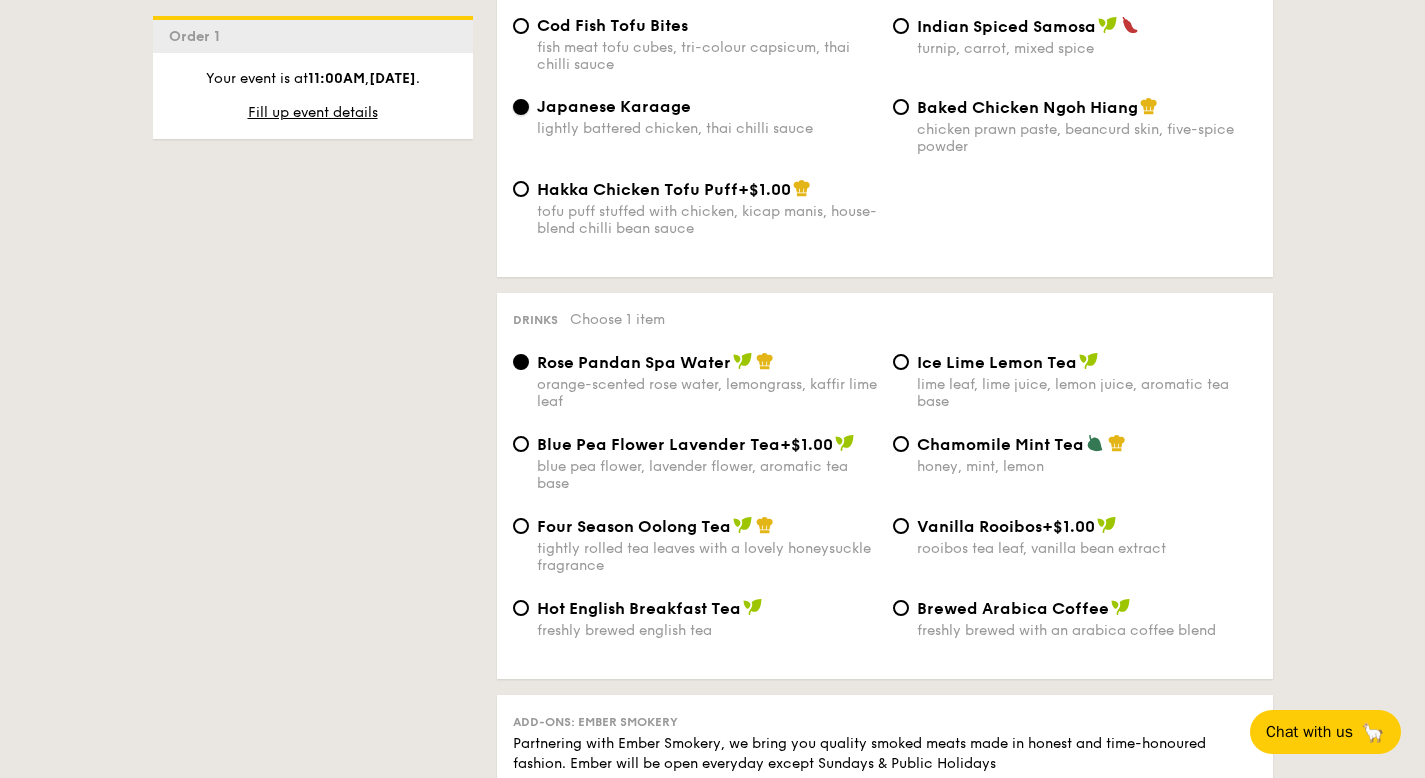 scroll, scrollTop: 3666, scrollLeft: 0, axis: vertical 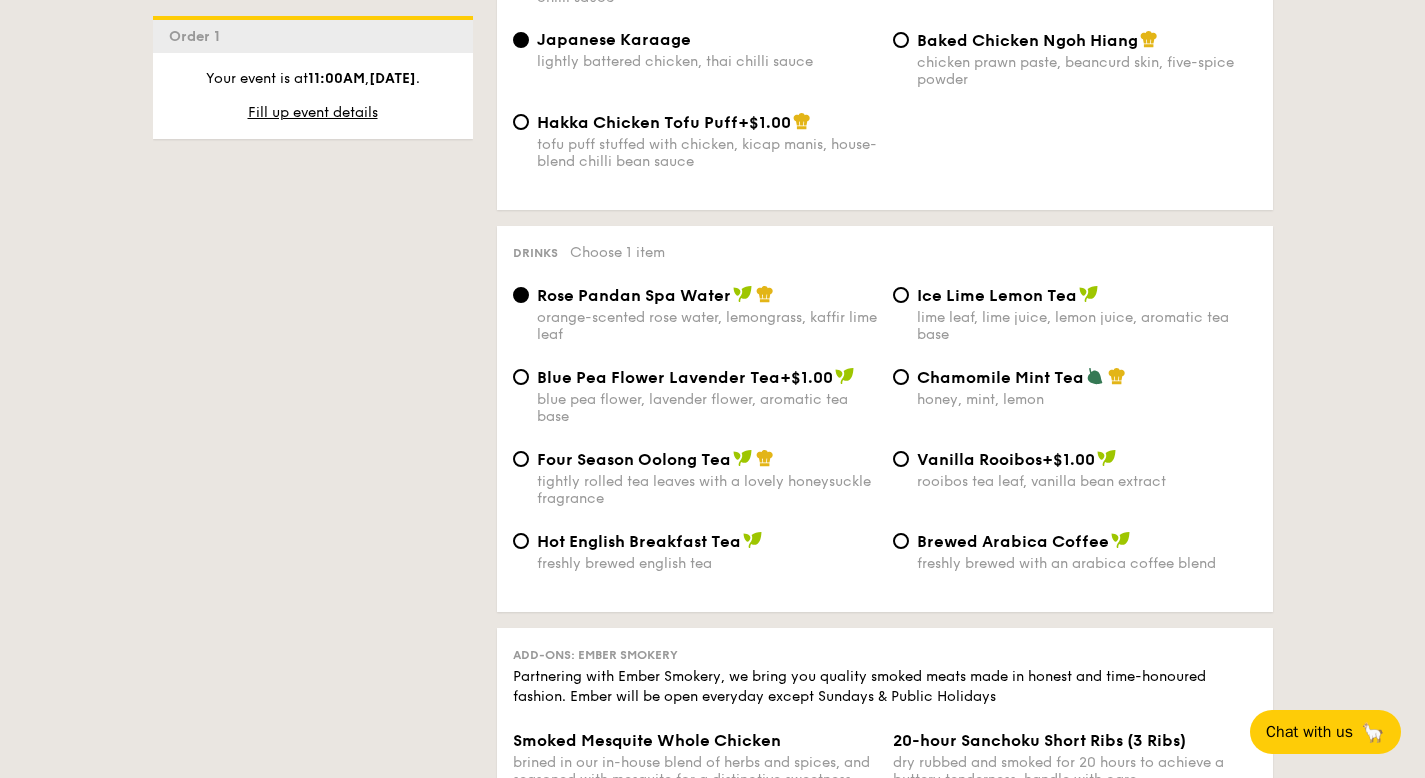 click on "lime leaf, lime juice, lemon juice, aromatic tea base" at bounding box center [1087, 326] 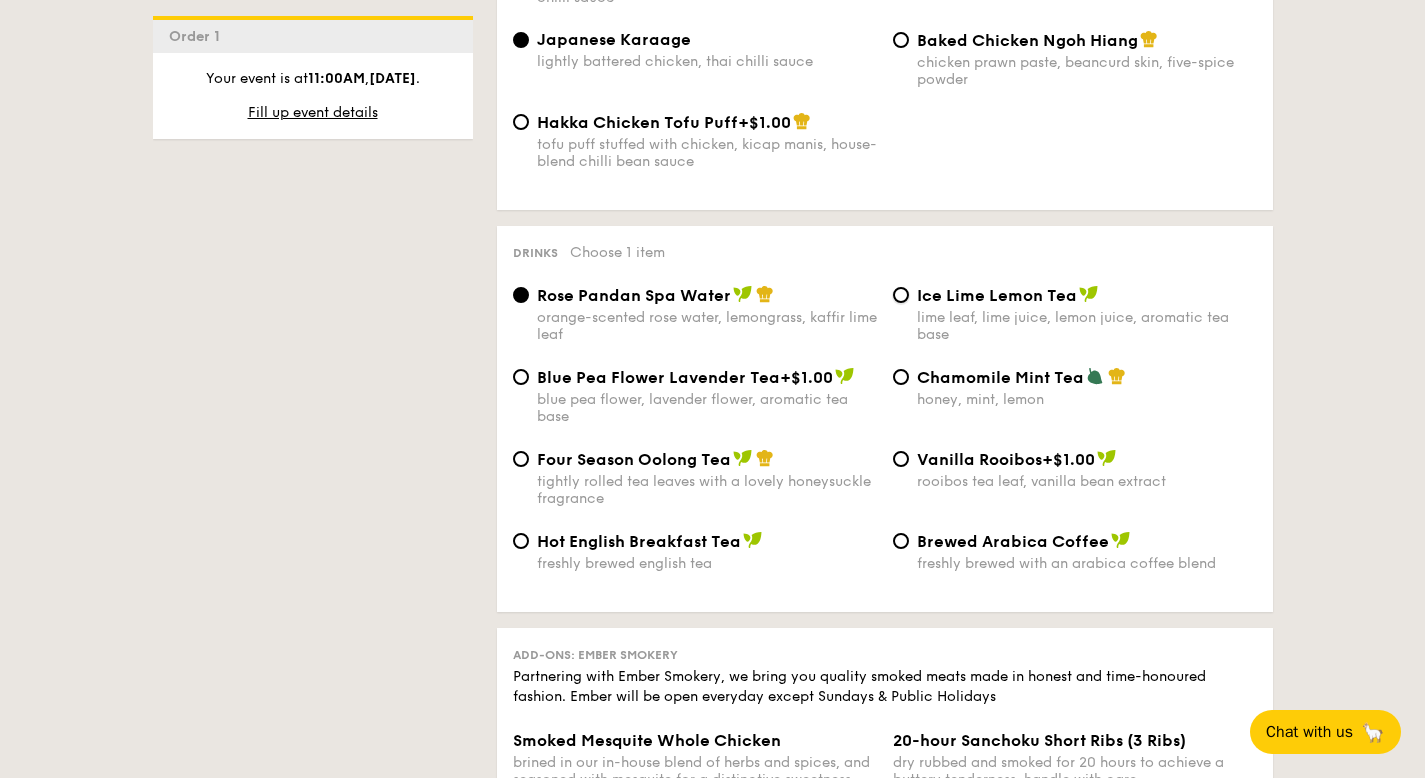 click on "Ice Lime Lemon Tea lime leaf, lime juice, lemon juice, aromatic tea base" at bounding box center [901, 295] 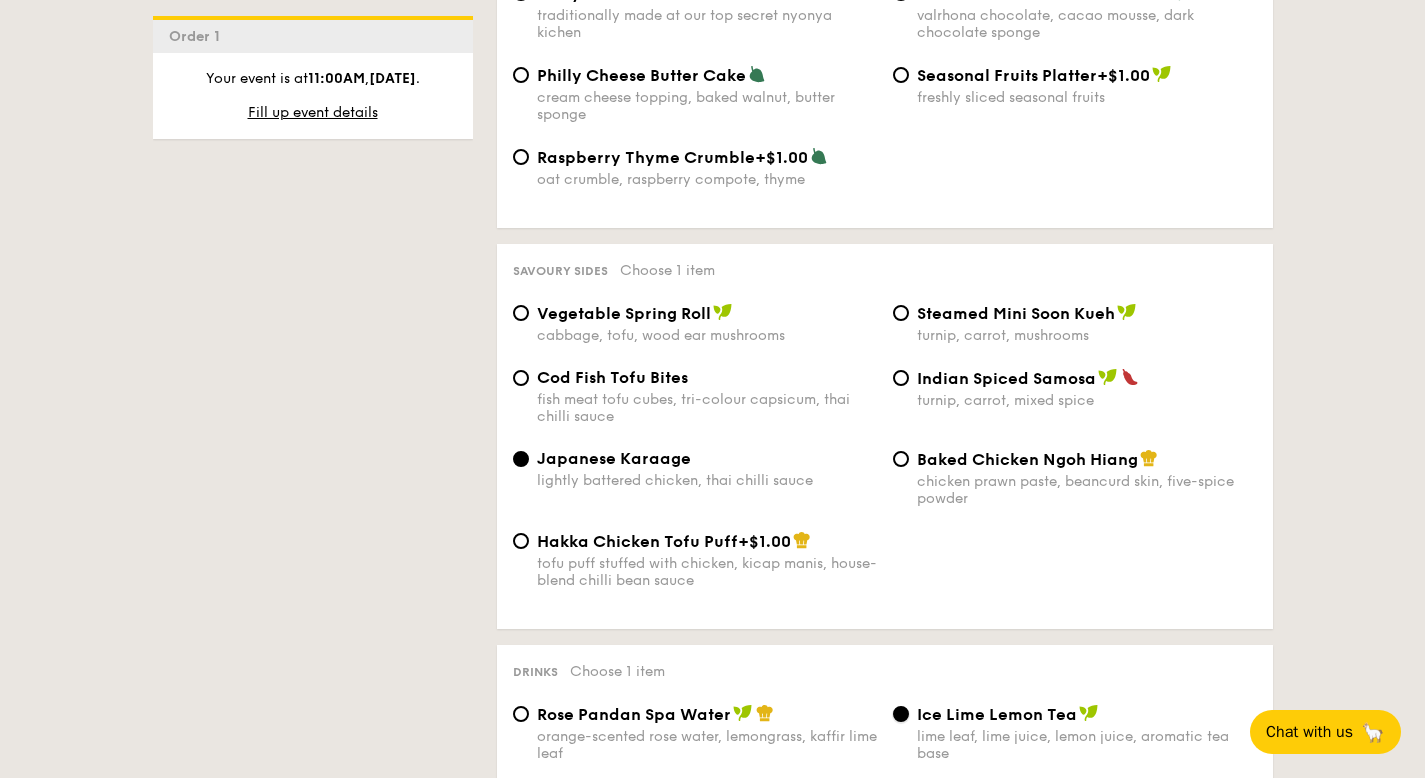 scroll, scrollTop: 3178, scrollLeft: 0, axis: vertical 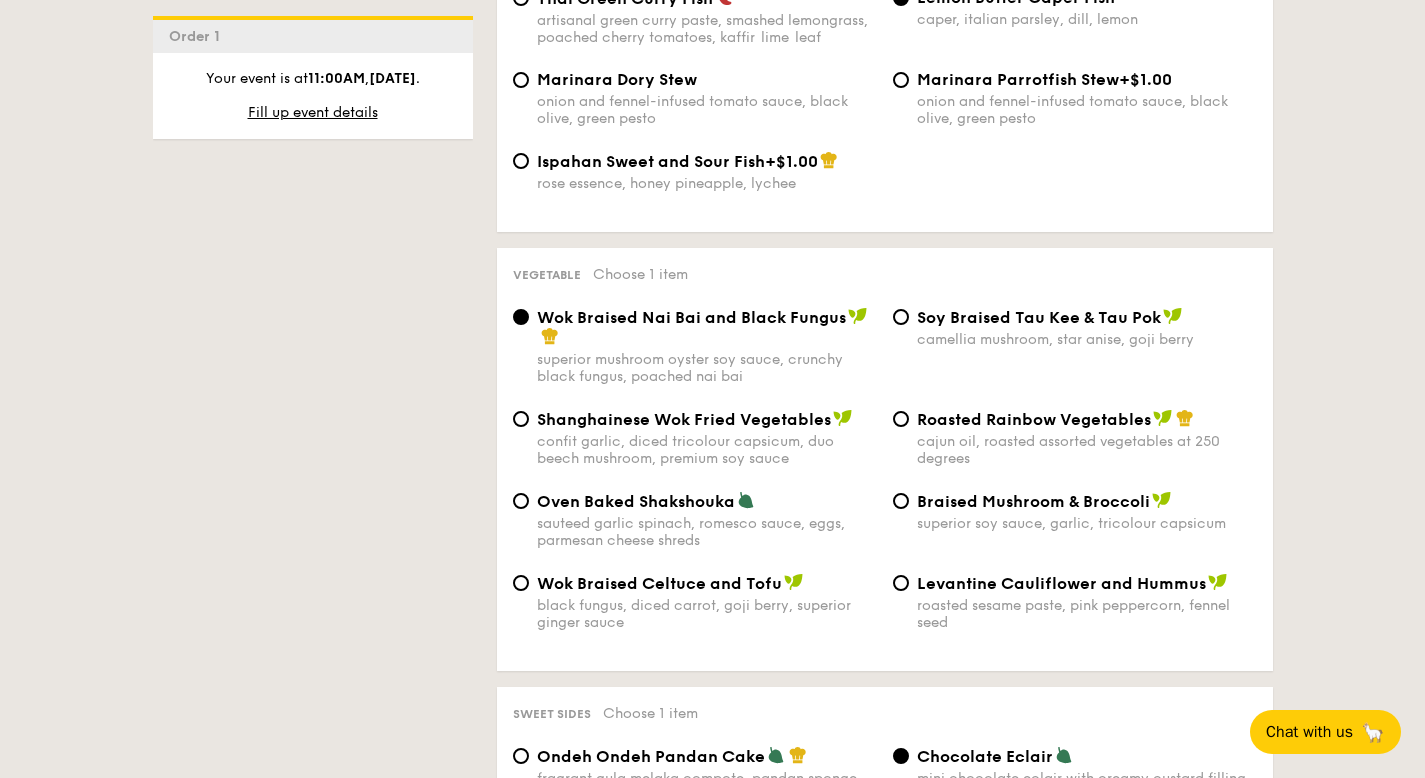 click on "Braised Mushroom & Broccoli superior soy sauce, garlic, tricolour capsicum" at bounding box center (1087, 511) 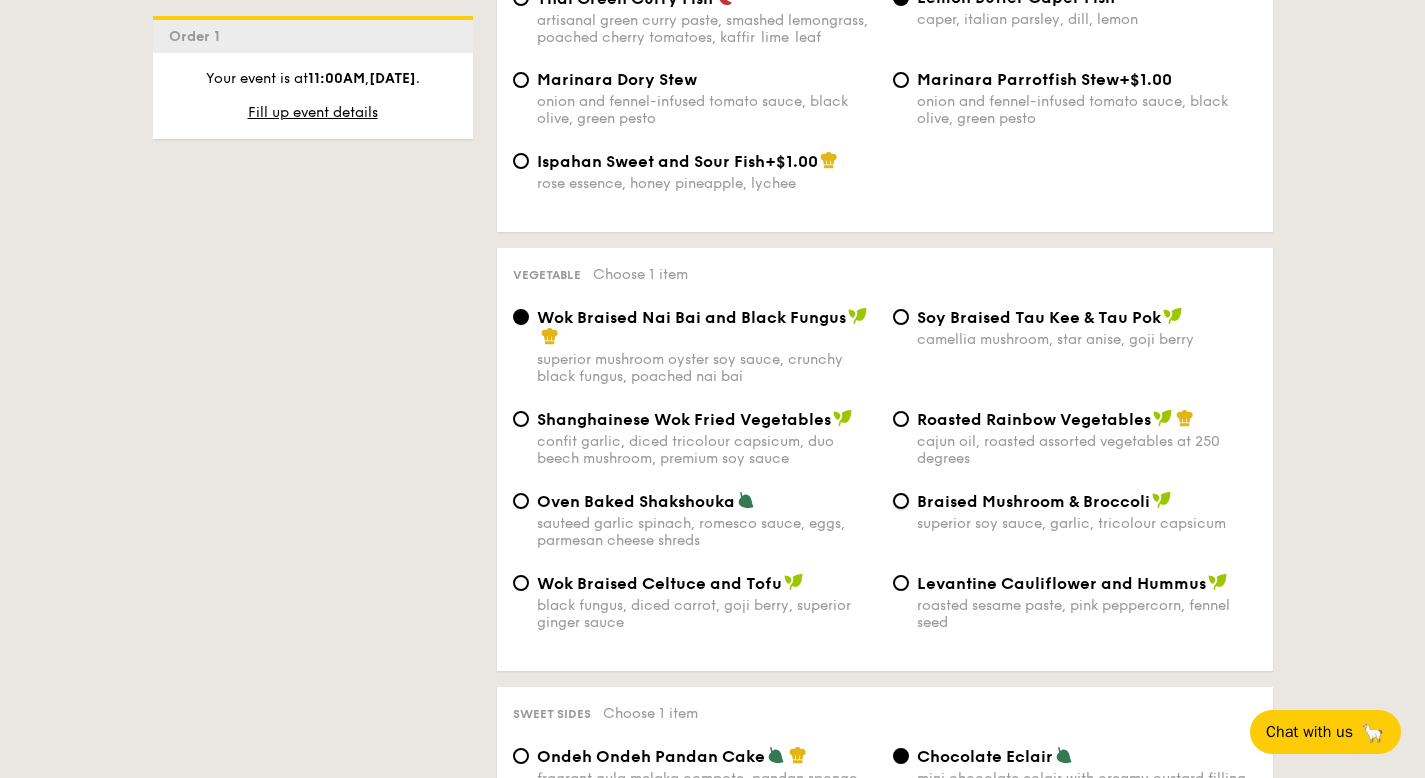 click on "Braised Mushroom & Broccoli superior soy sauce, garlic, tricolour capsicum" at bounding box center [901, 501] 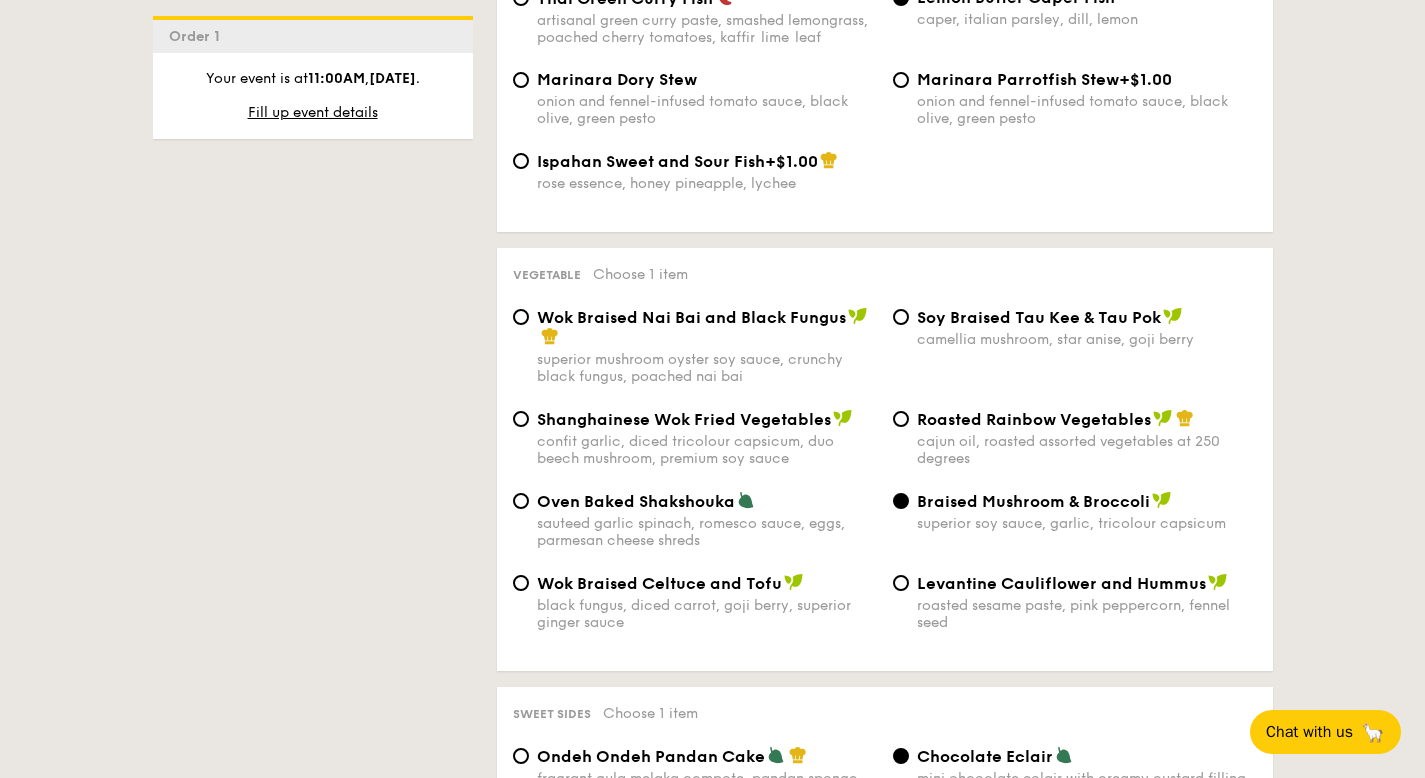 click on "Wok Braised Nai Bai and Black Fungus" at bounding box center (691, 317) 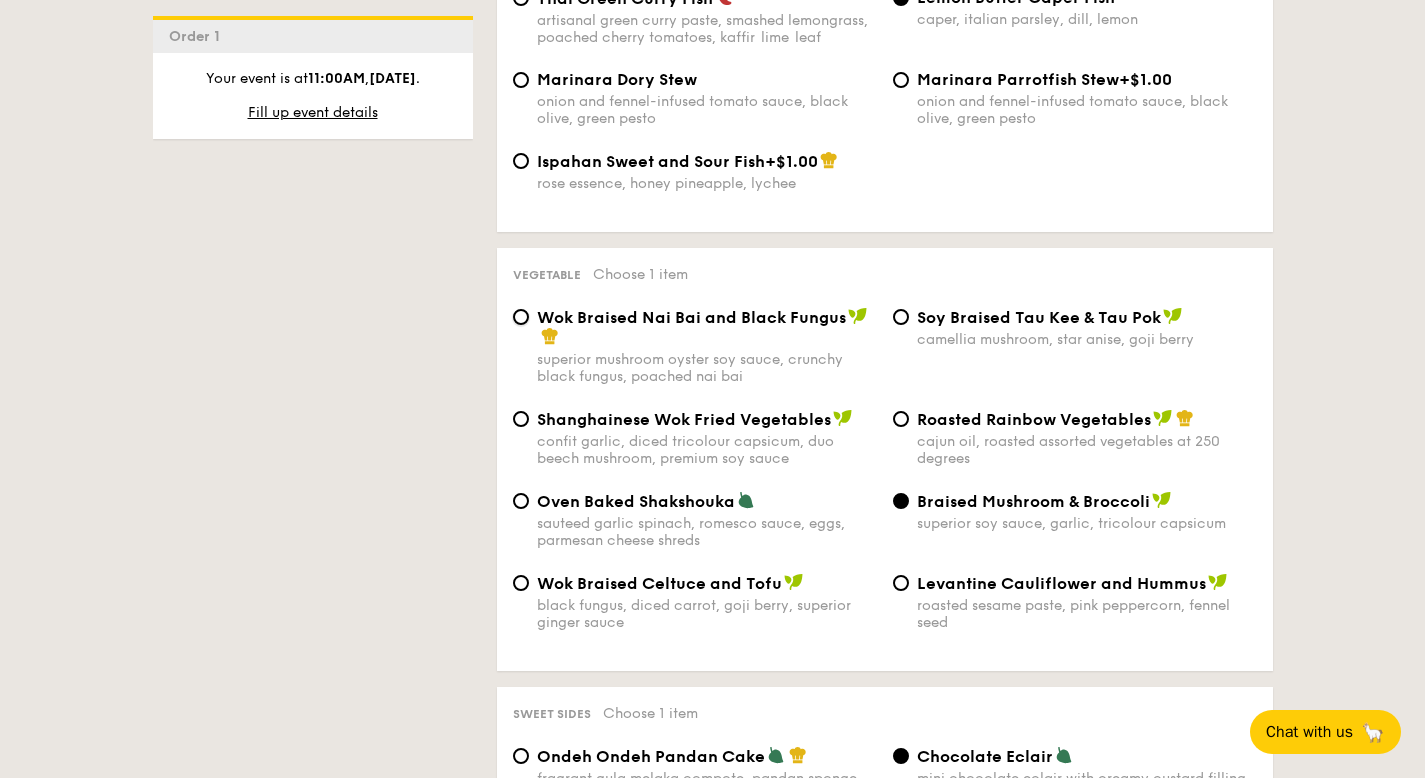 click on "Wok Braised Nai Bai and Black Fungus  superior mushroom oyster soy sauce, crunchy black fungus, poached nai bai" at bounding box center (521, 317) 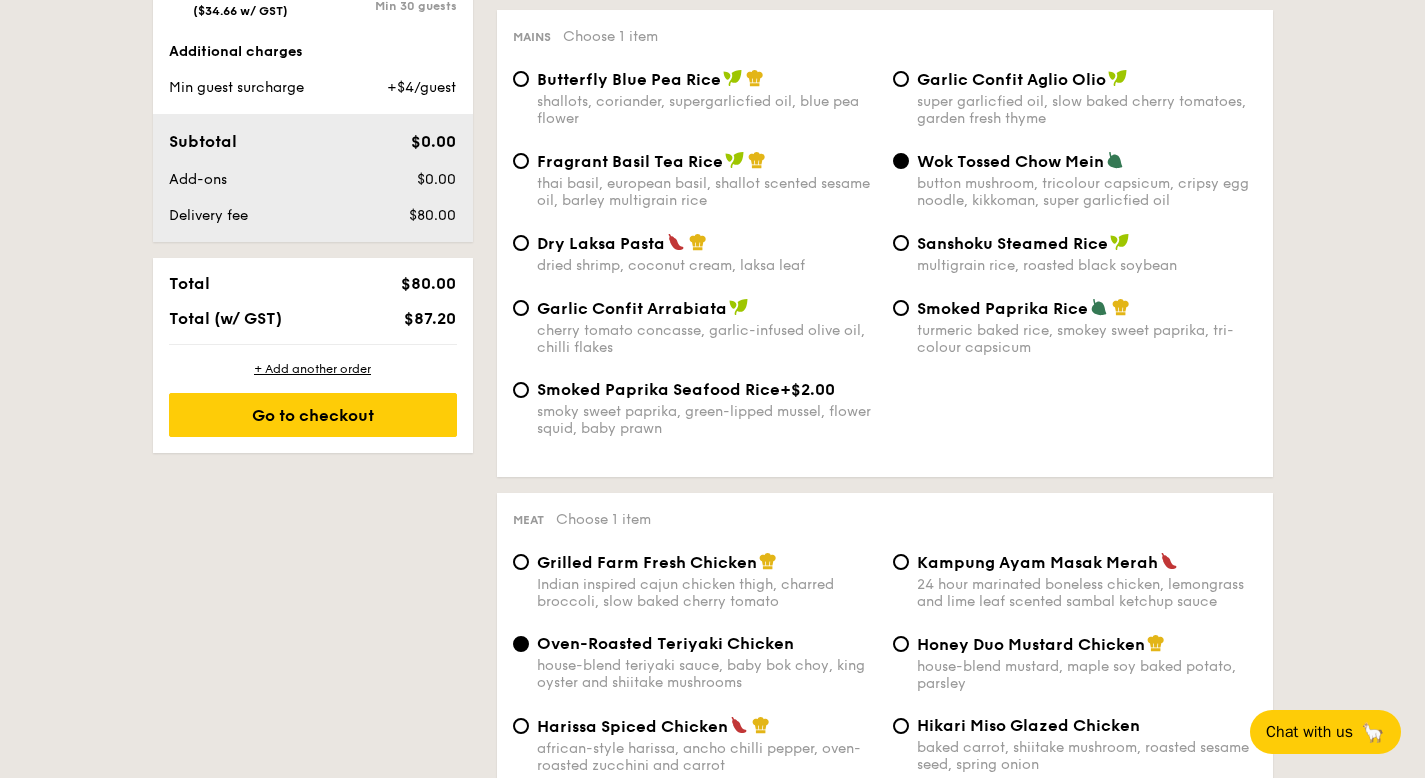 scroll, scrollTop: 857, scrollLeft: 0, axis: vertical 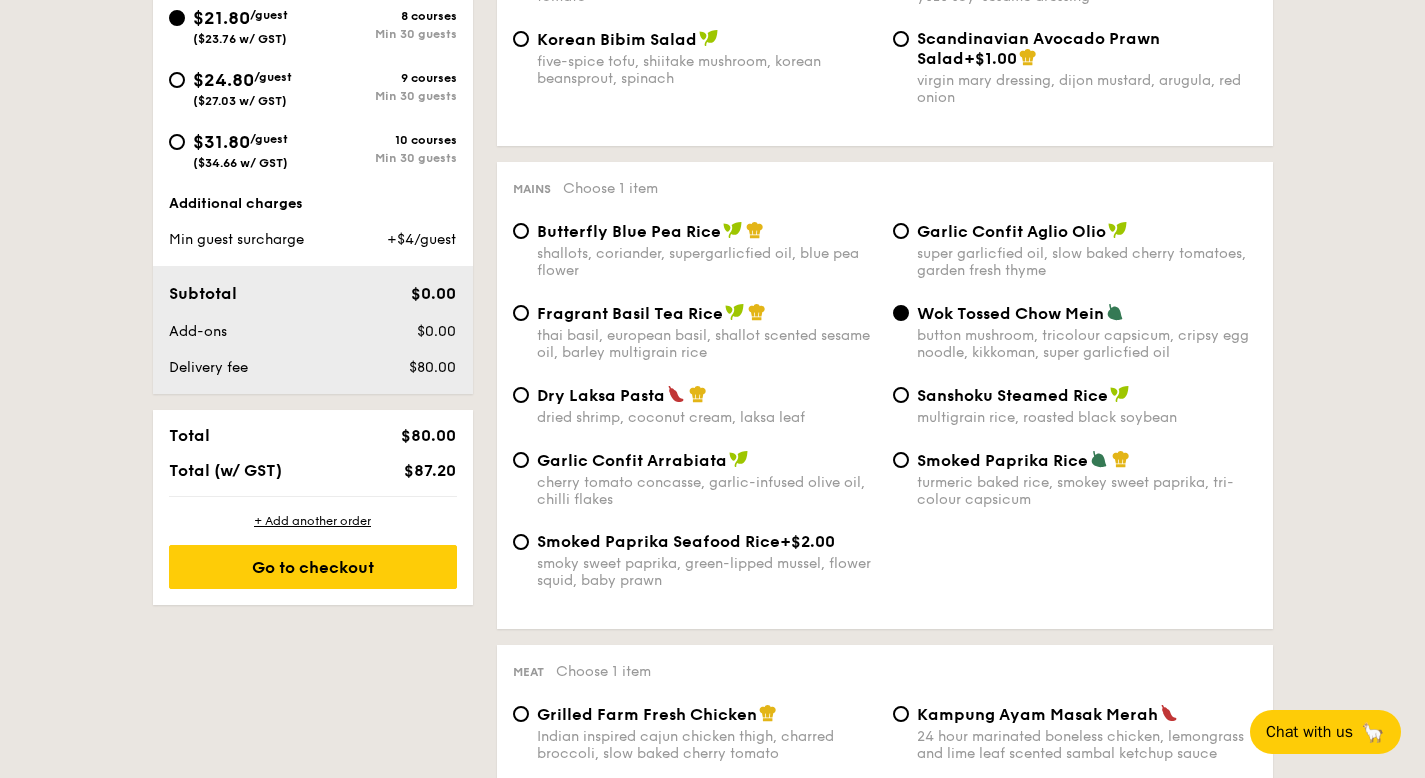 click on "Butterfly Blue Pea Rice" at bounding box center (707, 231) 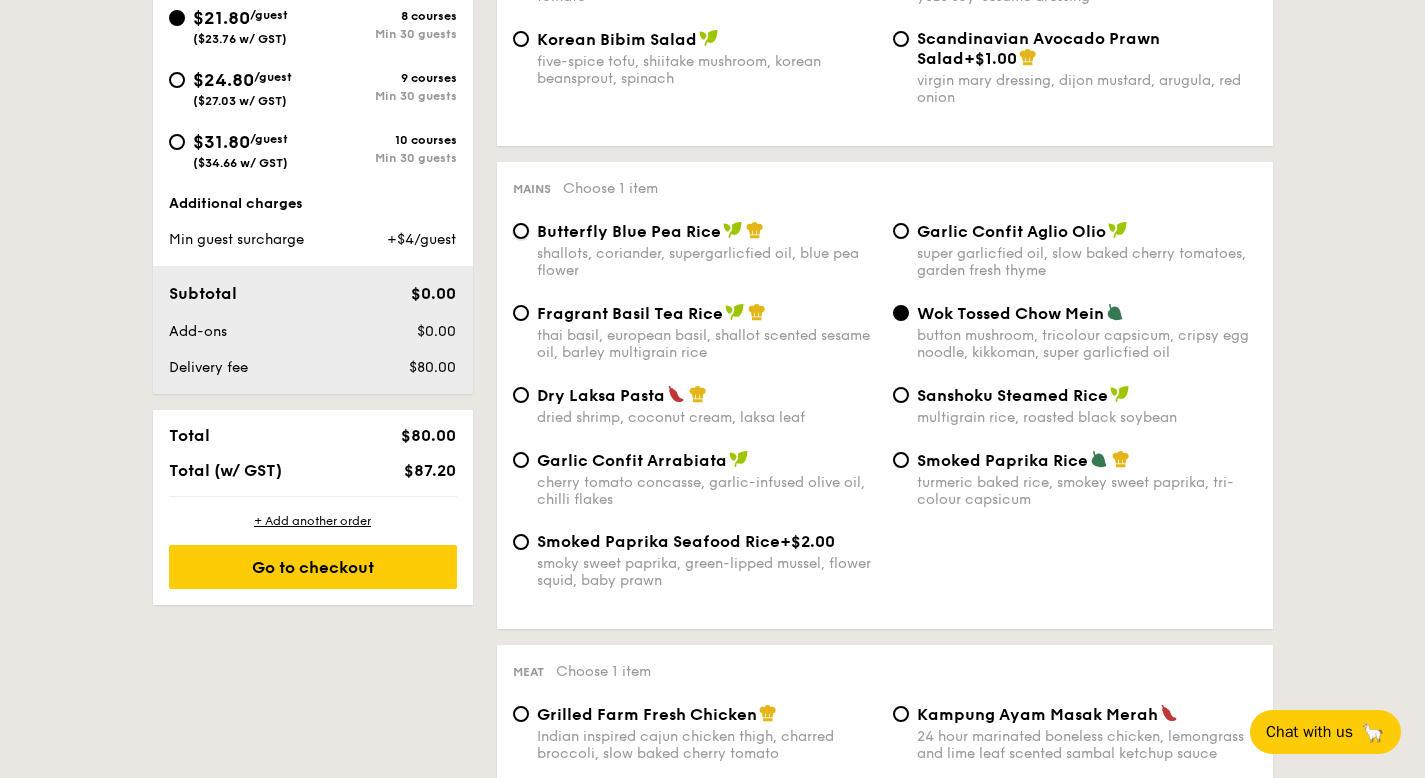 click on "Butterfly Blue Pea Rice shallots, coriander, supergarlicfied oil, blue pea flower" at bounding box center (521, 231) 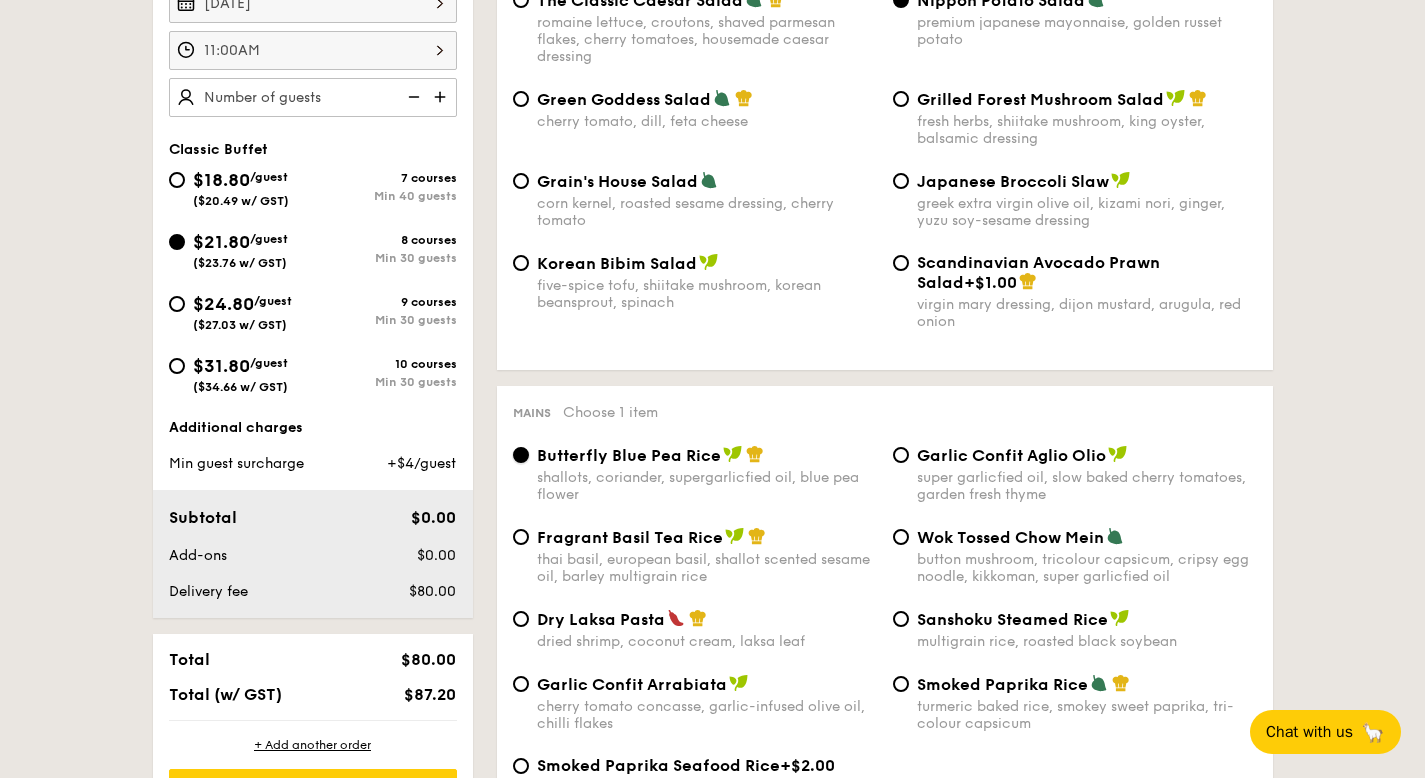 scroll, scrollTop: 439, scrollLeft: 0, axis: vertical 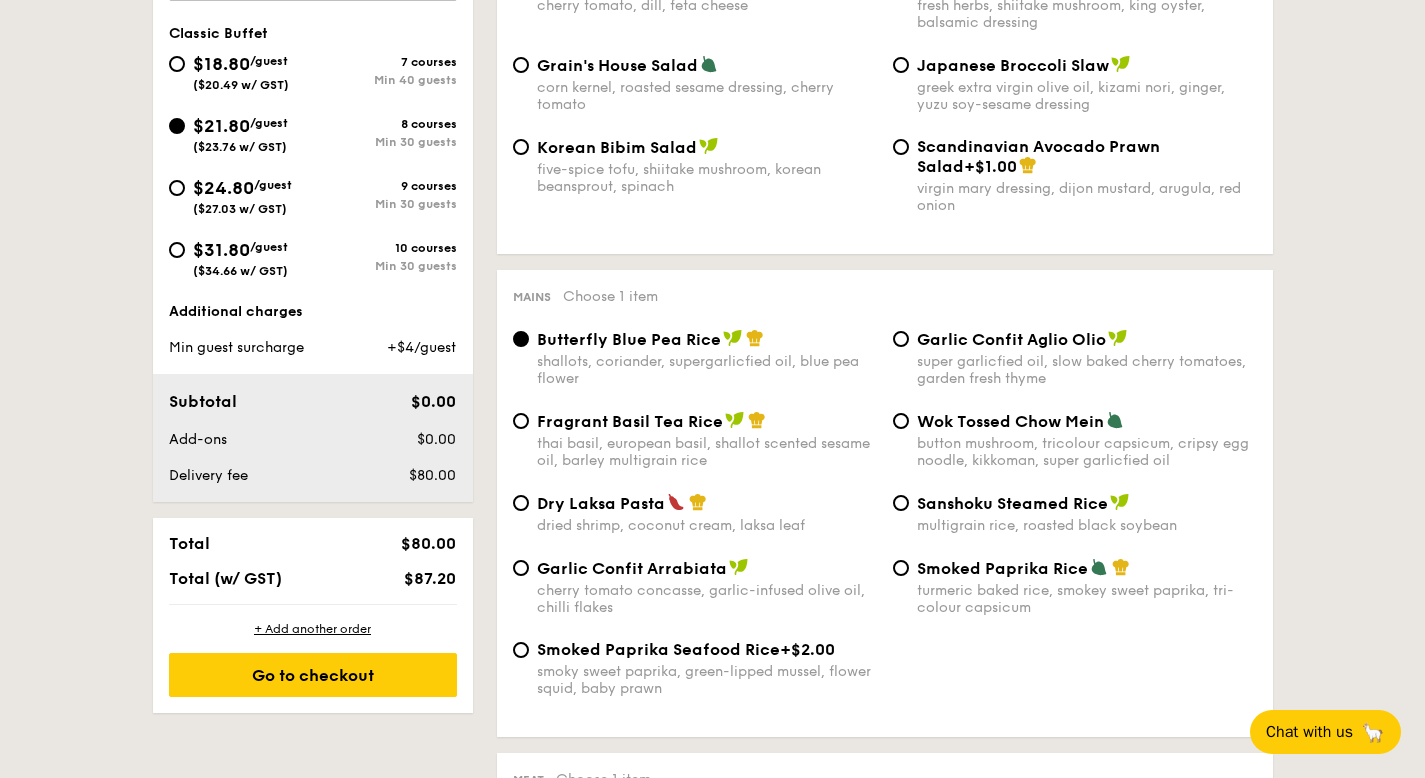 click on "Wok Tossed Chow Mein button mushroom, tricolour capsicum, cripsy egg noodle, kikkoman, super garlicfied oil" at bounding box center [1087, 440] 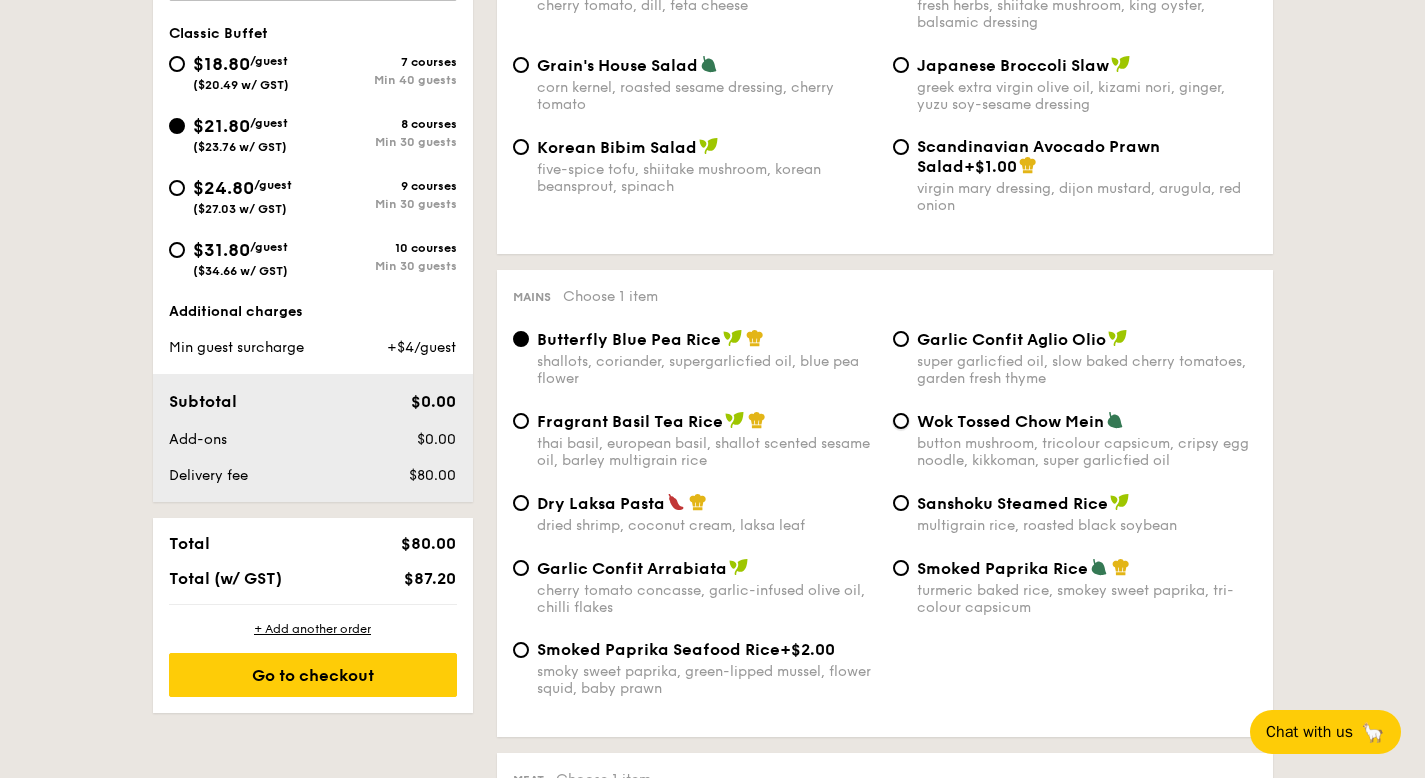 click on "Wok Tossed Chow Mein button mushroom, tricolour capsicum, cripsy egg noodle, kikkoman, super garlicfied oil" at bounding box center (901, 421) 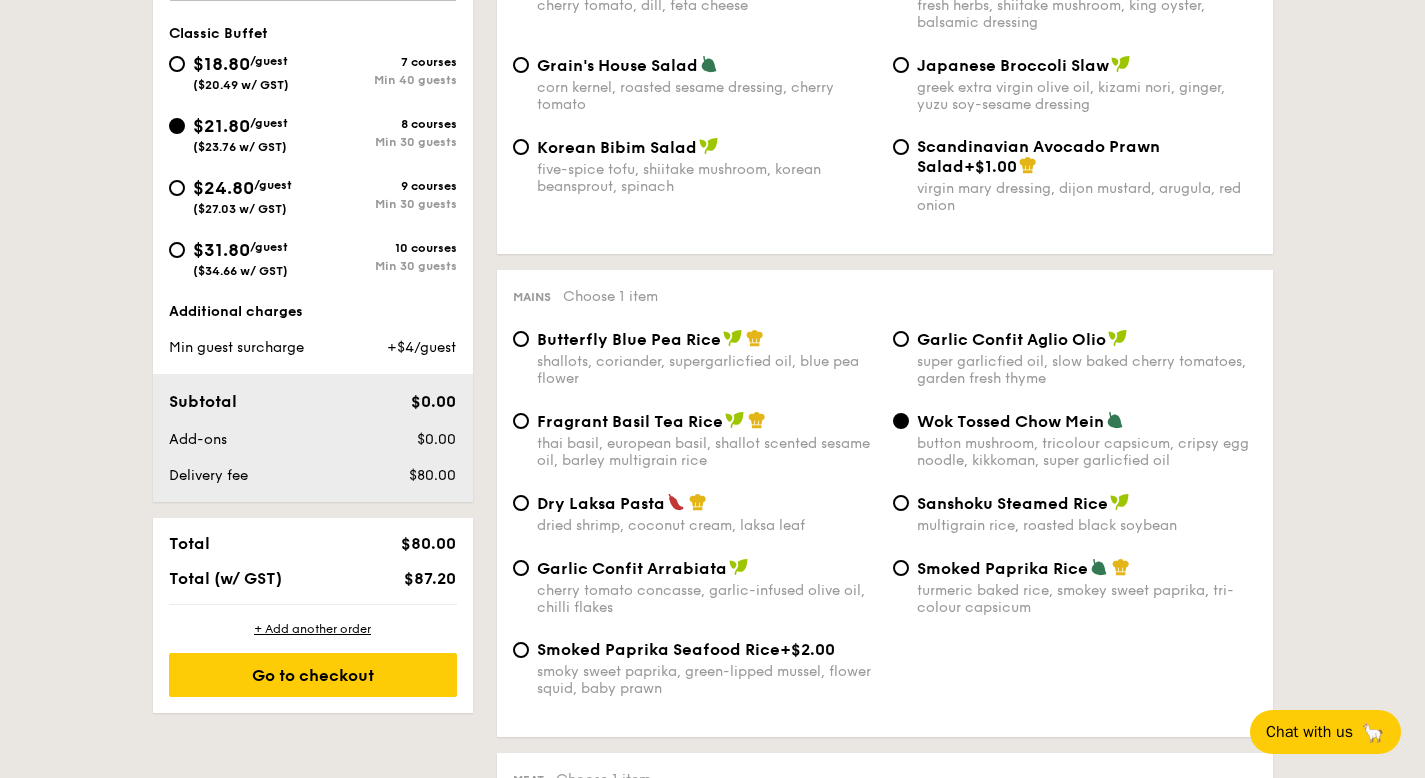 click on "super garlicfied oil, slow baked cherry tomatoes, garden fresh thyme" at bounding box center [1087, 370] 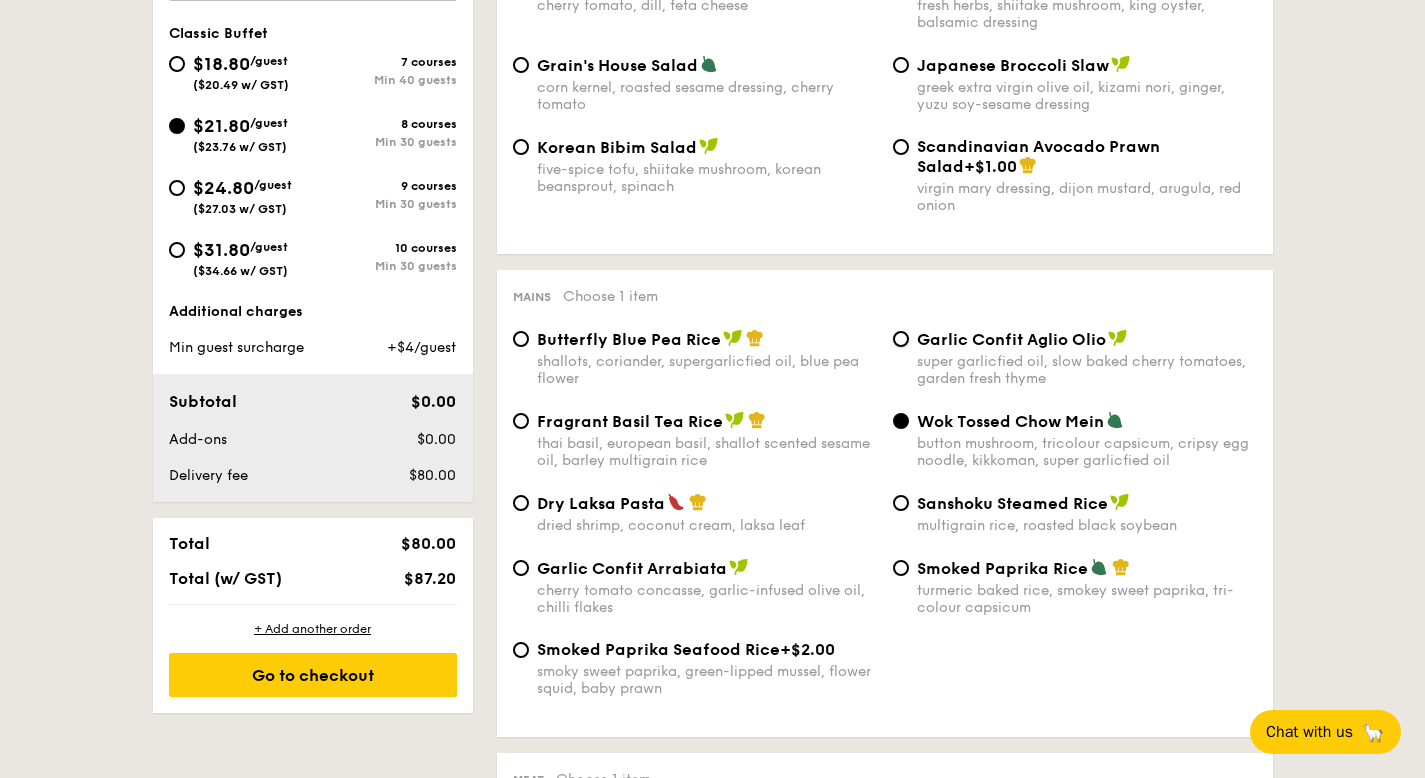 click on "Garlic Confit Aglio Olio super garlicfied oil, slow baked cherry tomatoes, garden fresh thyme" at bounding box center (901, 339) 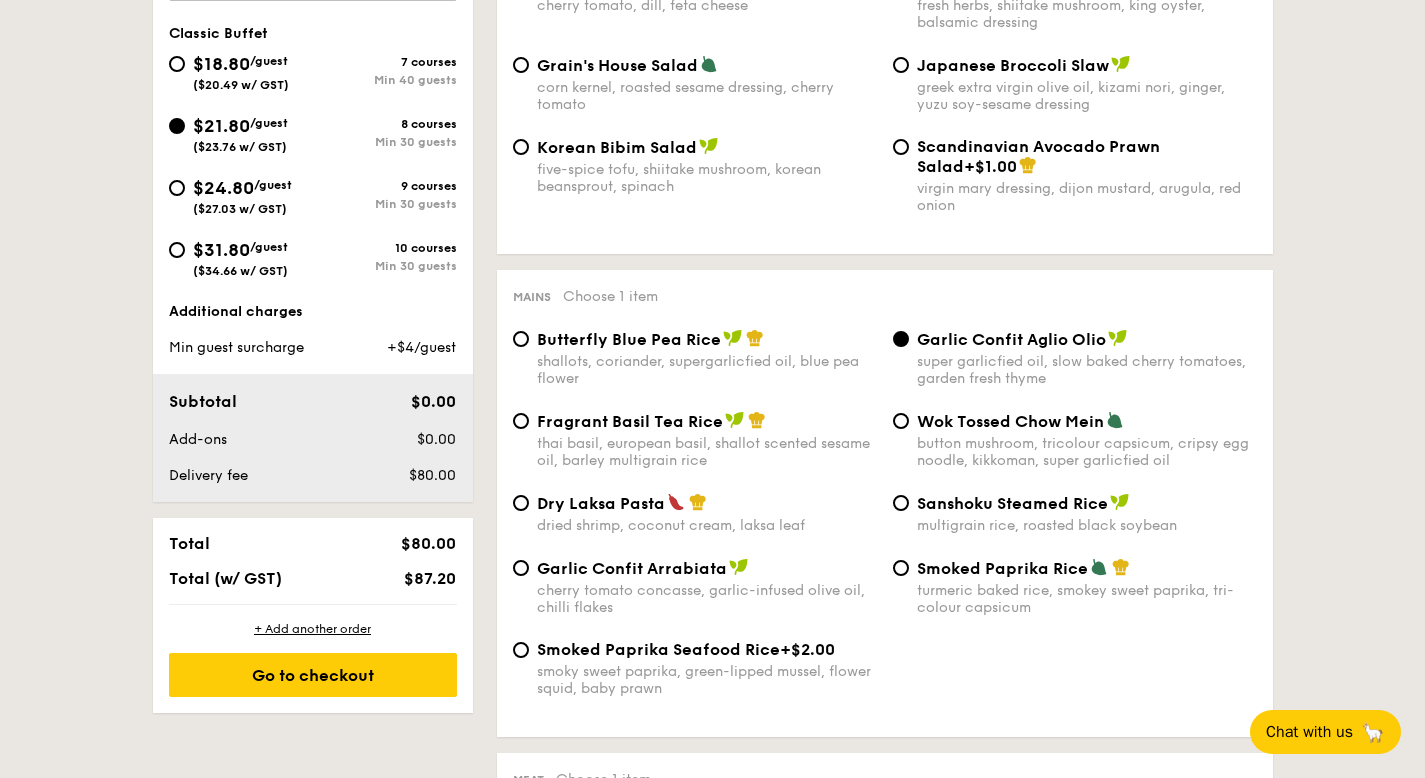 click on "button mushroom, tricolour capsicum, cripsy egg noodle, kikkoman, super garlicfied oil" at bounding box center [1087, 452] 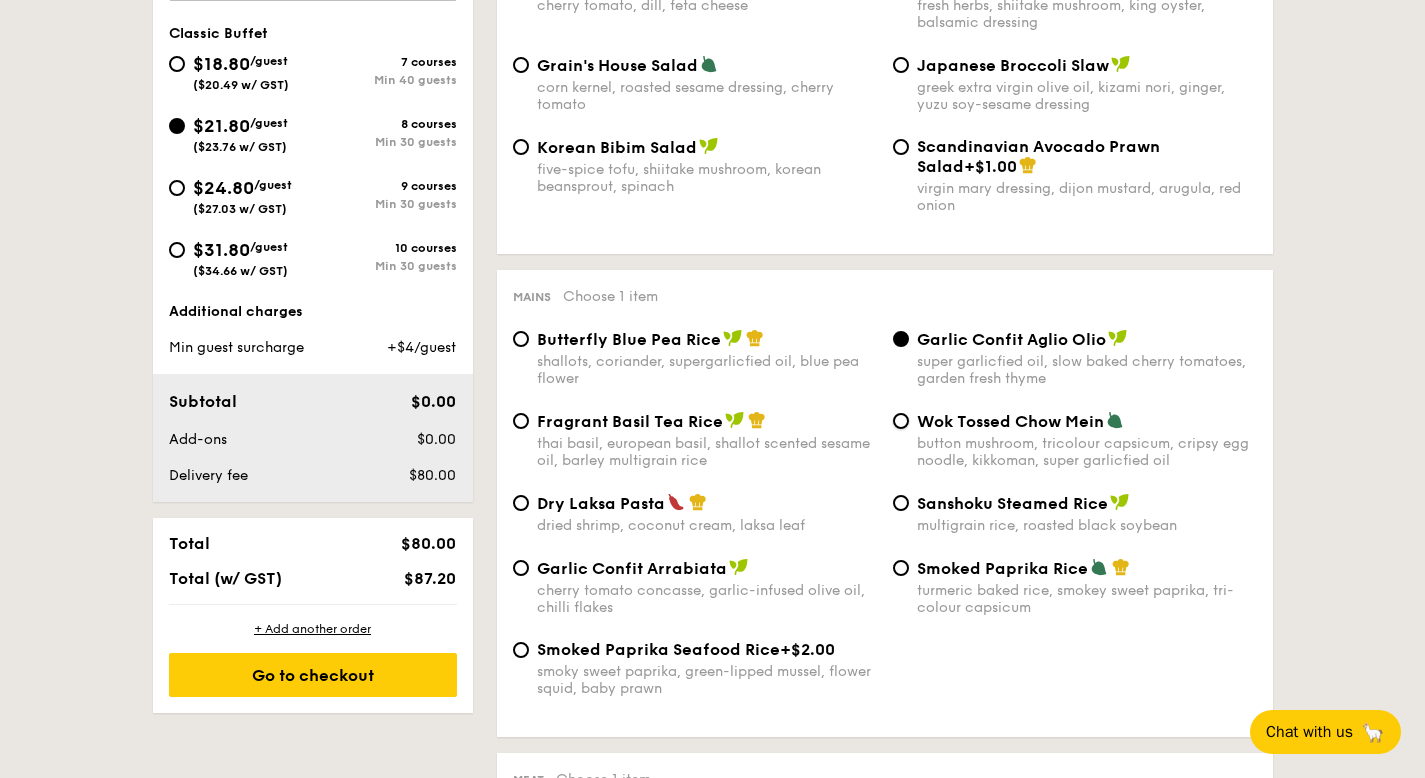 click on "Wok Tossed Chow Mein button mushroom, tricolour capsicum, cripsy egg noodle, kikkoman, super garlicfied oil" at bounding box center [901, 421] 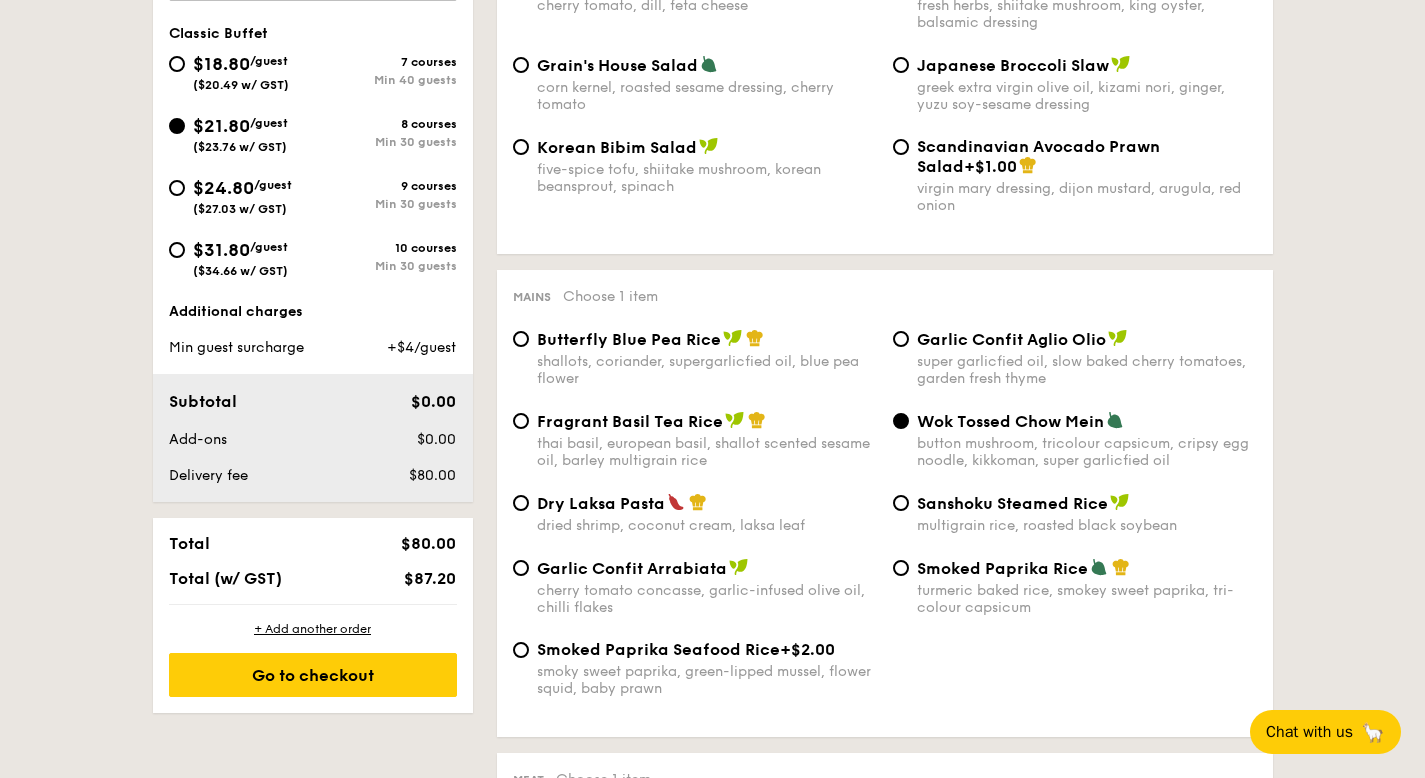 click on "thai basil, european basil, shallot scented sesame oil, barley multigrain rice" at bounding box center (707, 452) 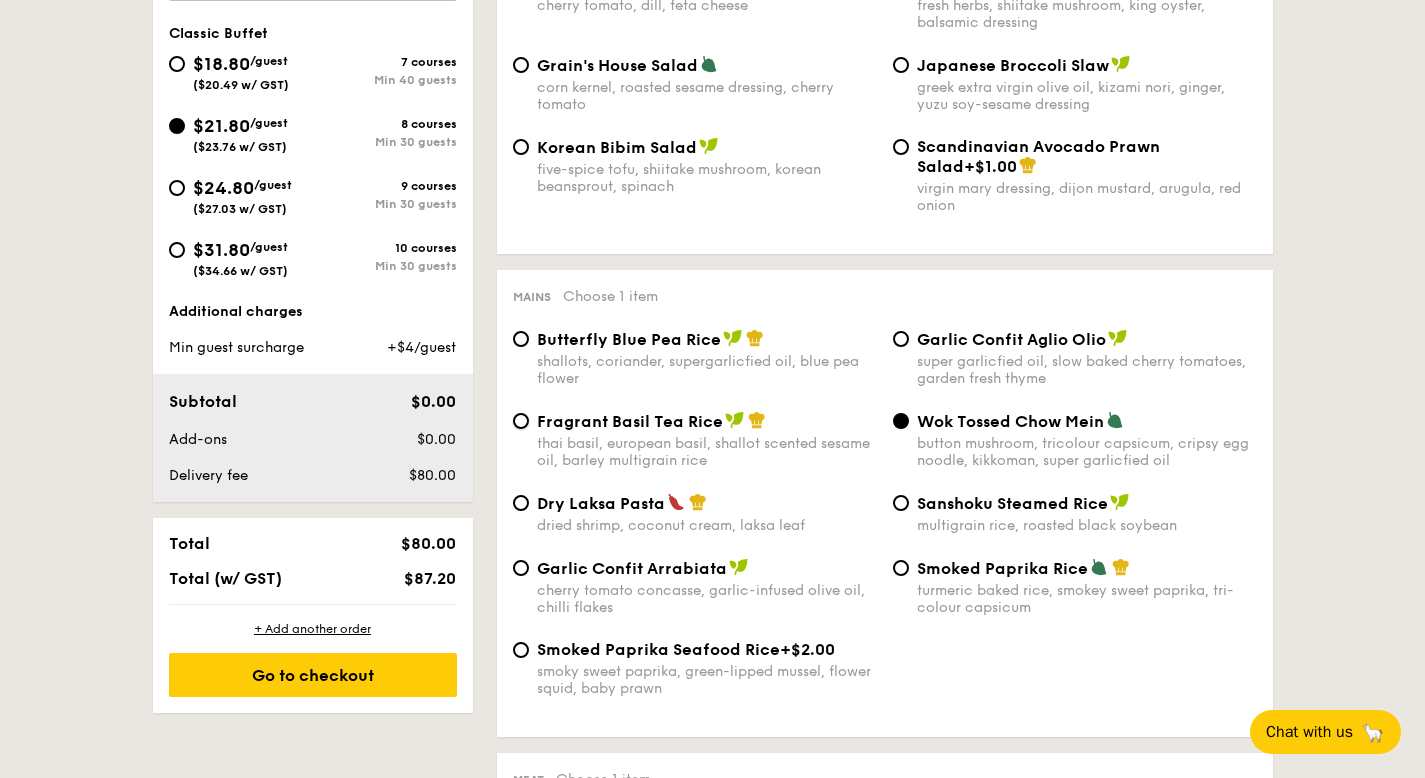 click on "Fragrant Basil Tea Rice thai basil, european basil, shallot scented sesame oil, barley multigrain rice" at bounding box center (521, 421) 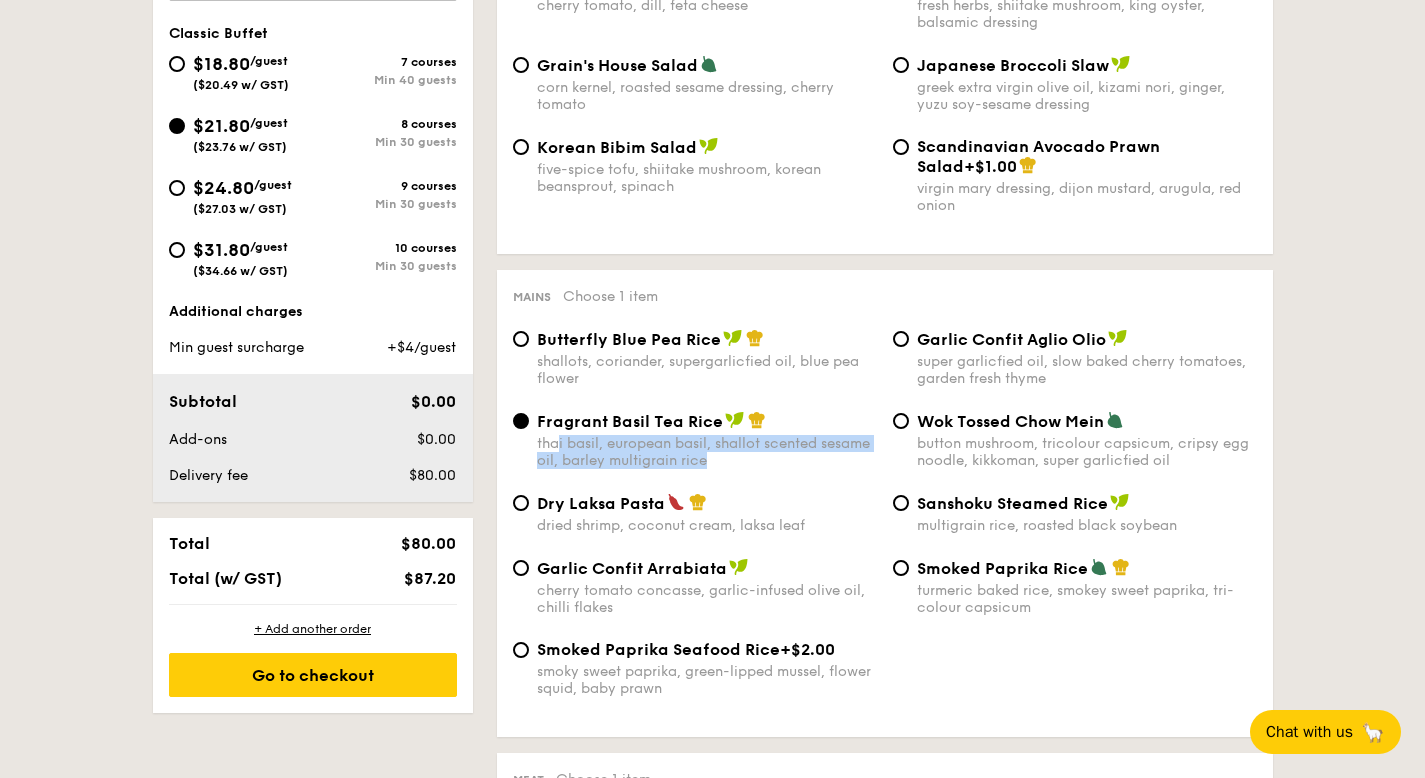 drag, startPoint x: 733, startPoint y: 475, endPoint x: 580, endPoint y: 441, distance: 156.73225 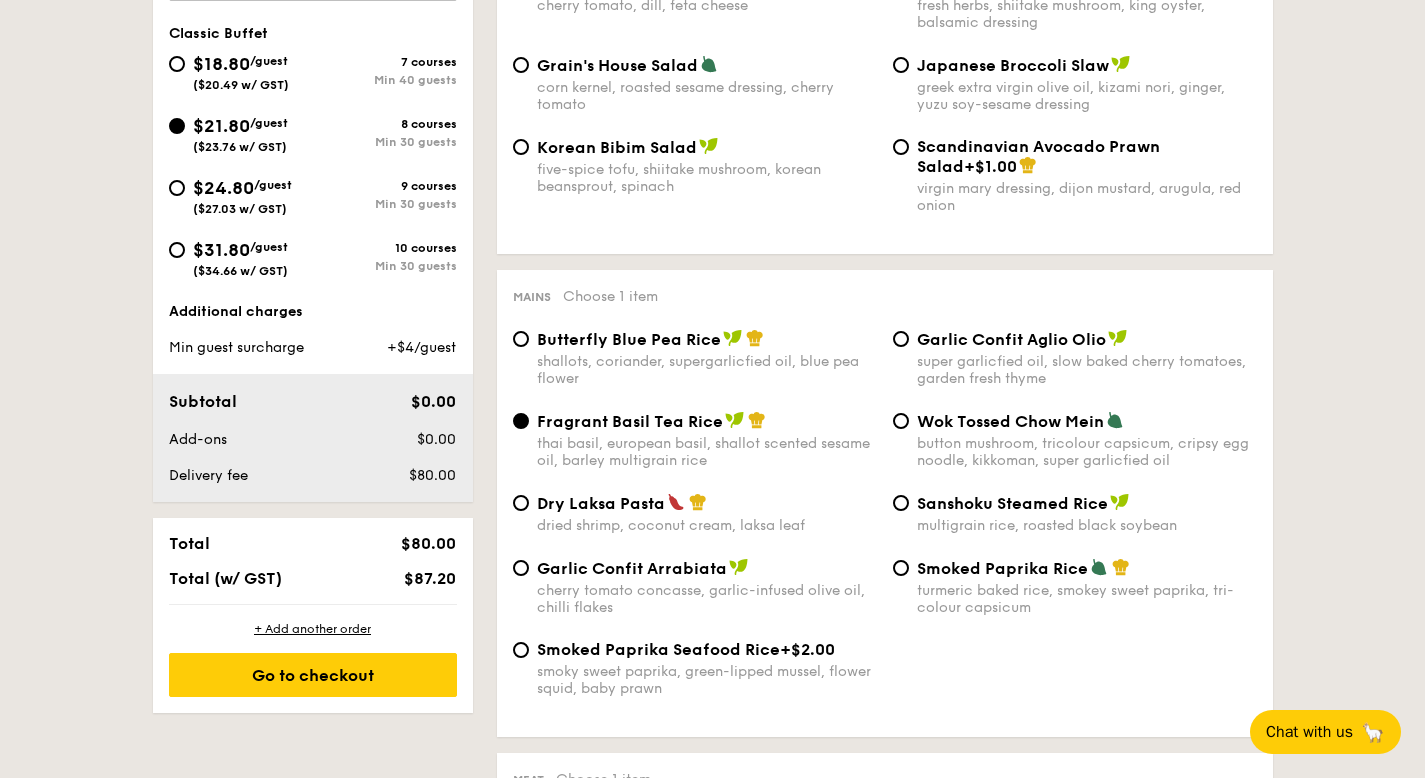 click on "Wok Tossed Chow Mein" at bounding box center [1087, 421] 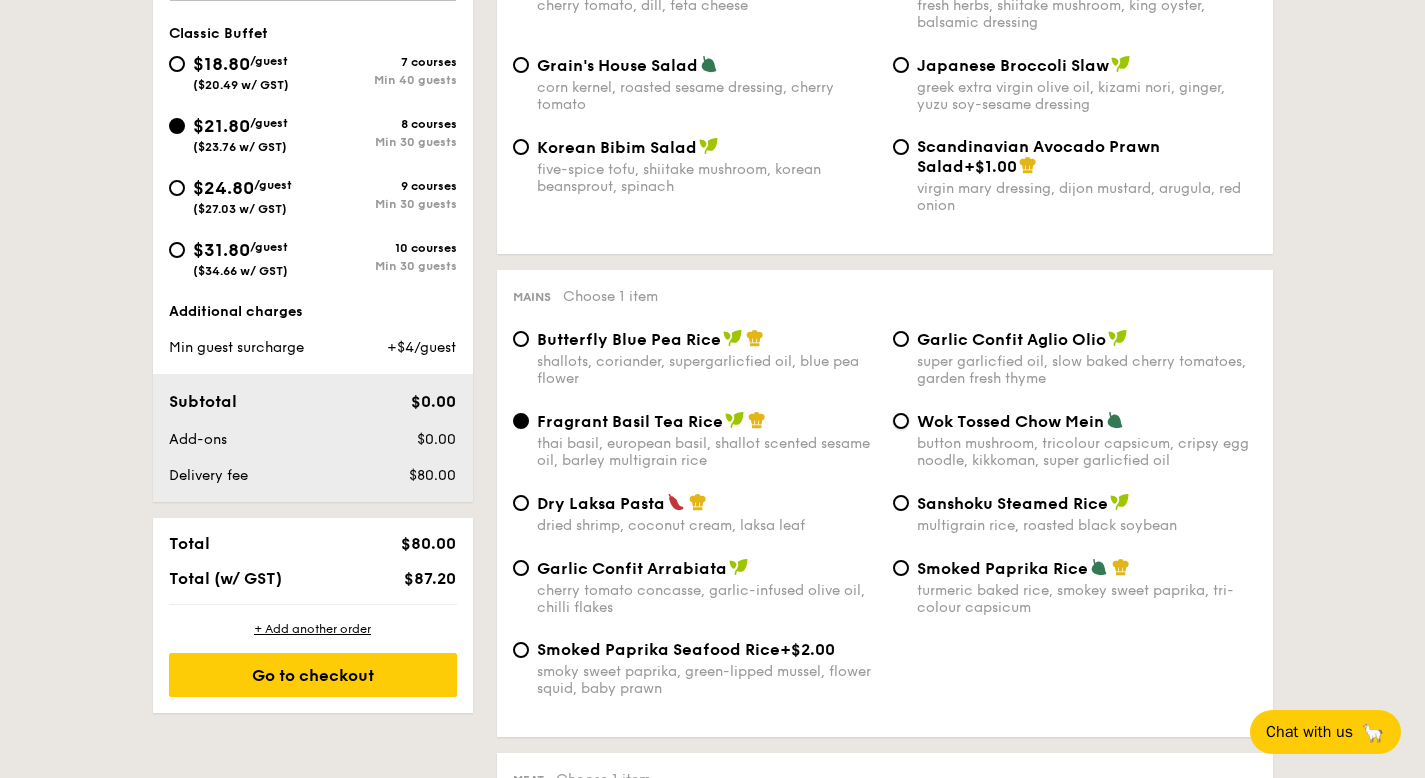 click on "Wok Tossed Chow Mein button mushroom, tricolour capsicum, cripsy egg noodle, kikkoman, super garlicfied oil" at bounding box center [901, 421] 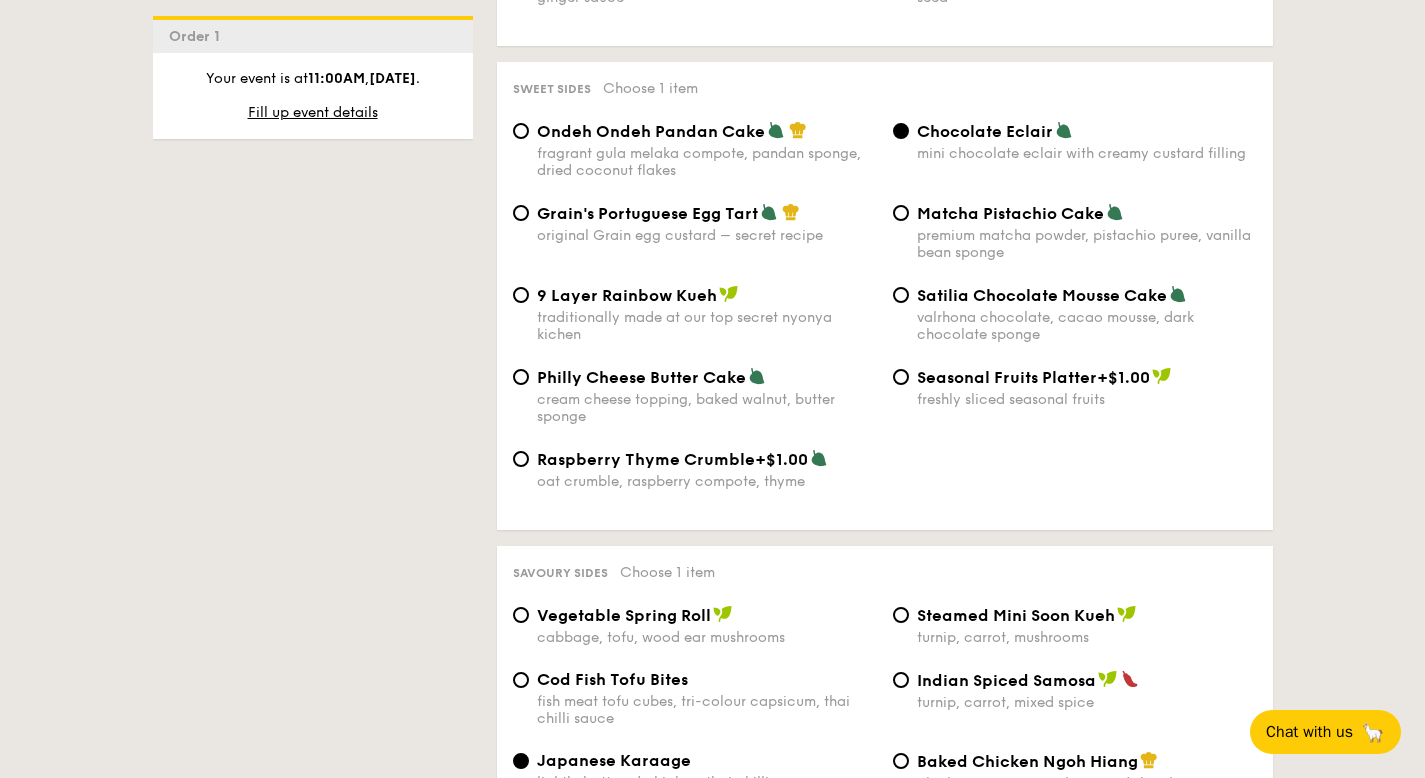 scroll, scrollTop: 2999, scrollLeft: 0, axis: vertical 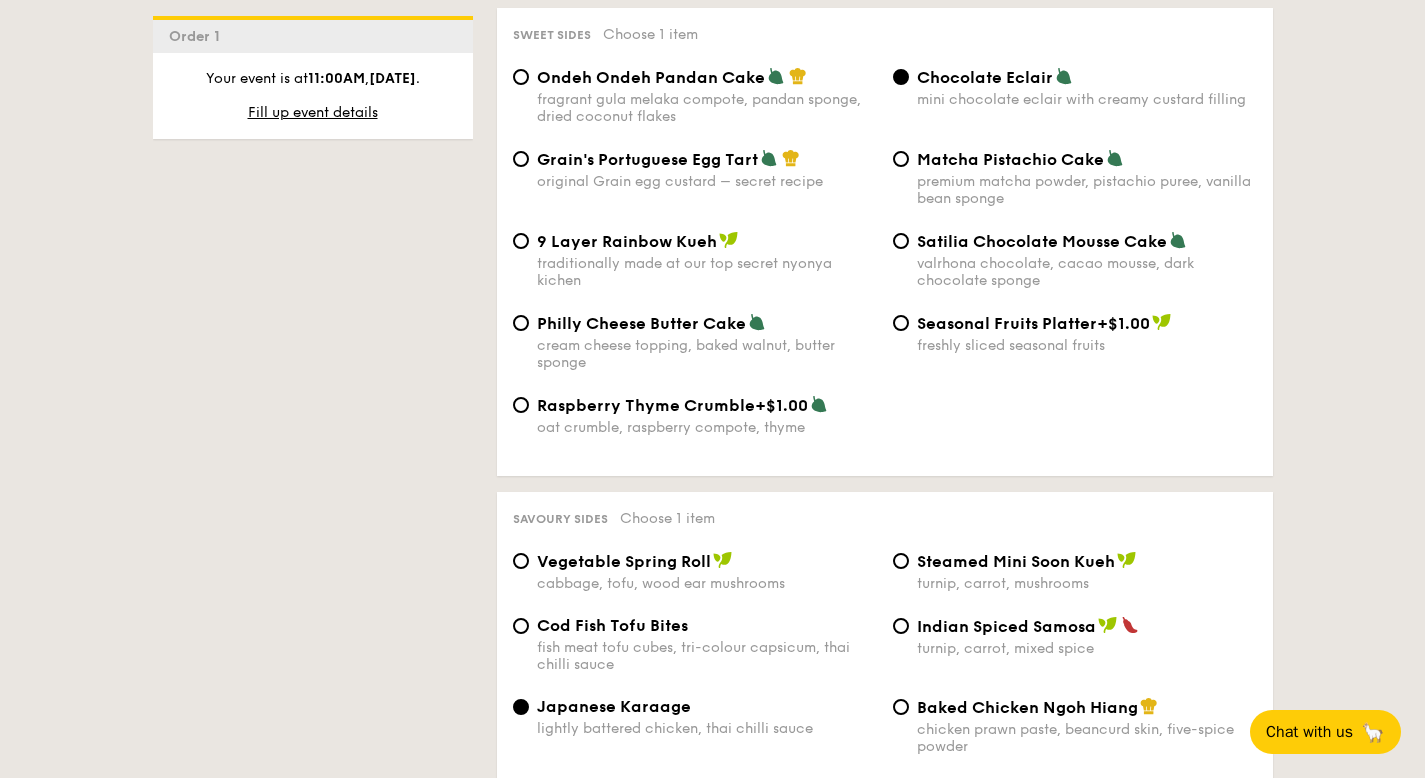 click on "original Grain egg custard – secret recipe" at bounding box center [707, 181] 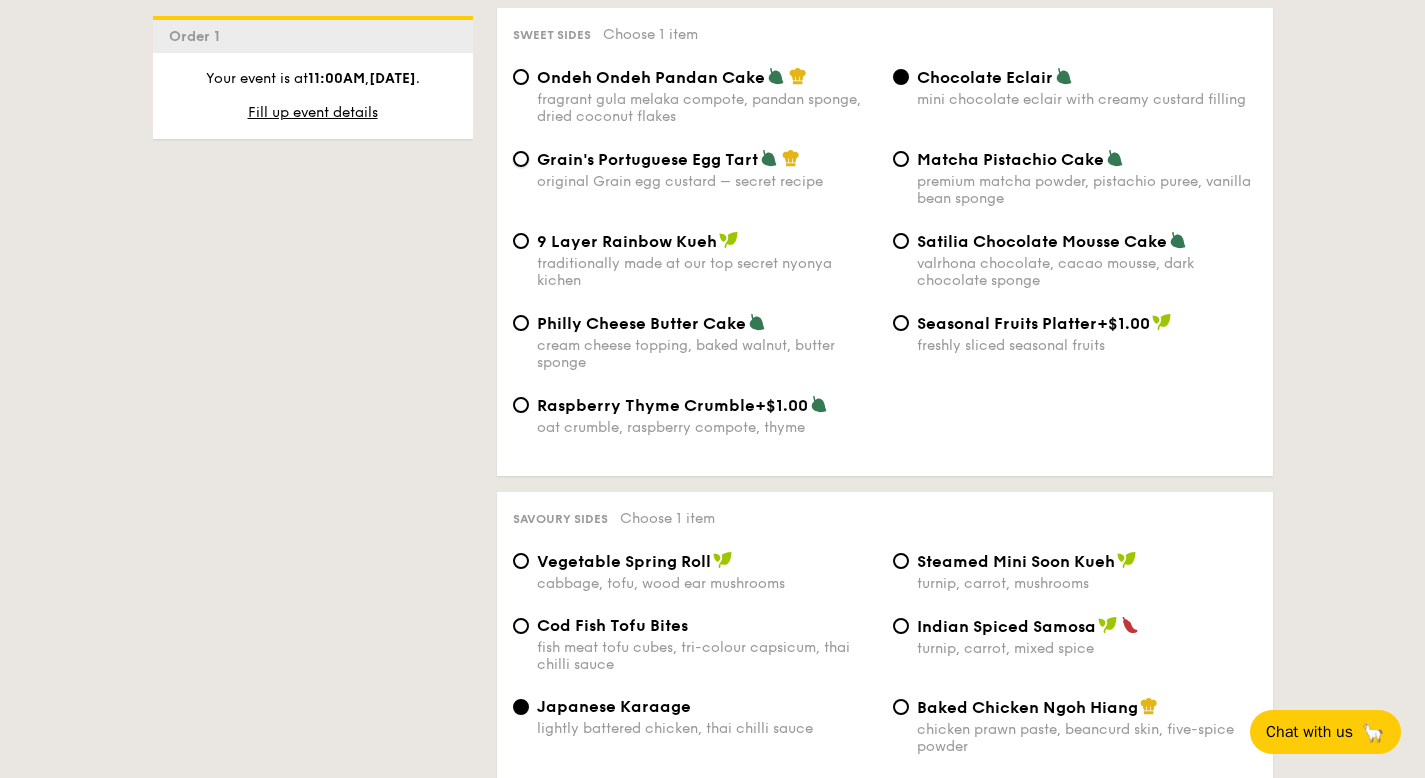 click on "Grain's Portuguese Egg Tart original Grain egg custard – secret recipe" at bounding box center [521, 159] 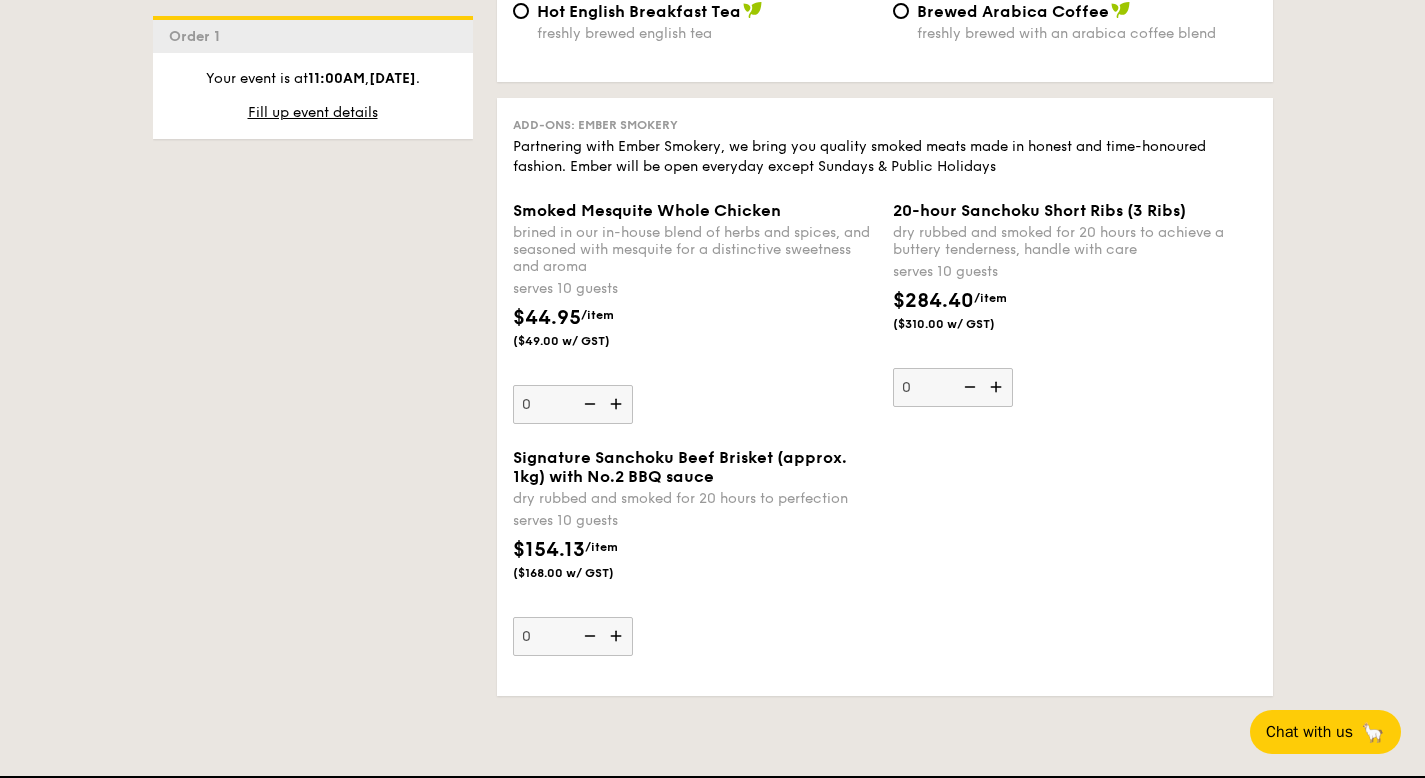 scroll, scrollTop: 4199, scrollLeft: 0, axis: vertical 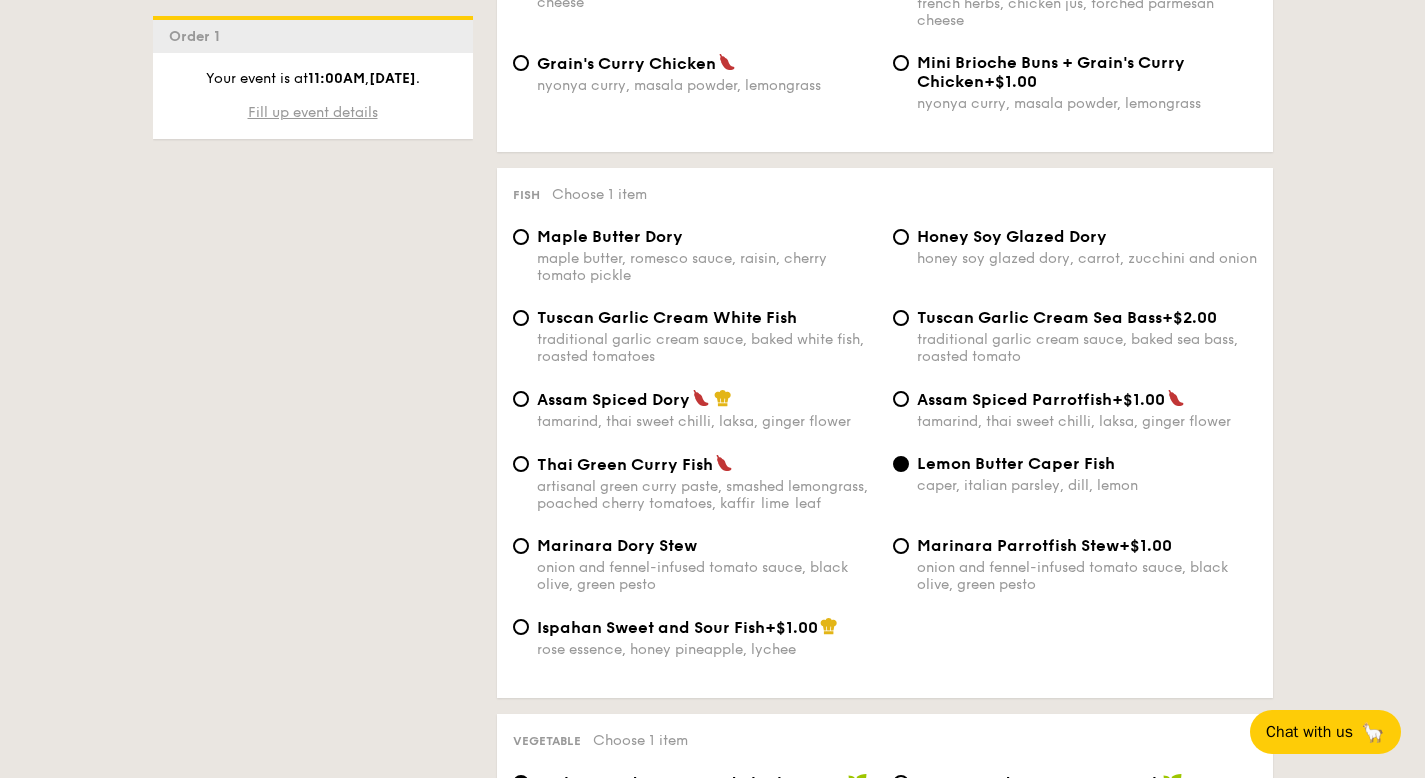 click on "Fill up event details" at bounding box center (313, 112) 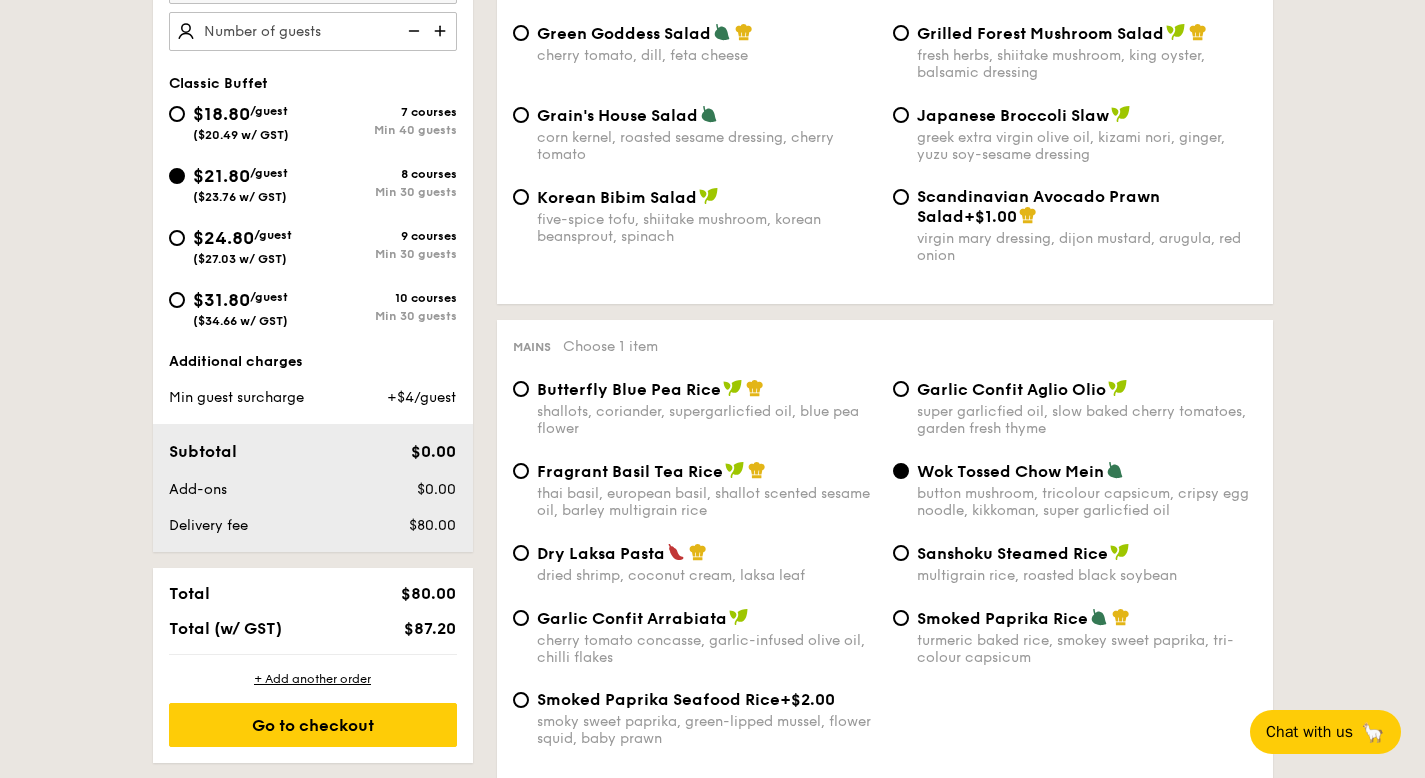 scroll, scrollTop: 534, scrollLeft: 0, axis: vertical 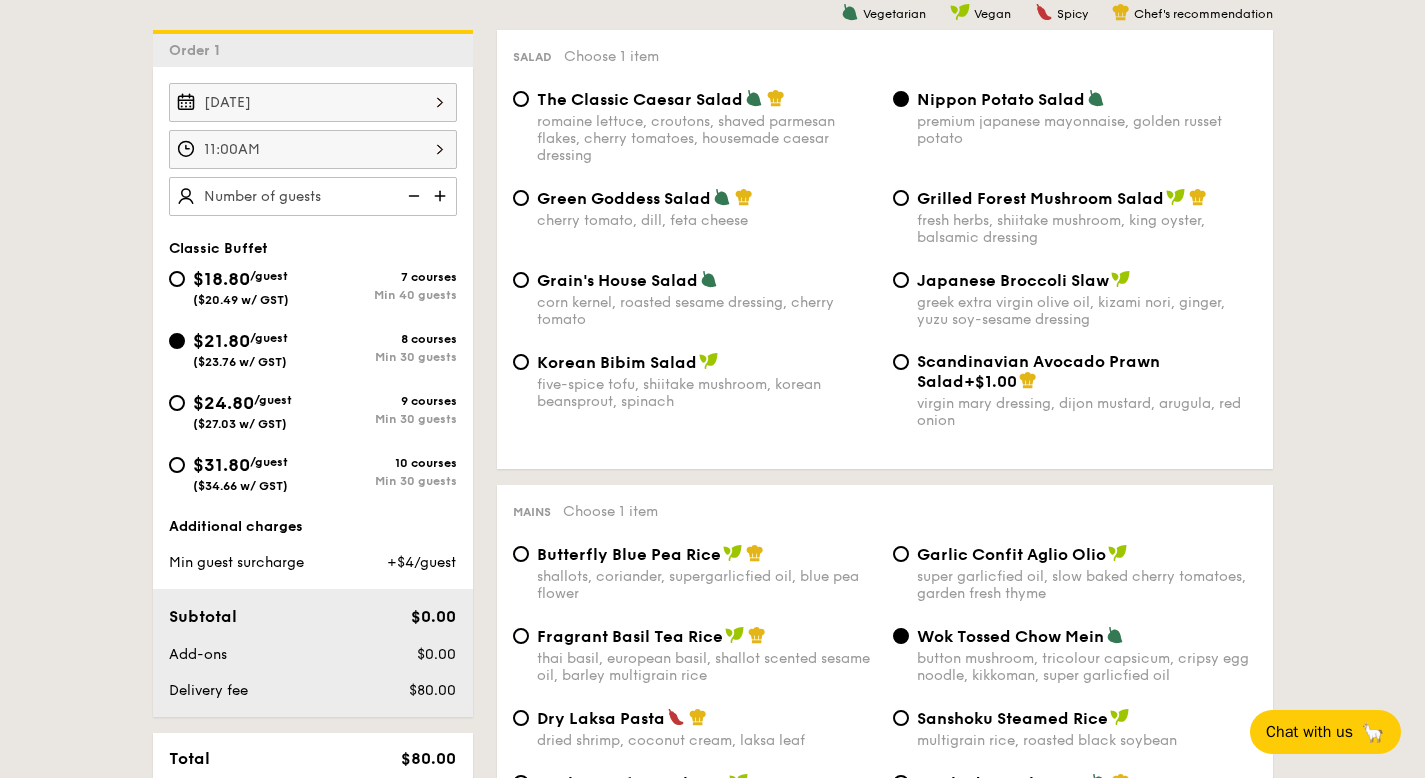 click at bounding box center (442, 196) 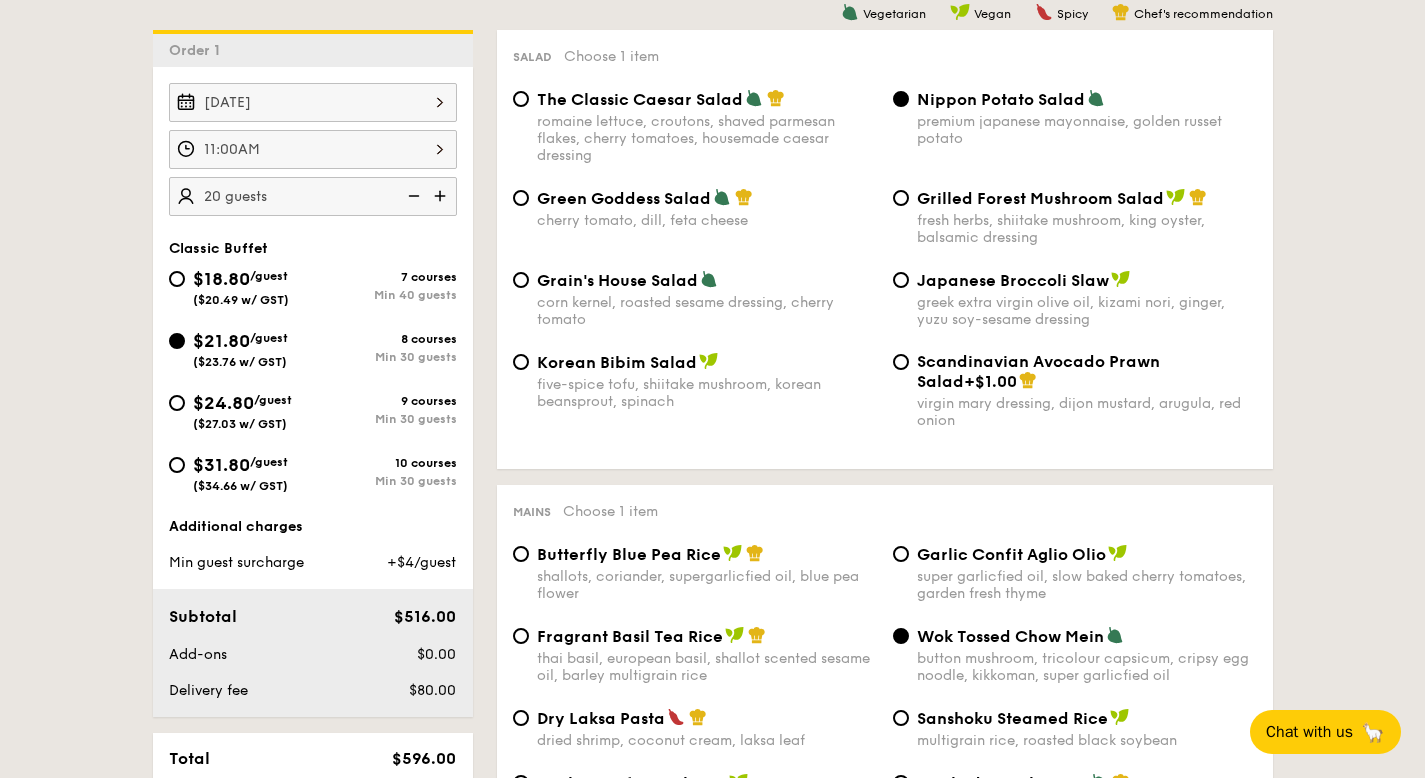 click at bounding box center (442, 196) 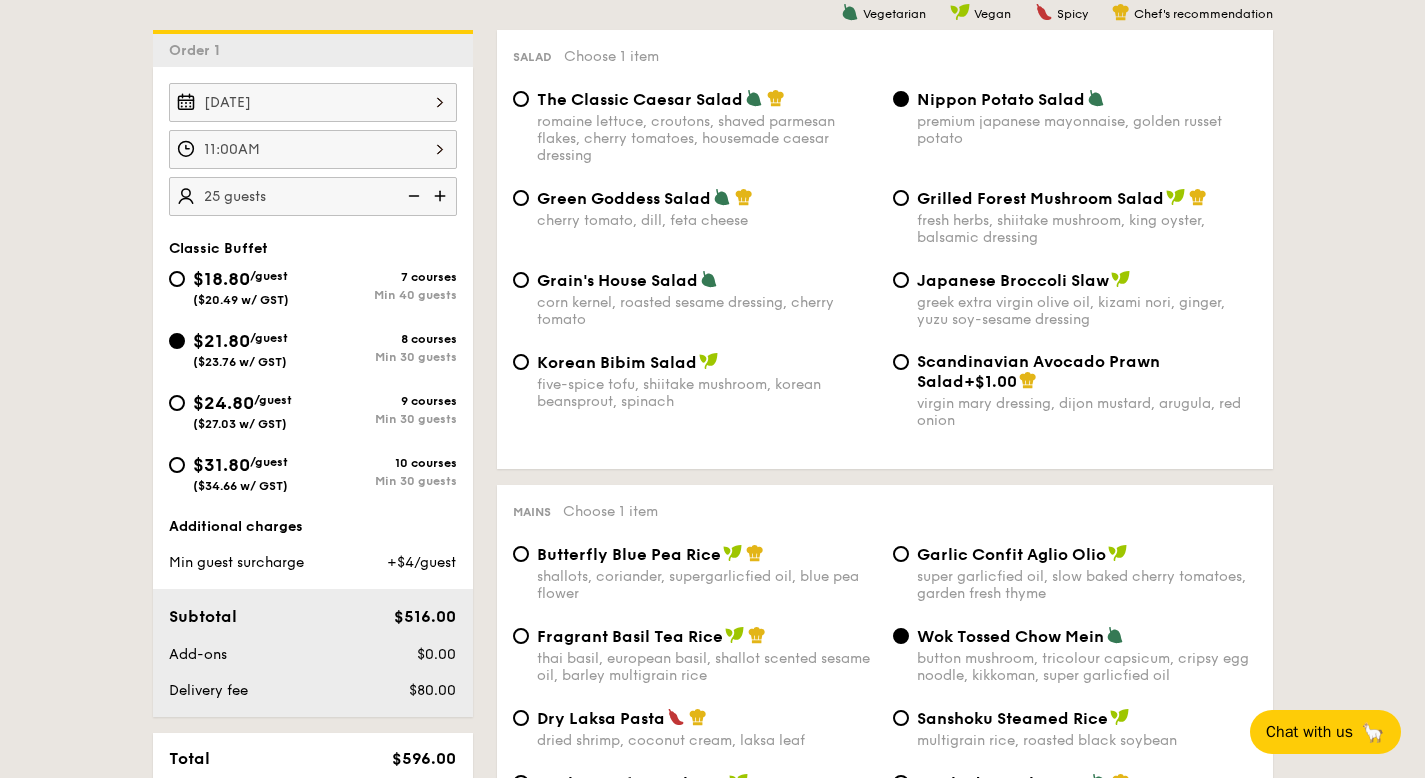 click at bounding box center (442, 196) 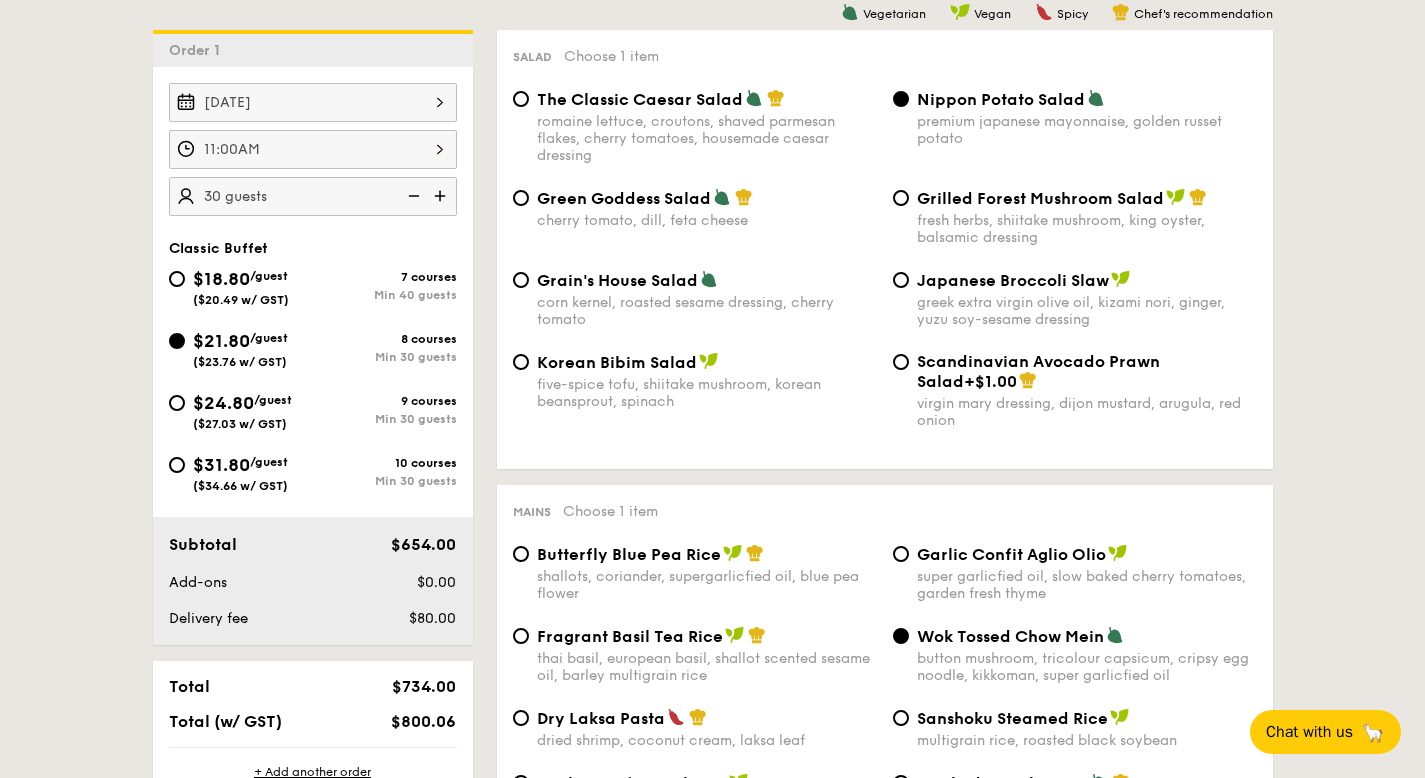 click at bounding box center [442, 196] 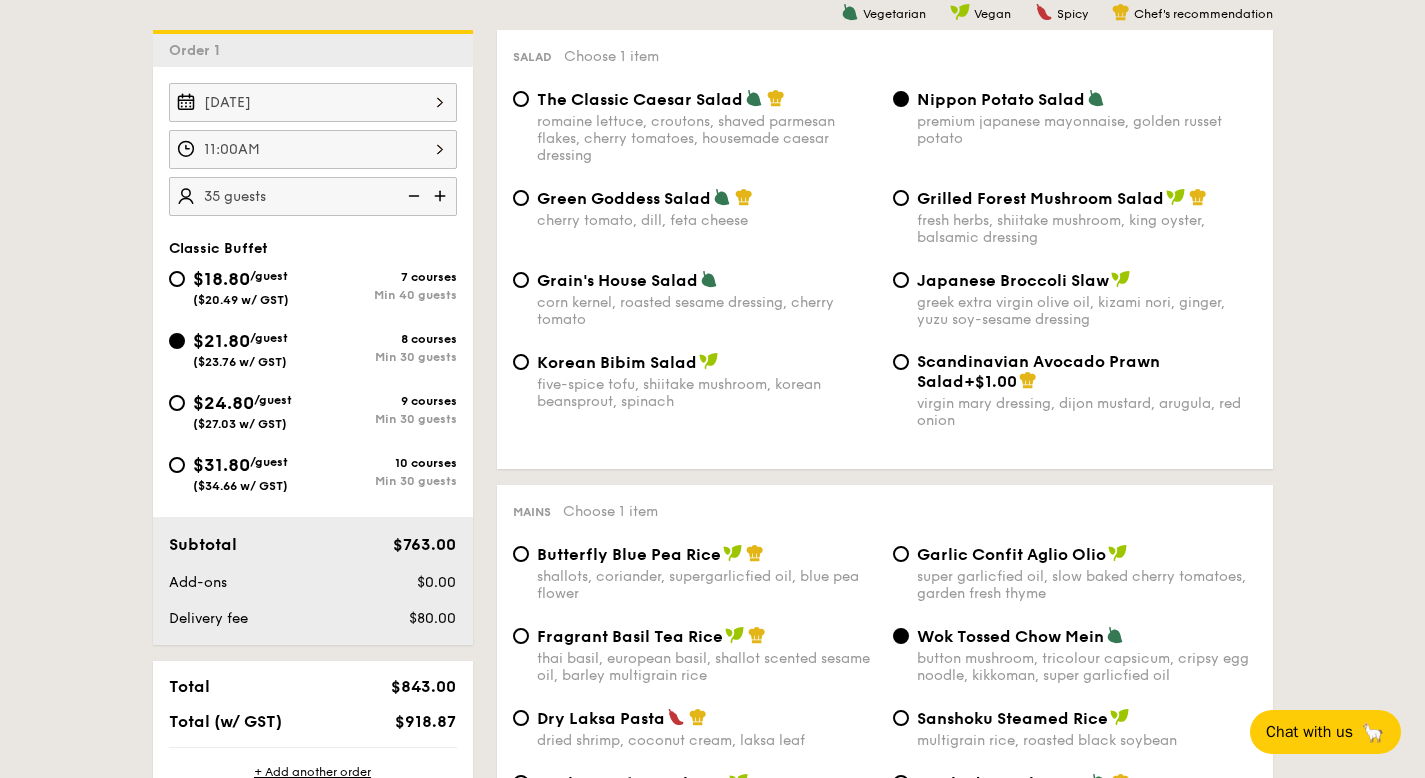 click at bounding box center (412, 196) 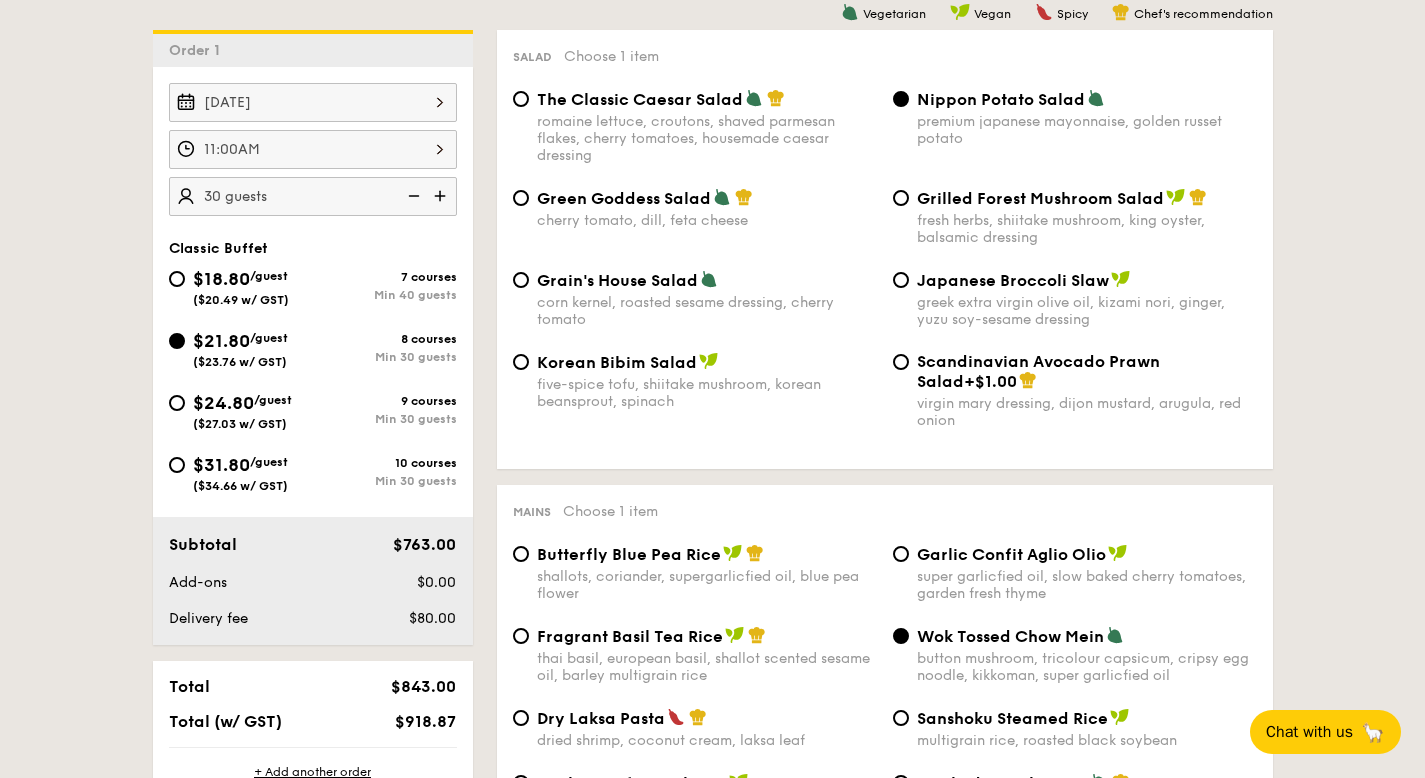 click at bounding box center [412, 196] 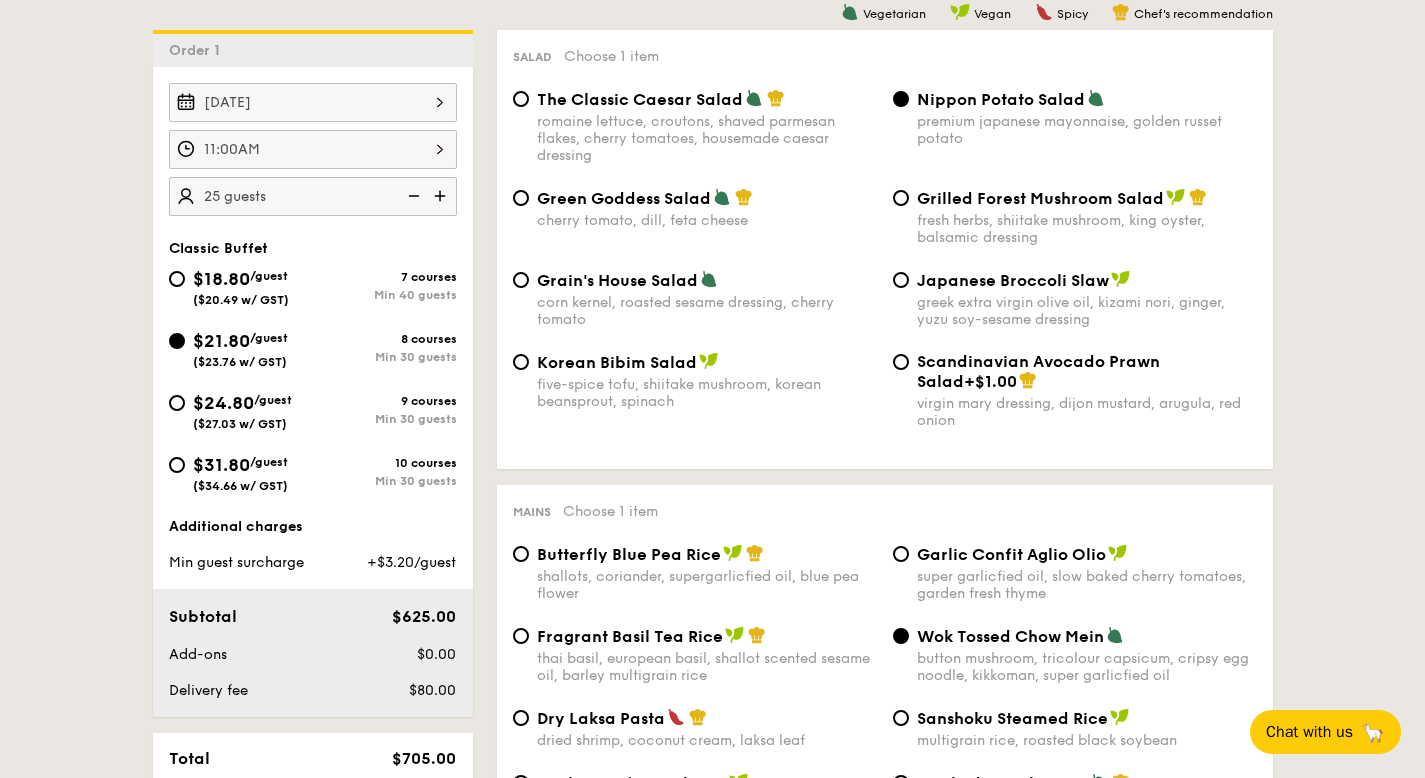 click at bounding box center (442, 196) 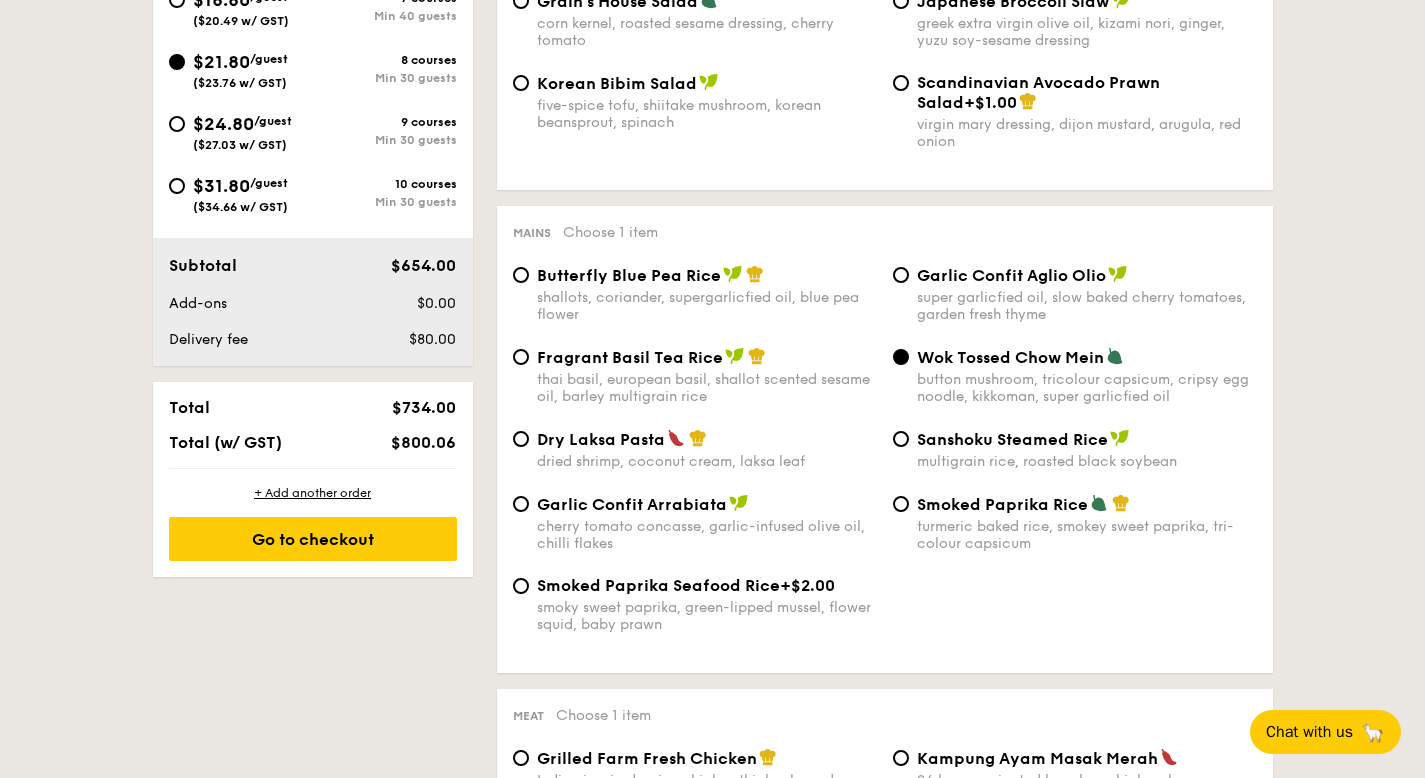 scroll, scrollTop: 817, scrollLeft: 0, axis: vertical 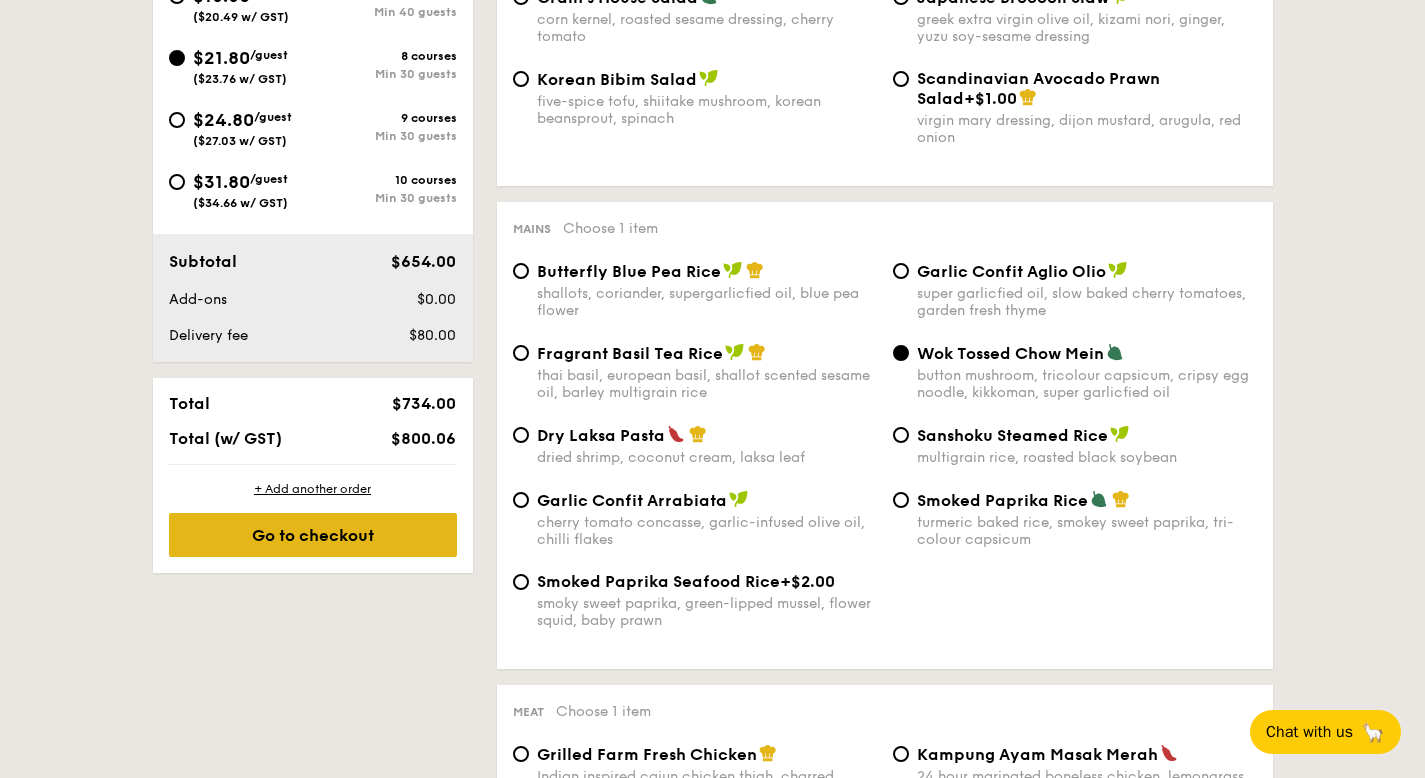 click on "Go to checkout" at bounding box center [313, 535] 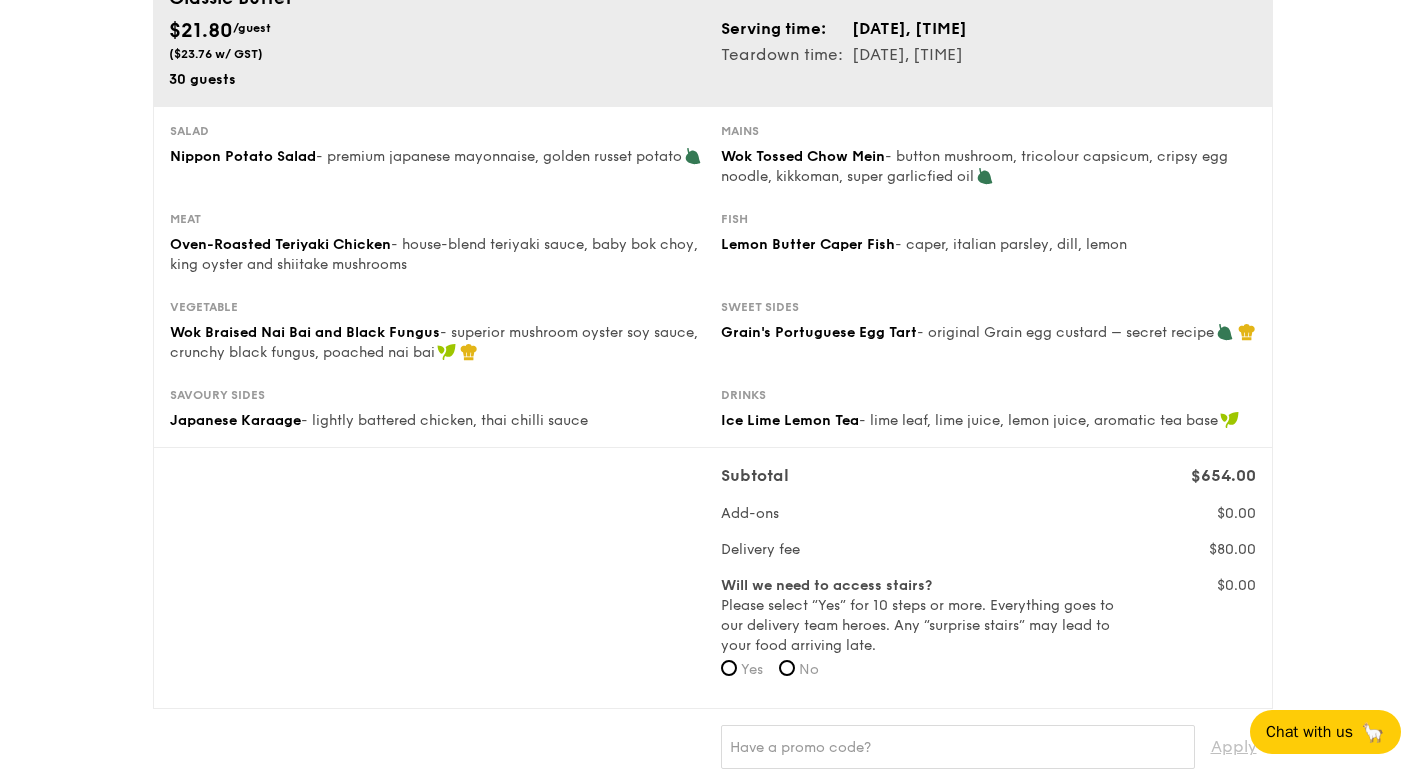 scroll, scrollTop: 191, scrollLeft: 0, axis: vertical 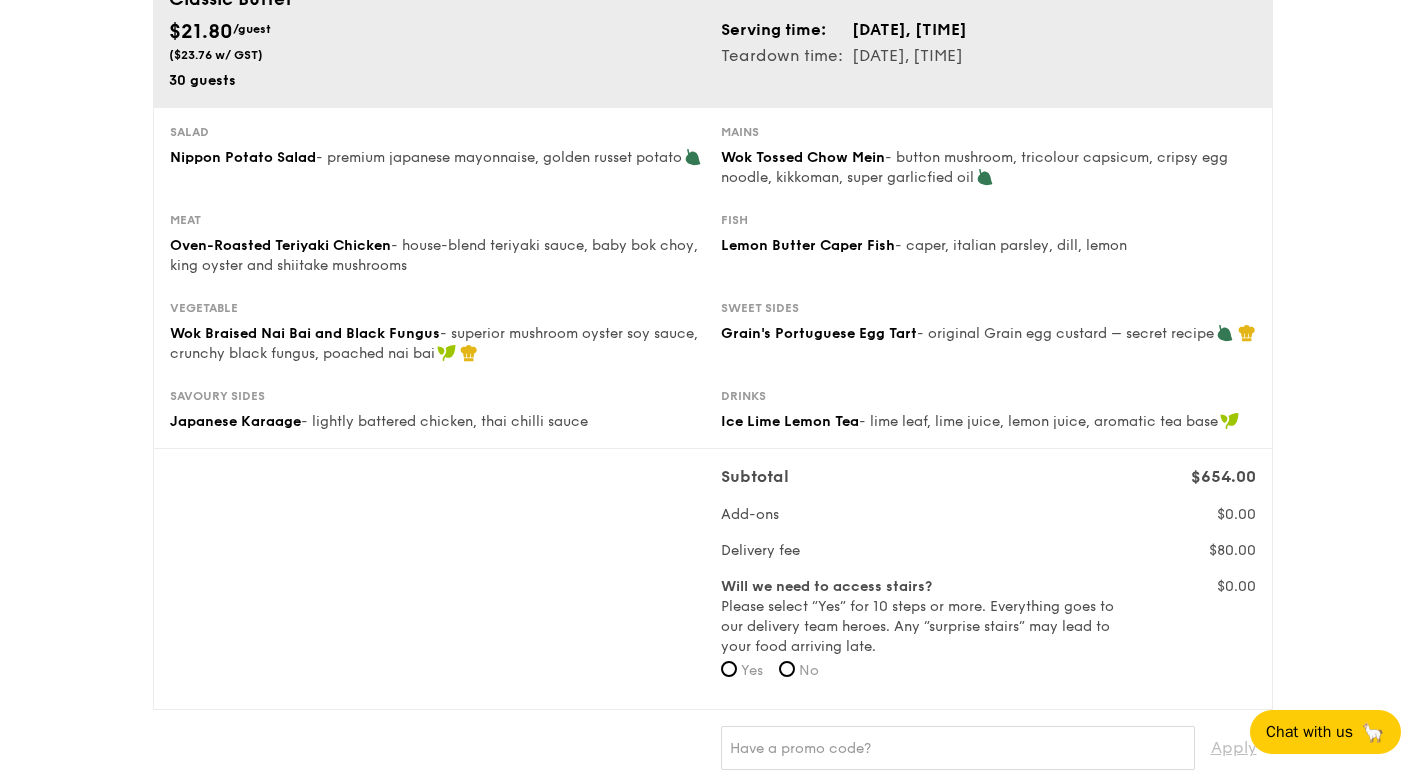 click on "No" at bounding box center (809, 670) 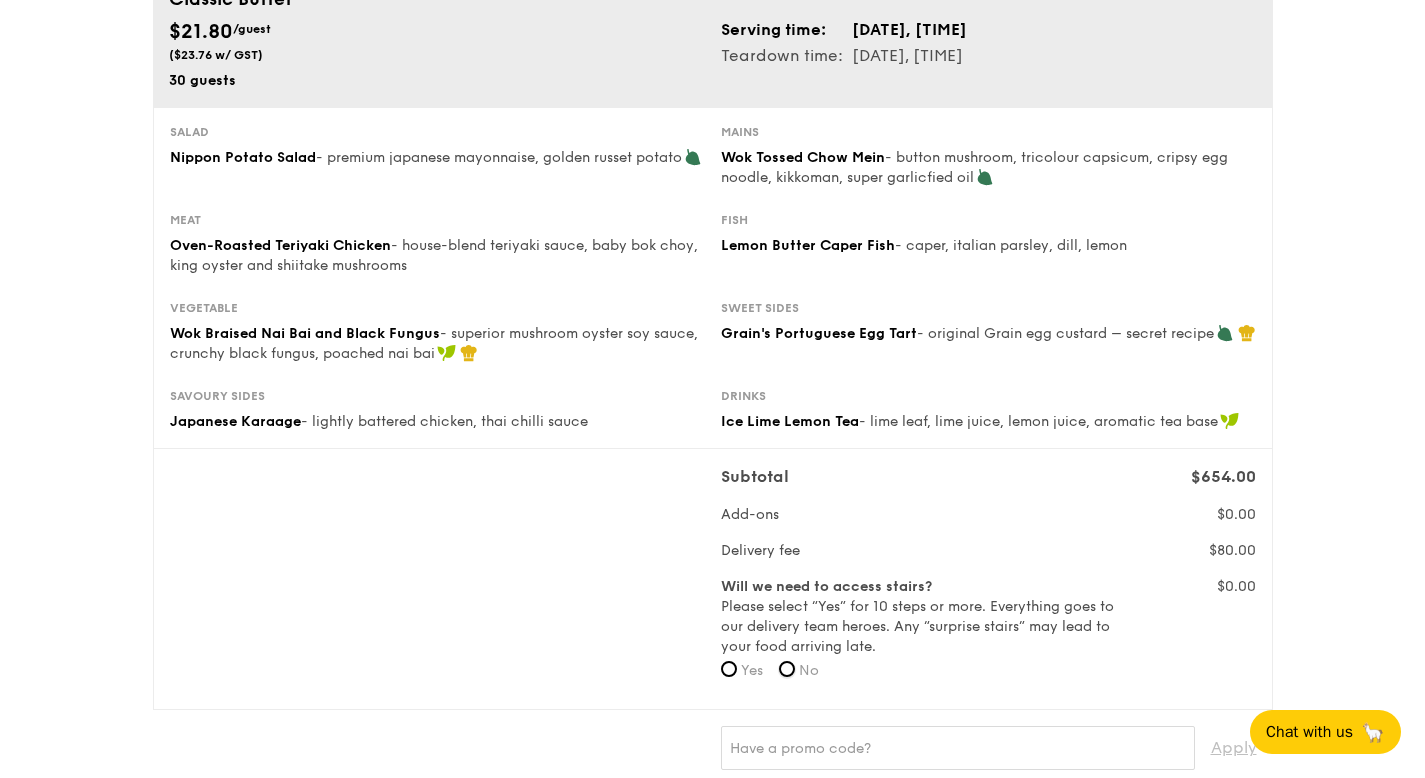 click on "No" at bounding box center [787, 669] 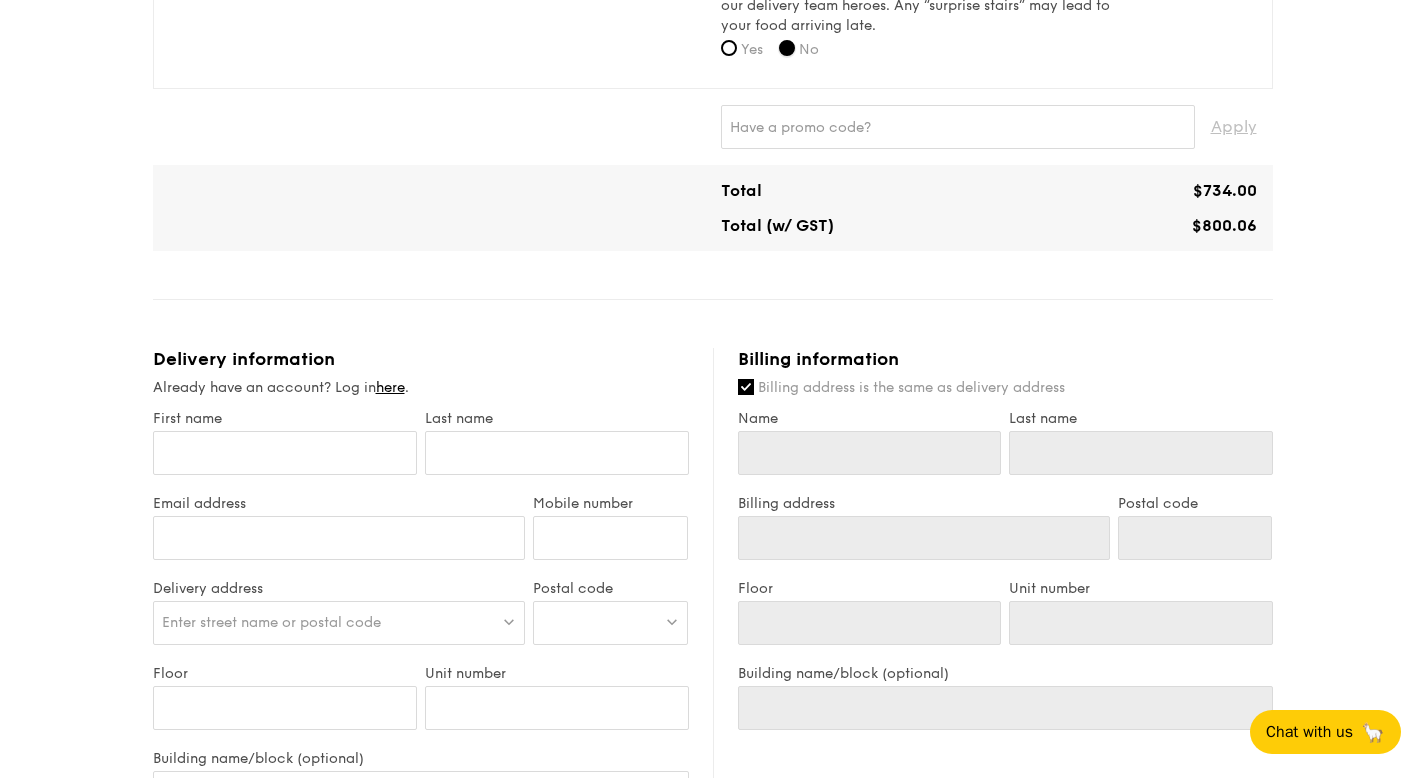scroll, scrollTop: 820, scrollLeft: 0, axis: vertical 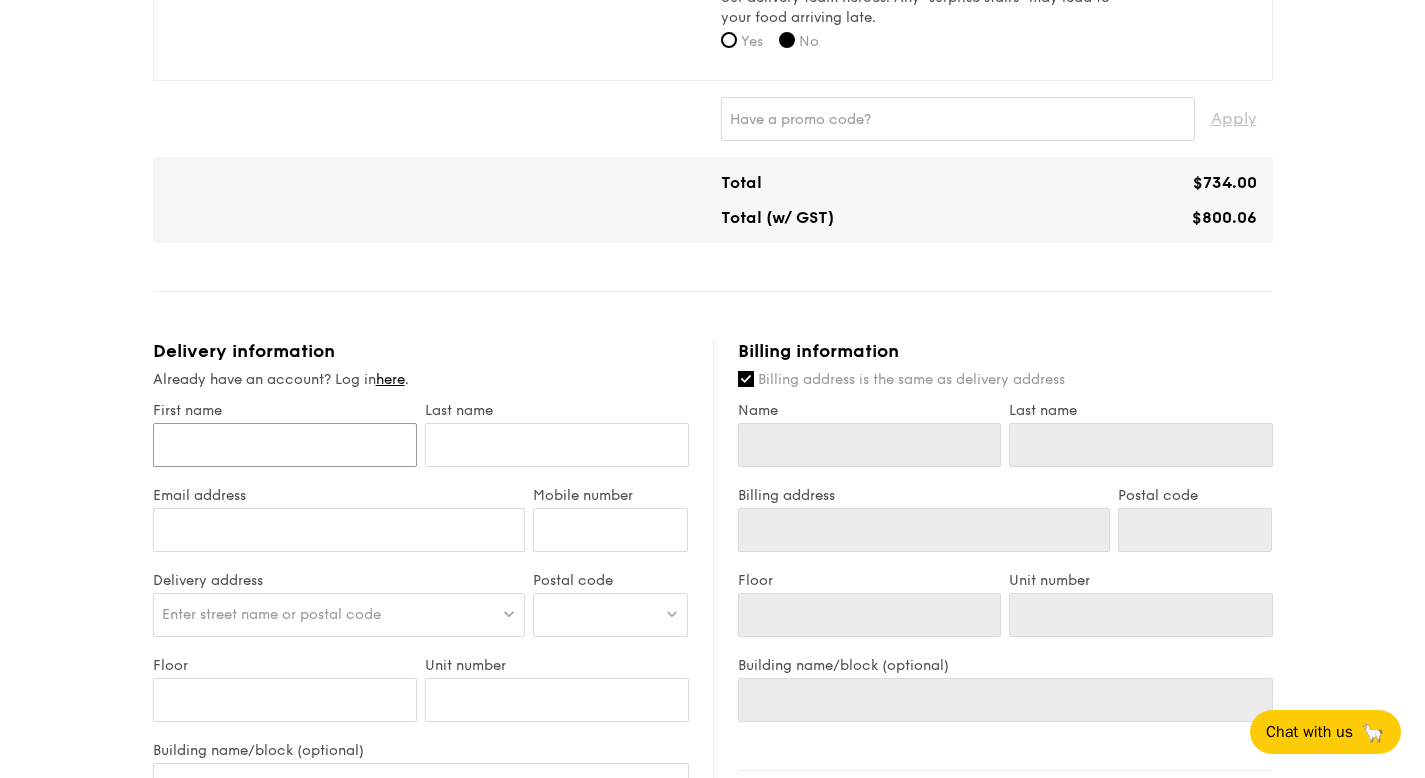 click on "First name" at bounding box center (285, 445) 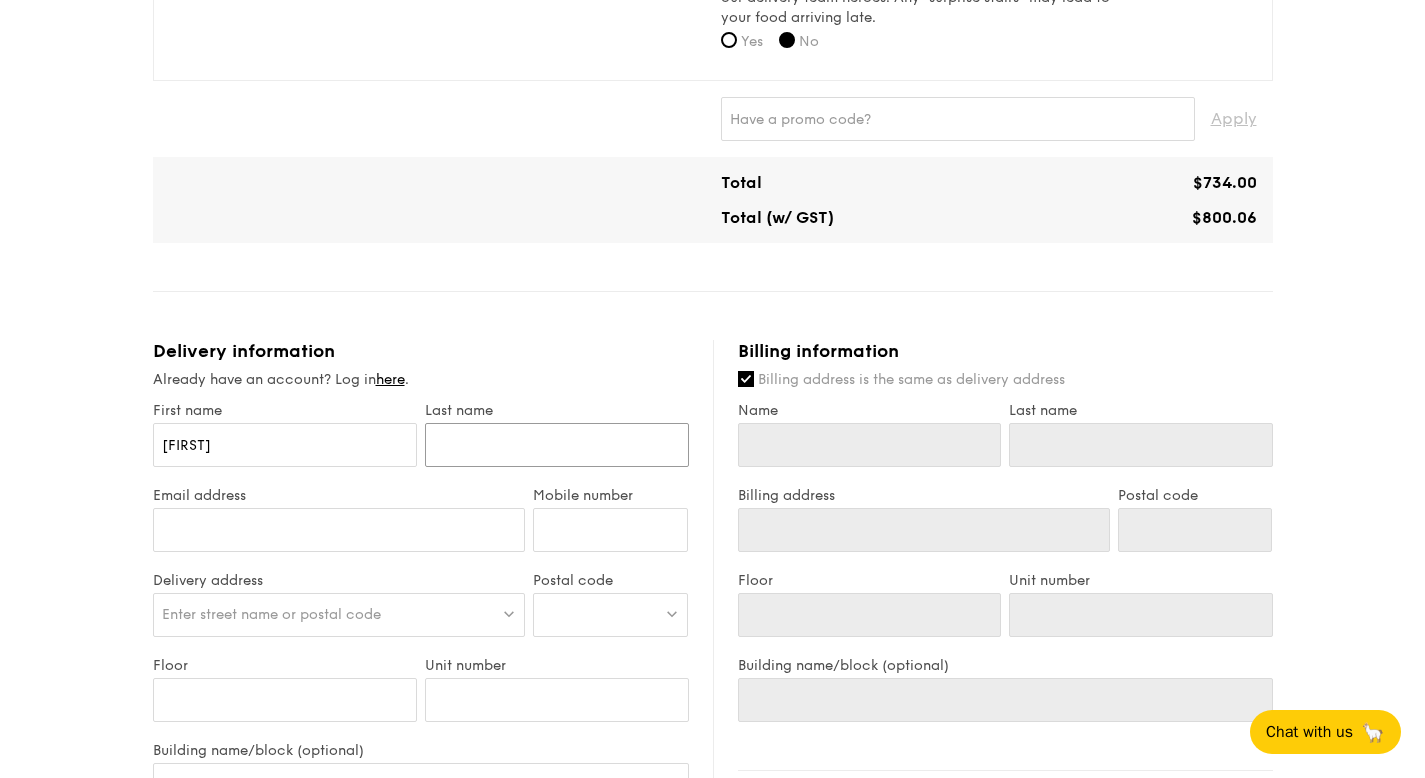 type on "[LAST]" 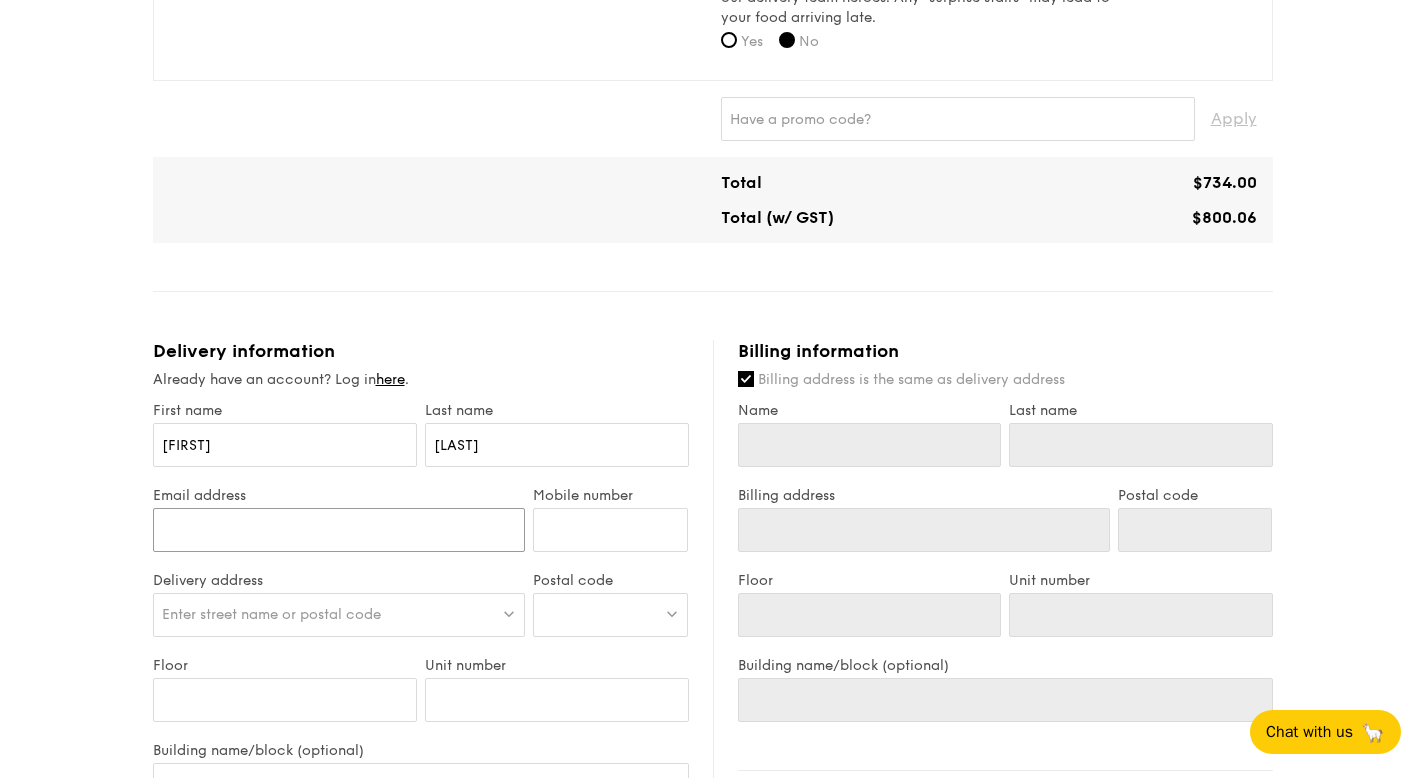 type on "[EMAIL]" 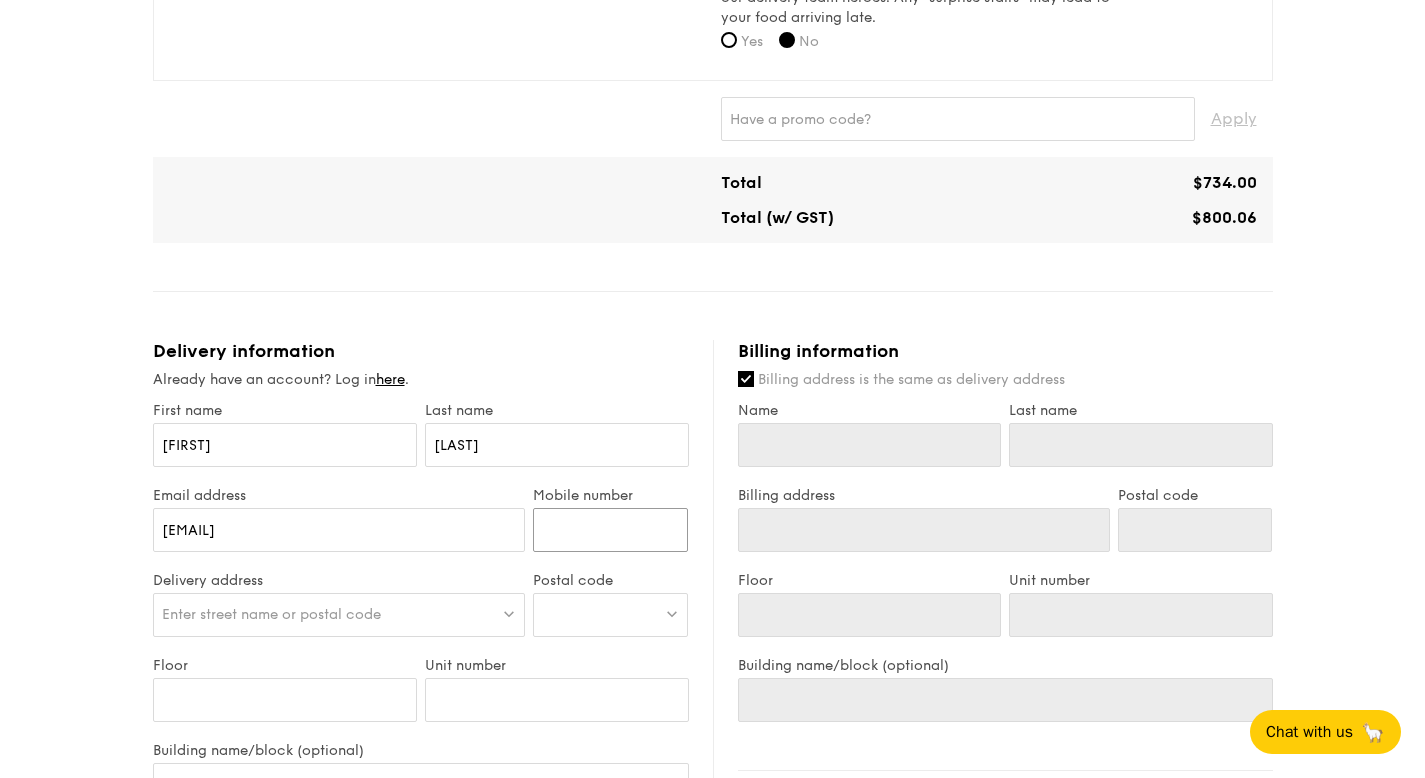 type on "[PHONE]" 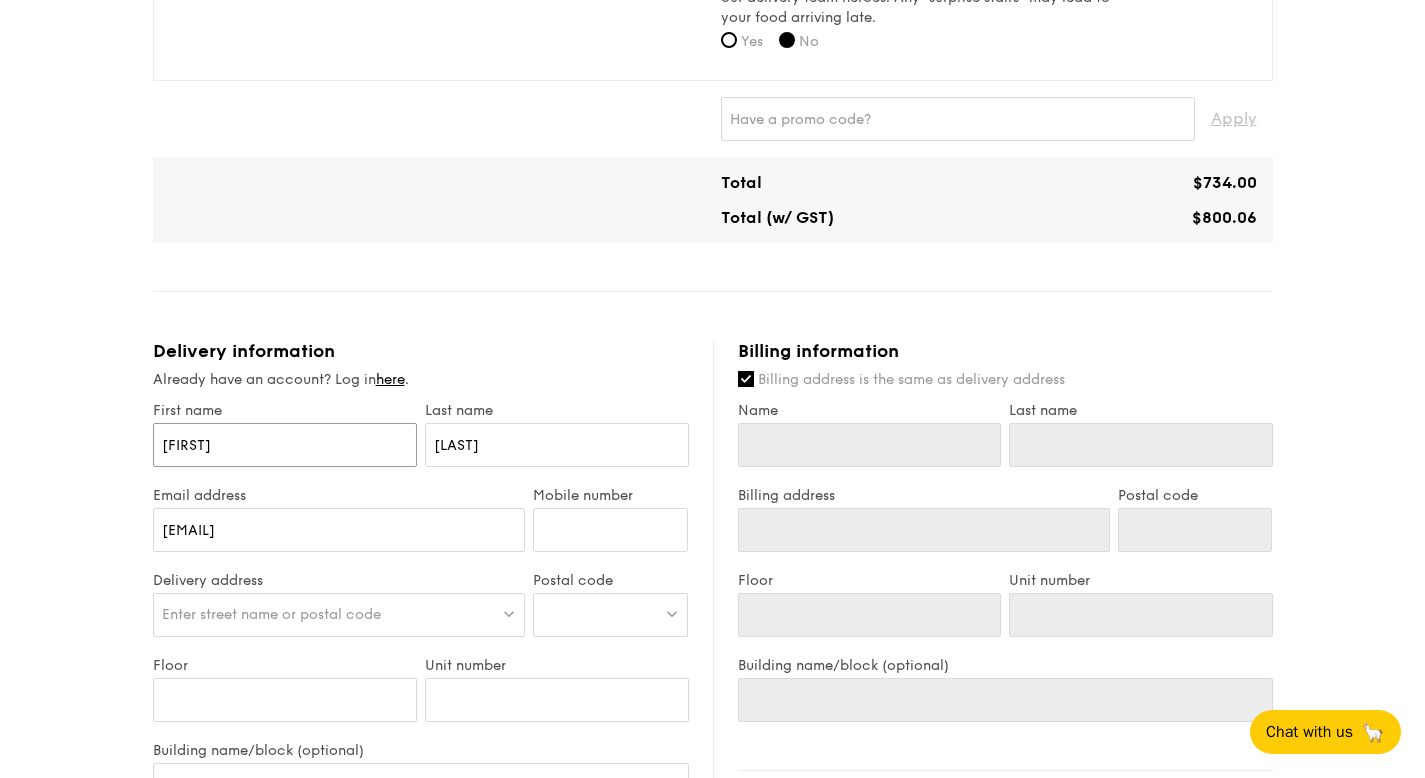 type on "[FIRST]" 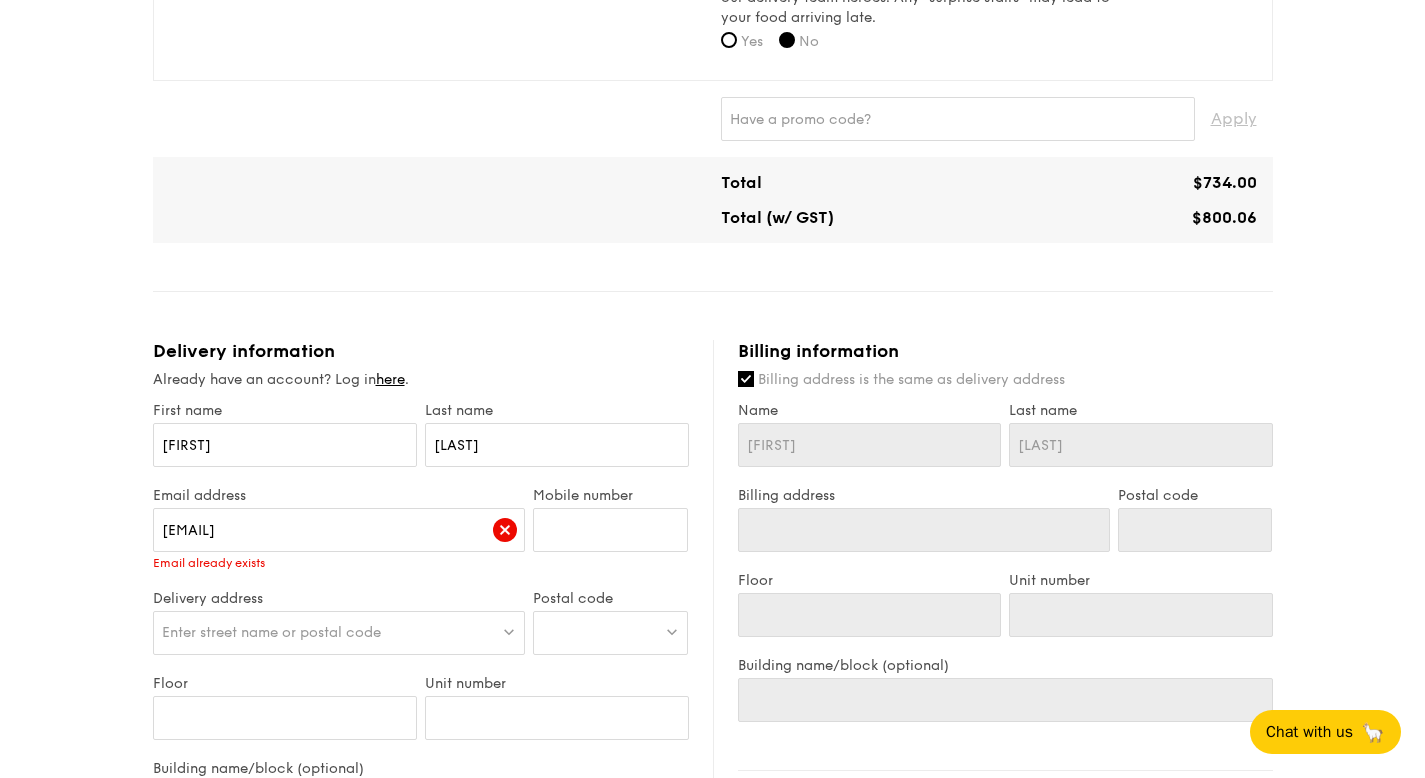 click on "Delivery address" at bounding box center (339, 598) 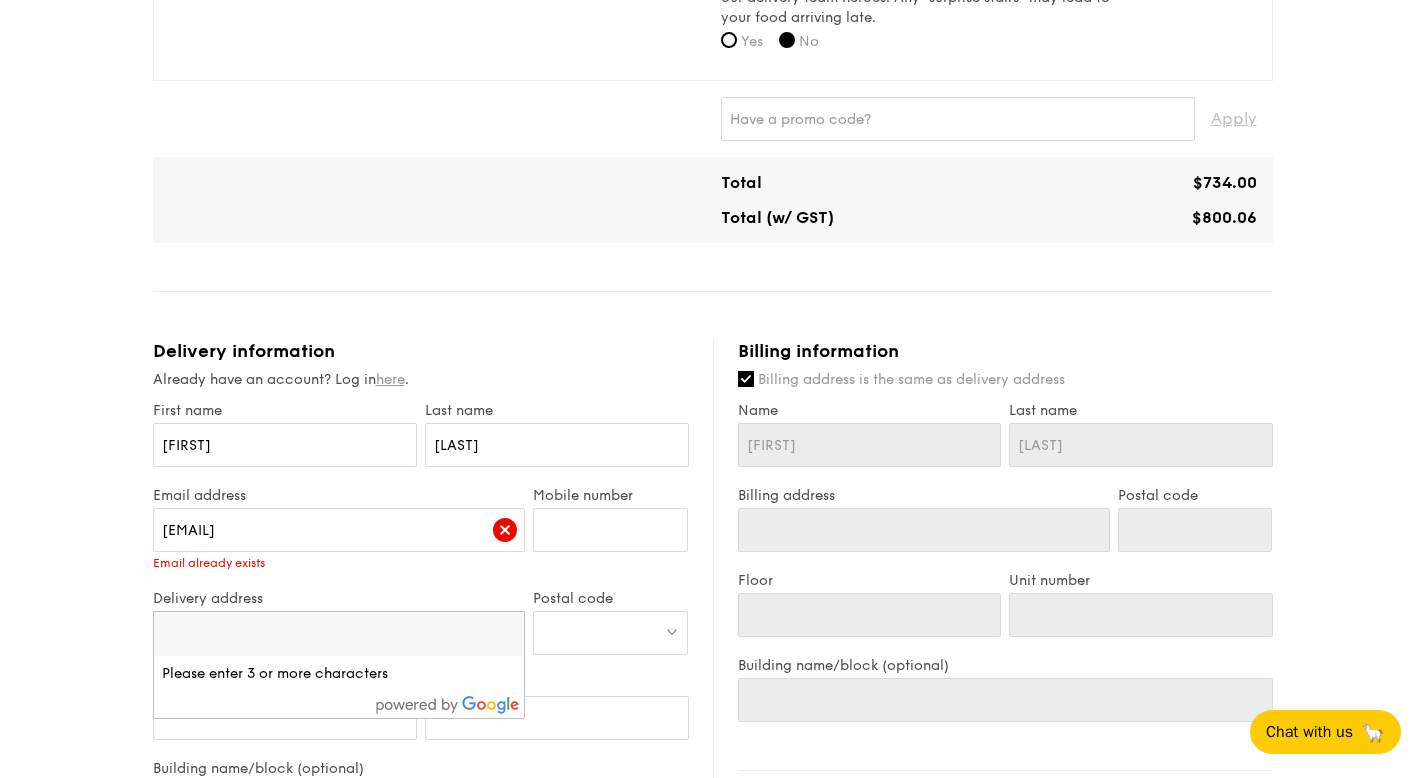 click on "here" at bounding box center [390, 379] 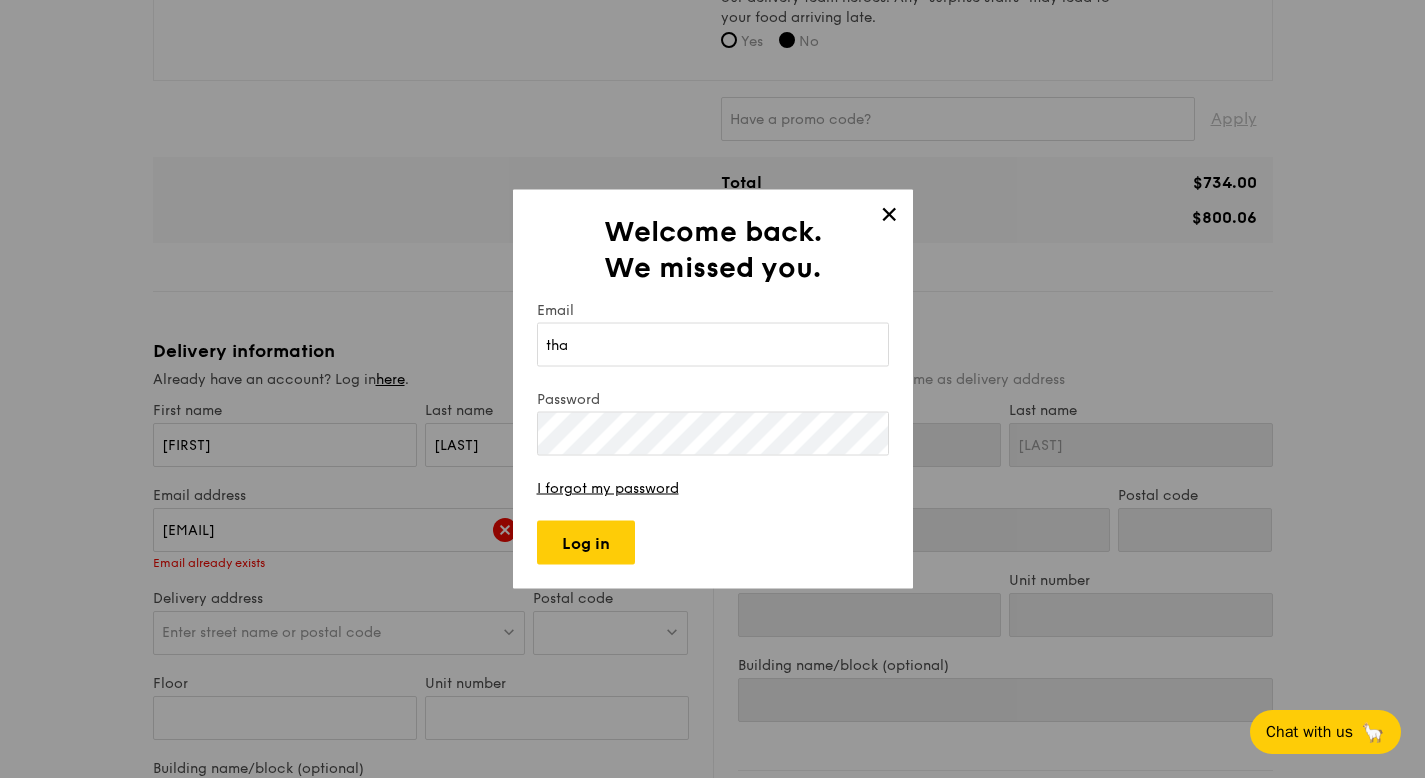 type on "[EMAIL]" 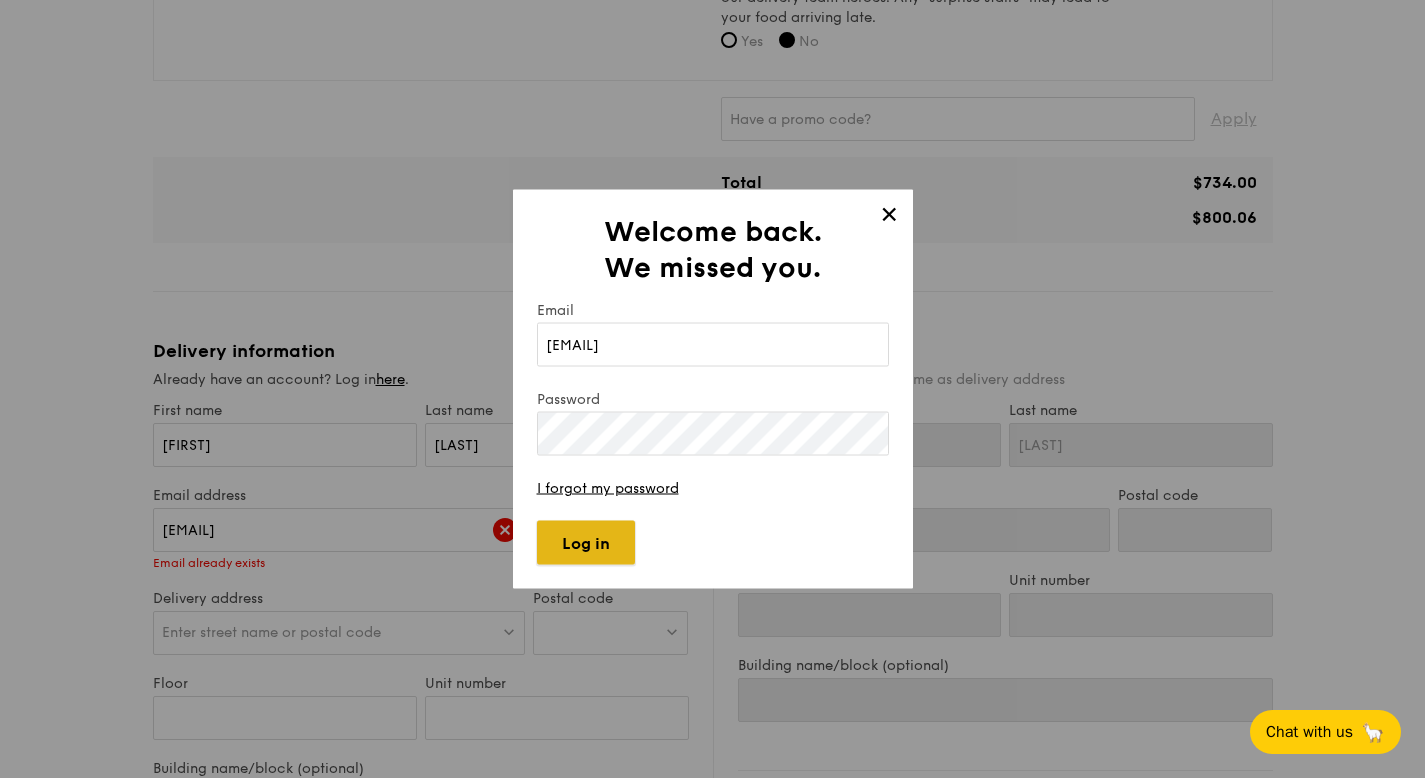 click on "Log in" at bounding box center [586, 543] 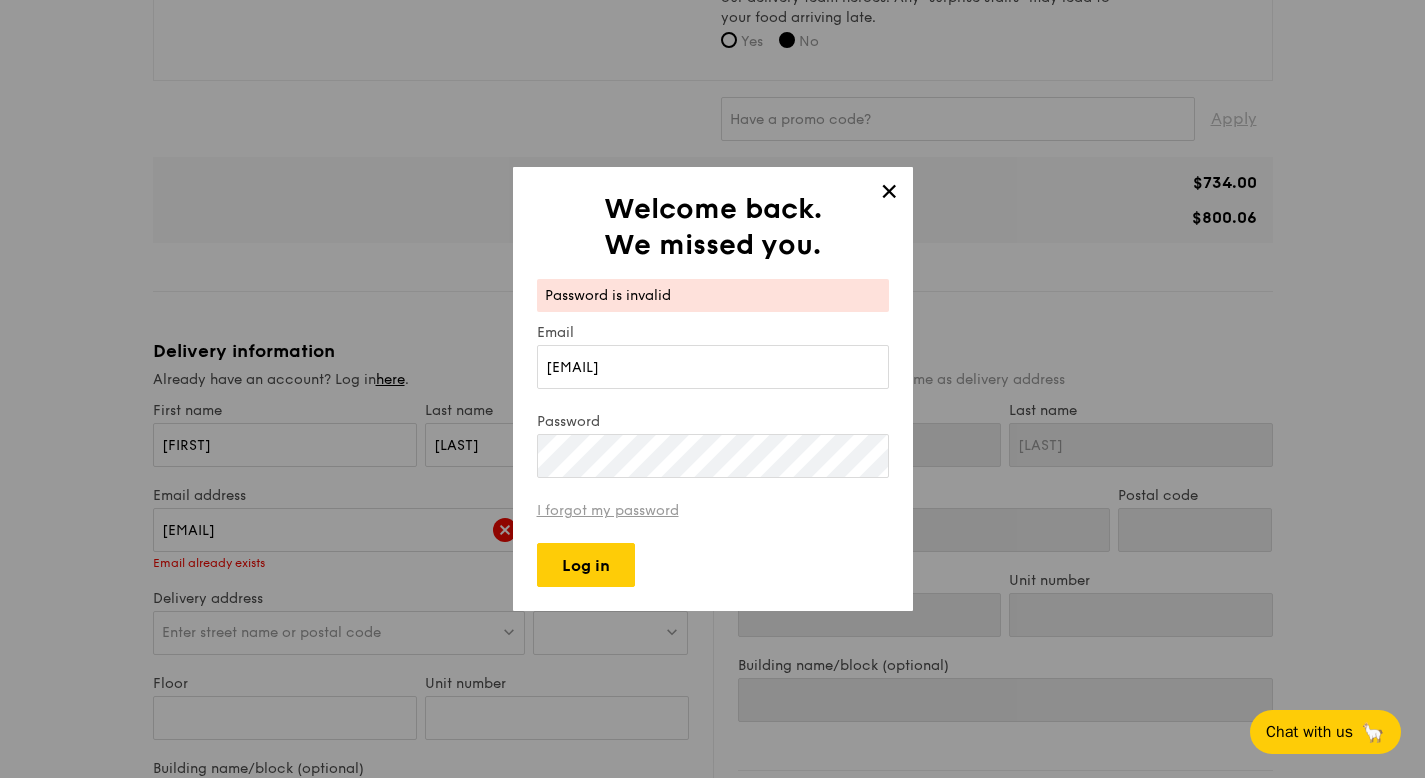 click on "I forgot my password" at bounding box center [608, 510] 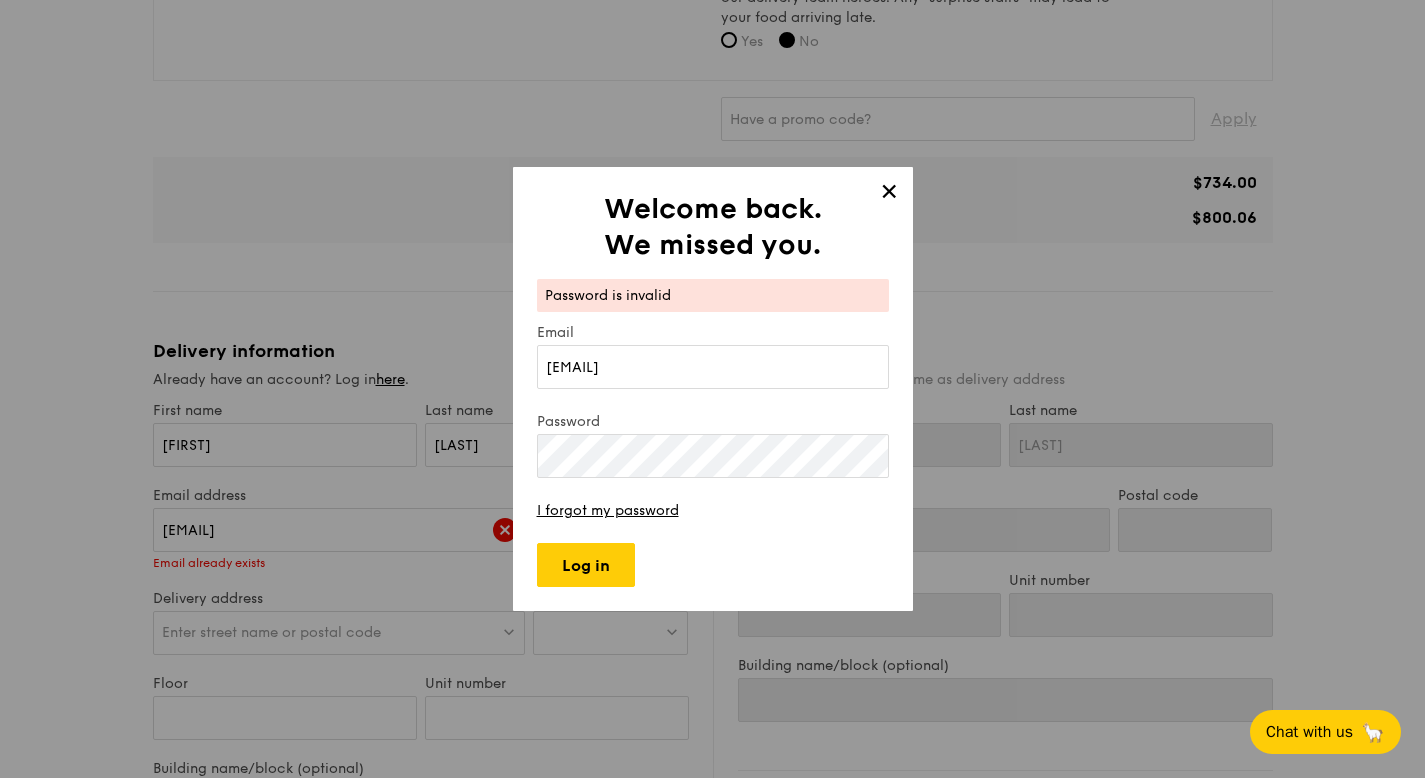 click on "✕" at bounding box center [889, 195] 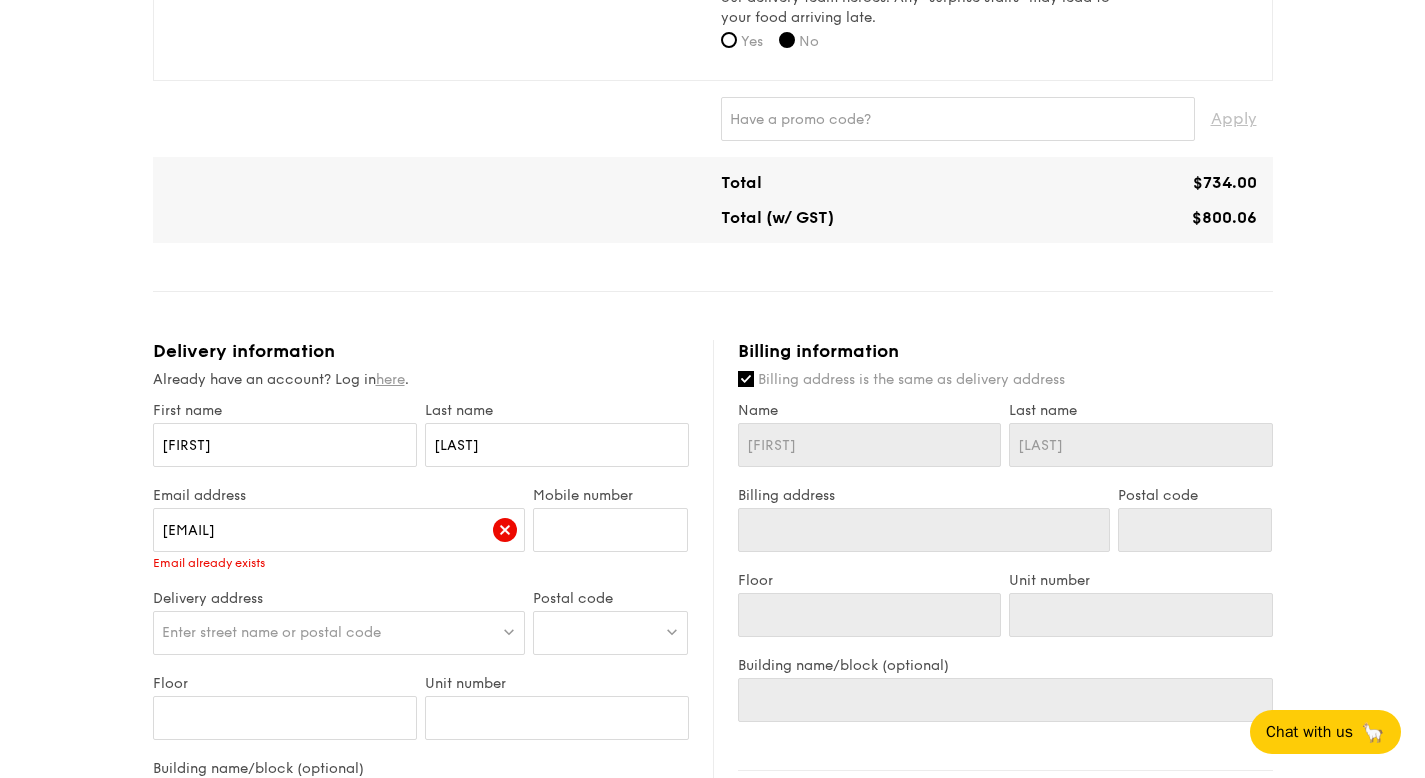 click on "here" at bounding box center [390, 379] 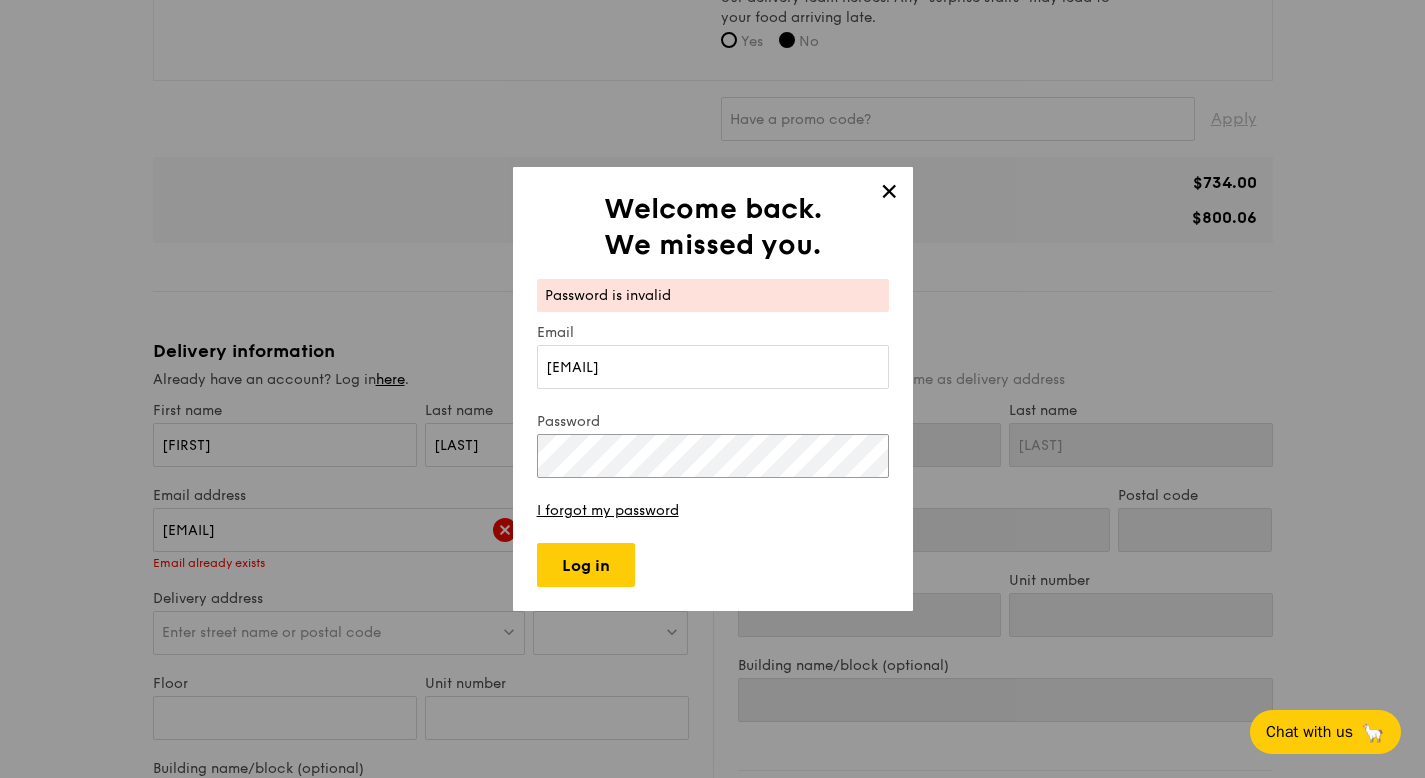 click on "✕
Welcome back. We missed you. Password  is invalid
Email
[EMAIL]
Password
I forgot my password
Log in" at bounding box center [713, 389] 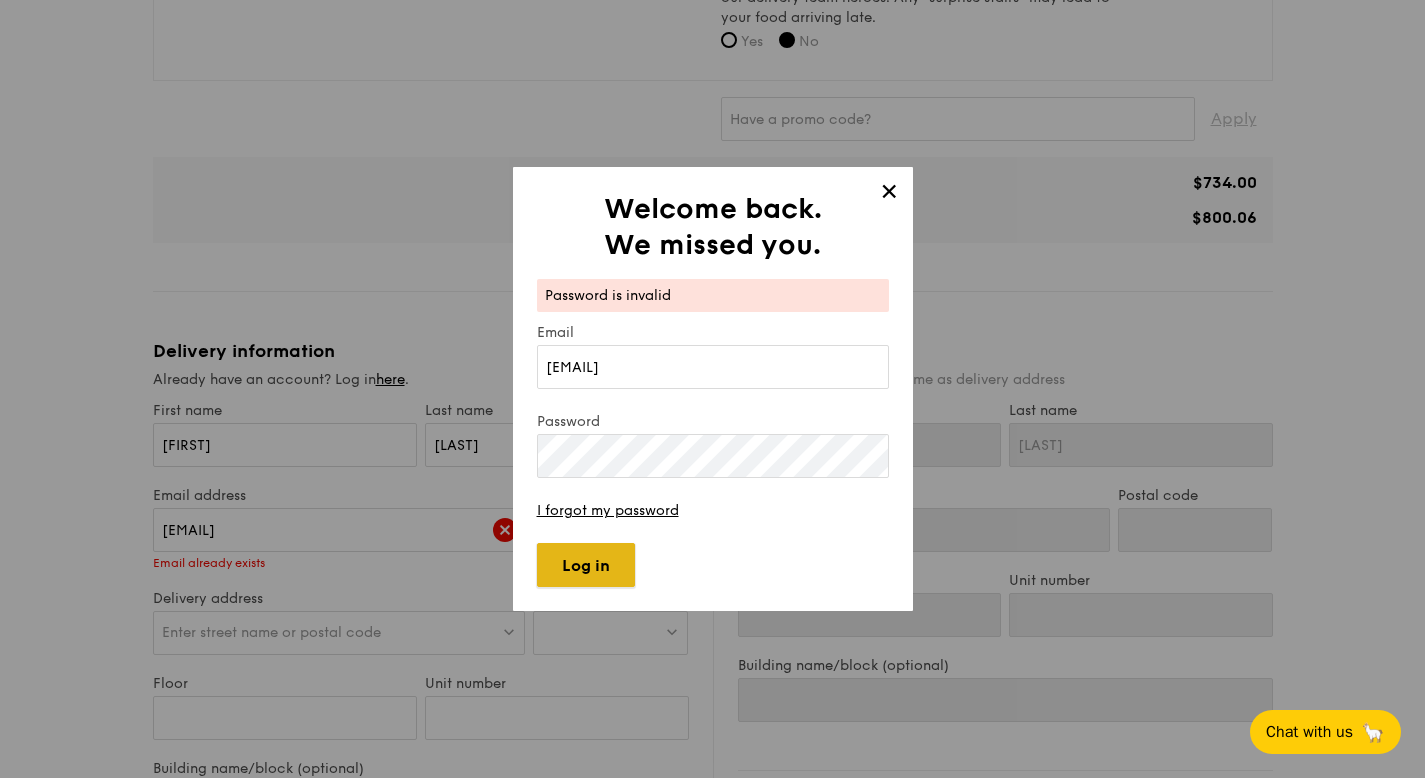 click on "Log in" at bounding box center [586, 565] 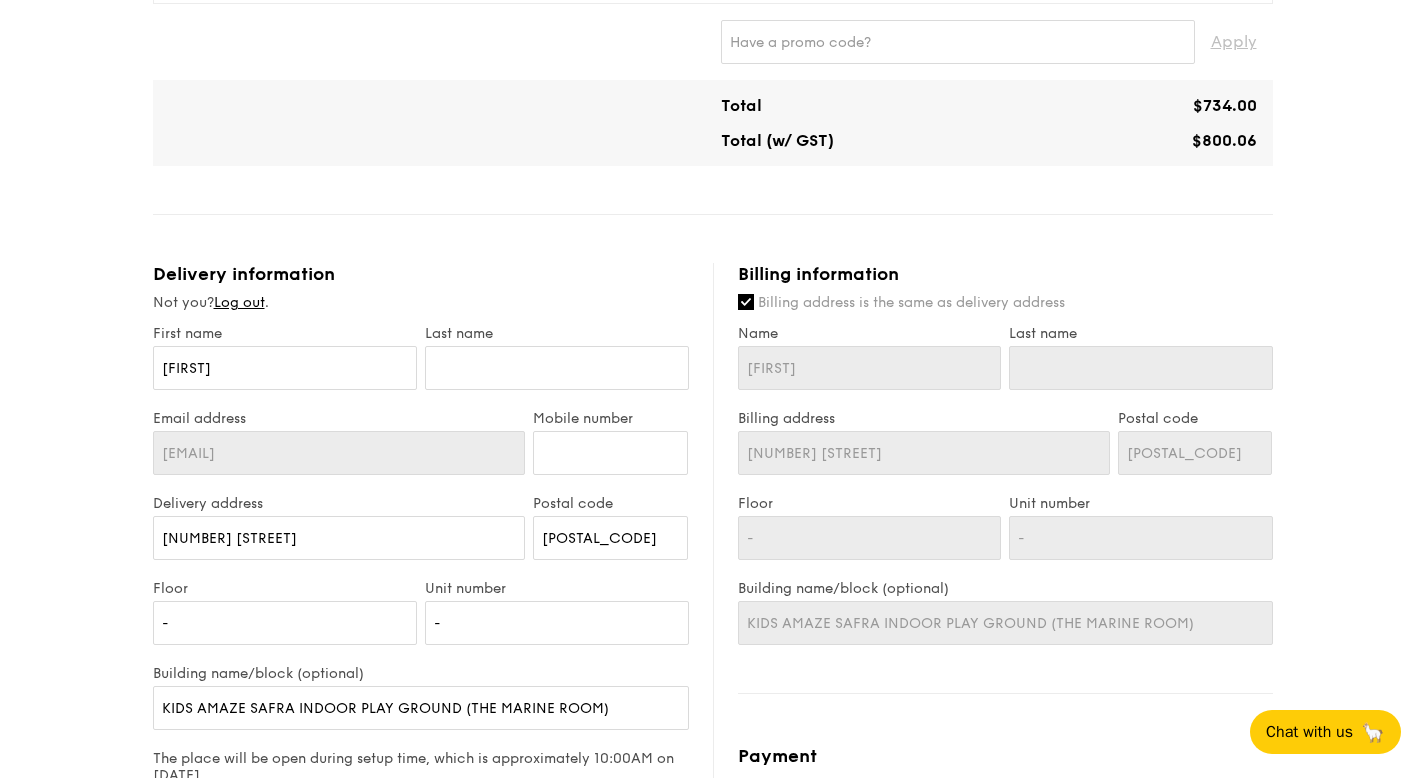 scroll, scrollTop: 941, scrollLeft: 0, axis: vertical 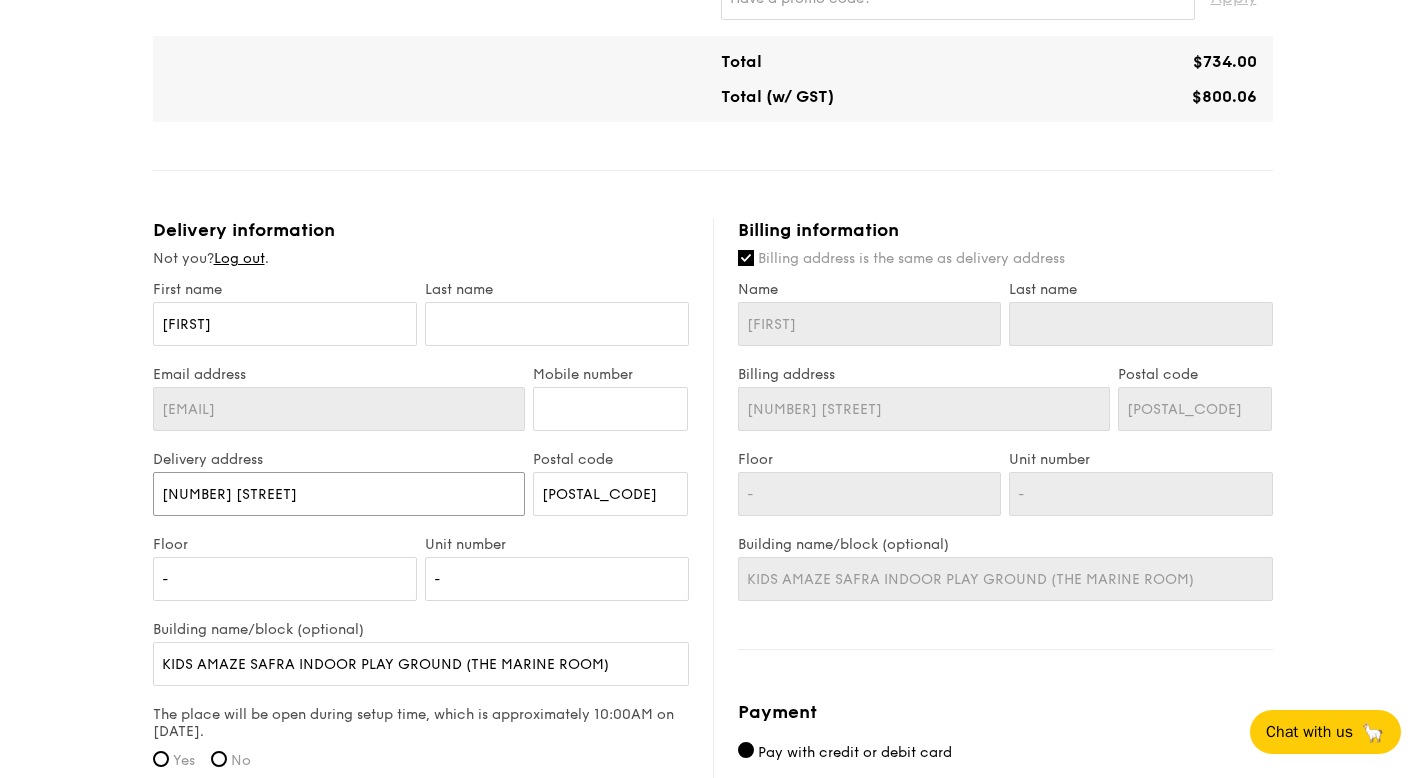 drag, startPoint x: 391, startPoint y: 483, endPoint x: 88, endPoint y: 445, distance: 305.37354 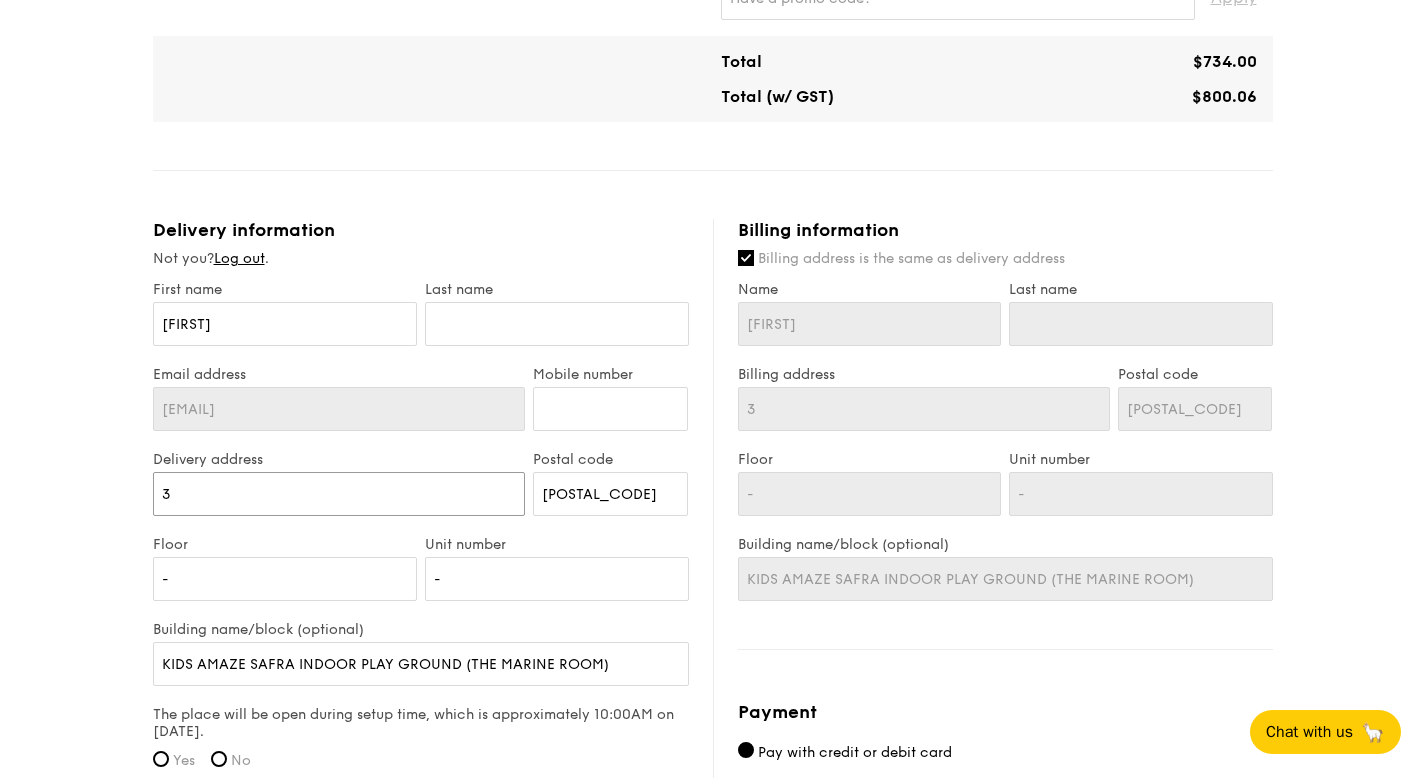 type on "[NUMBER]" 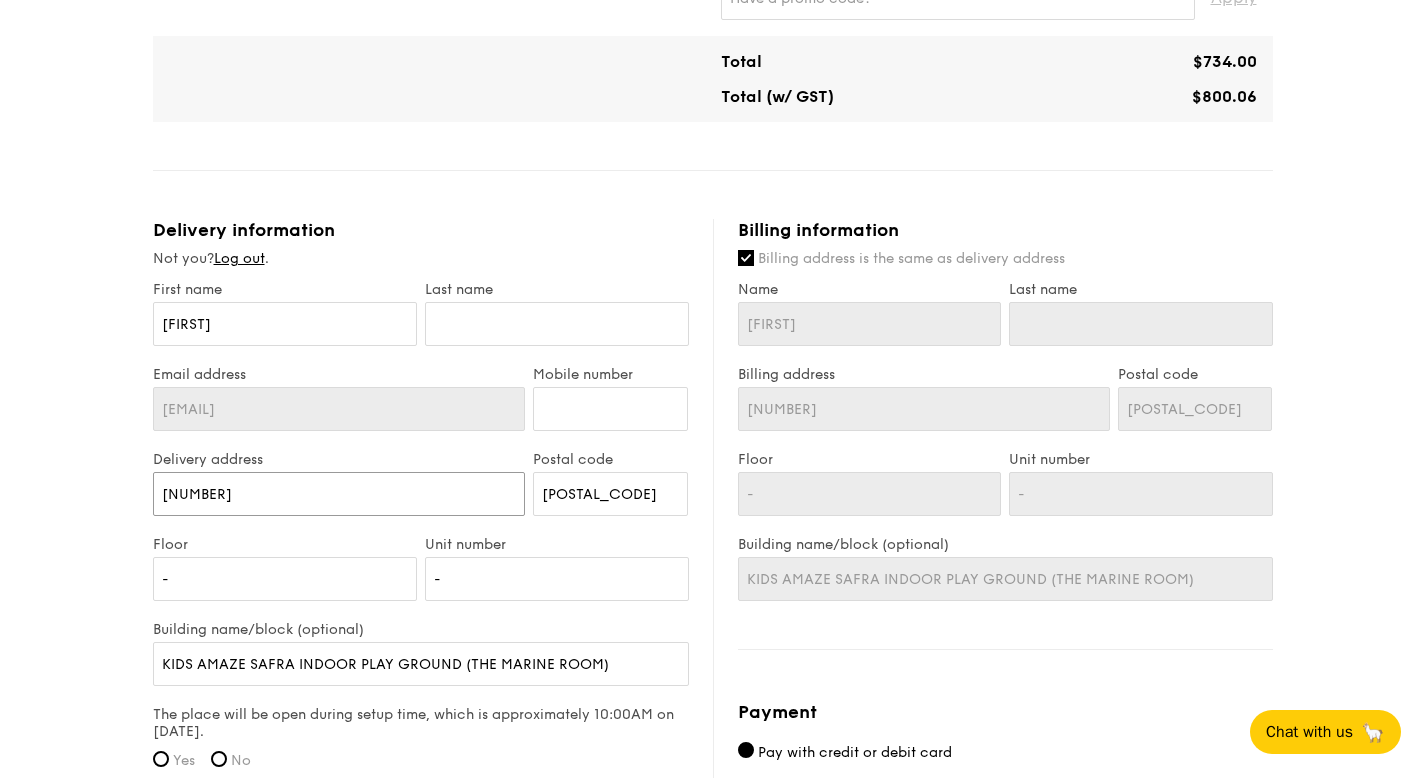 type on "[NUMBER]" 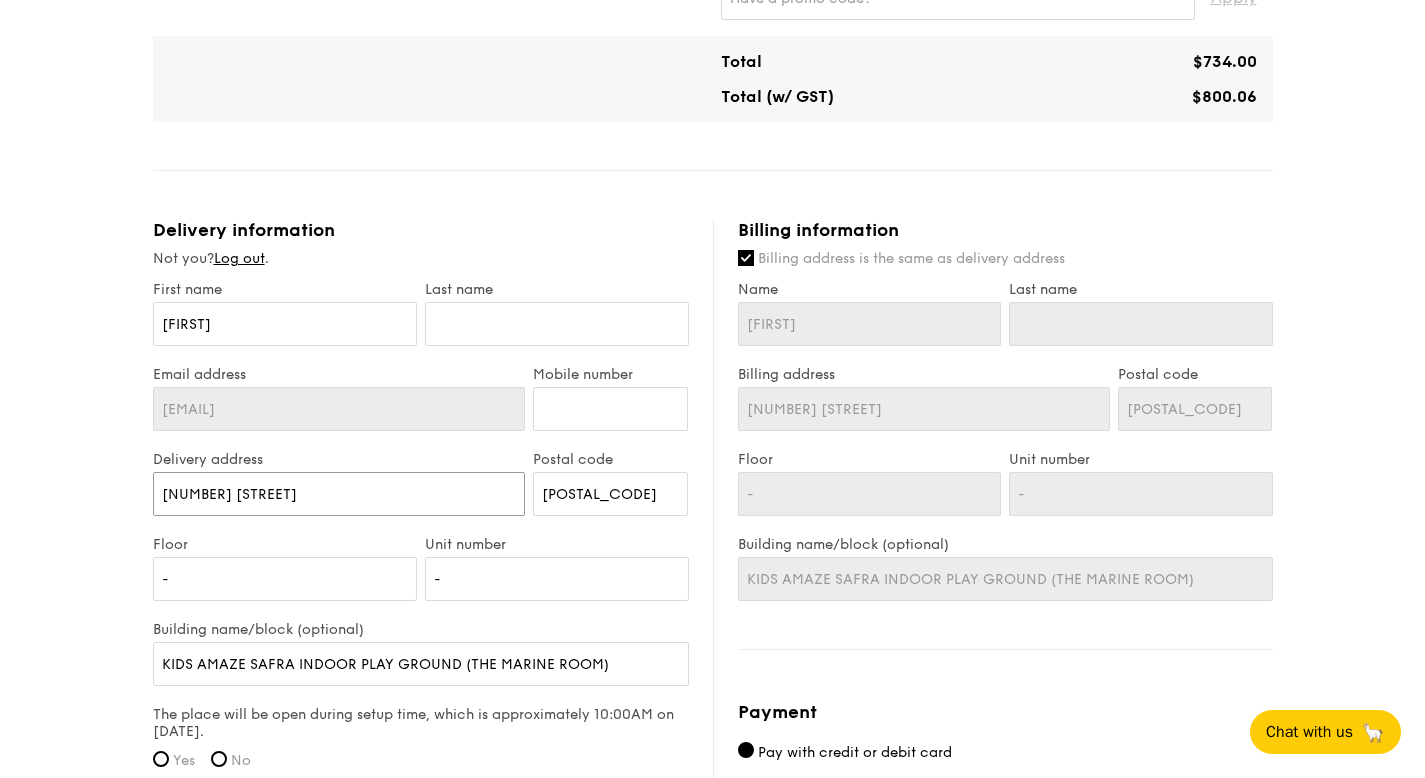 type on "[NUMBER] [STREET]" 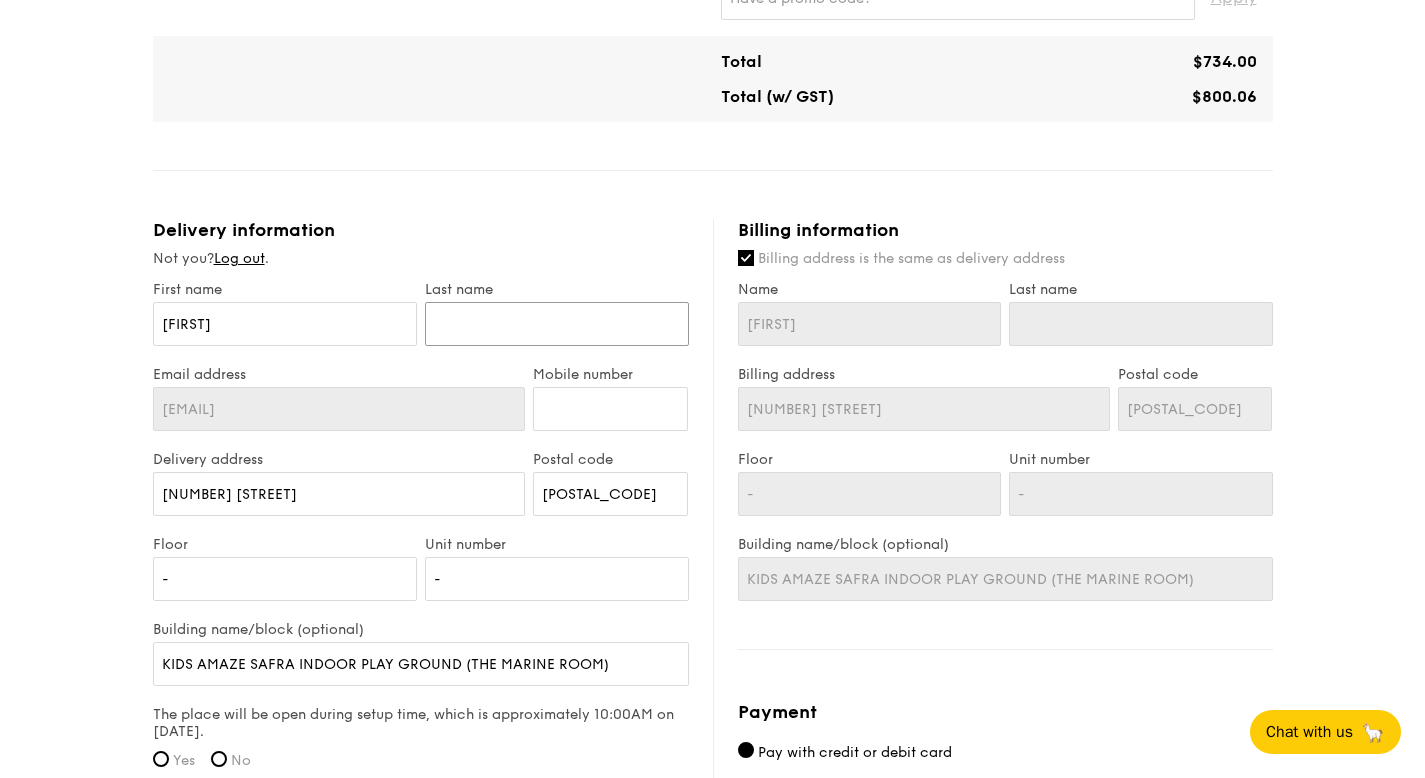 type on "[LAST]" 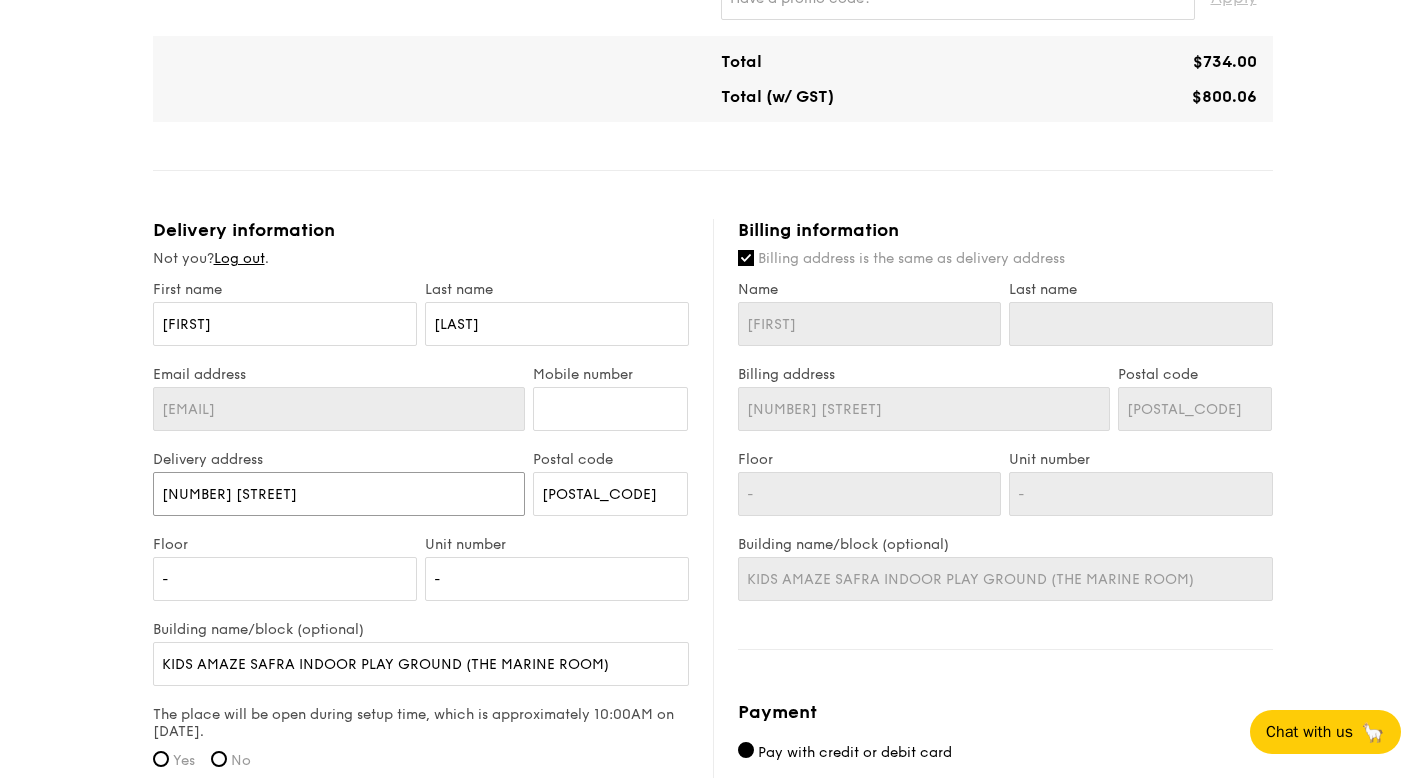 type on "[LAST]" 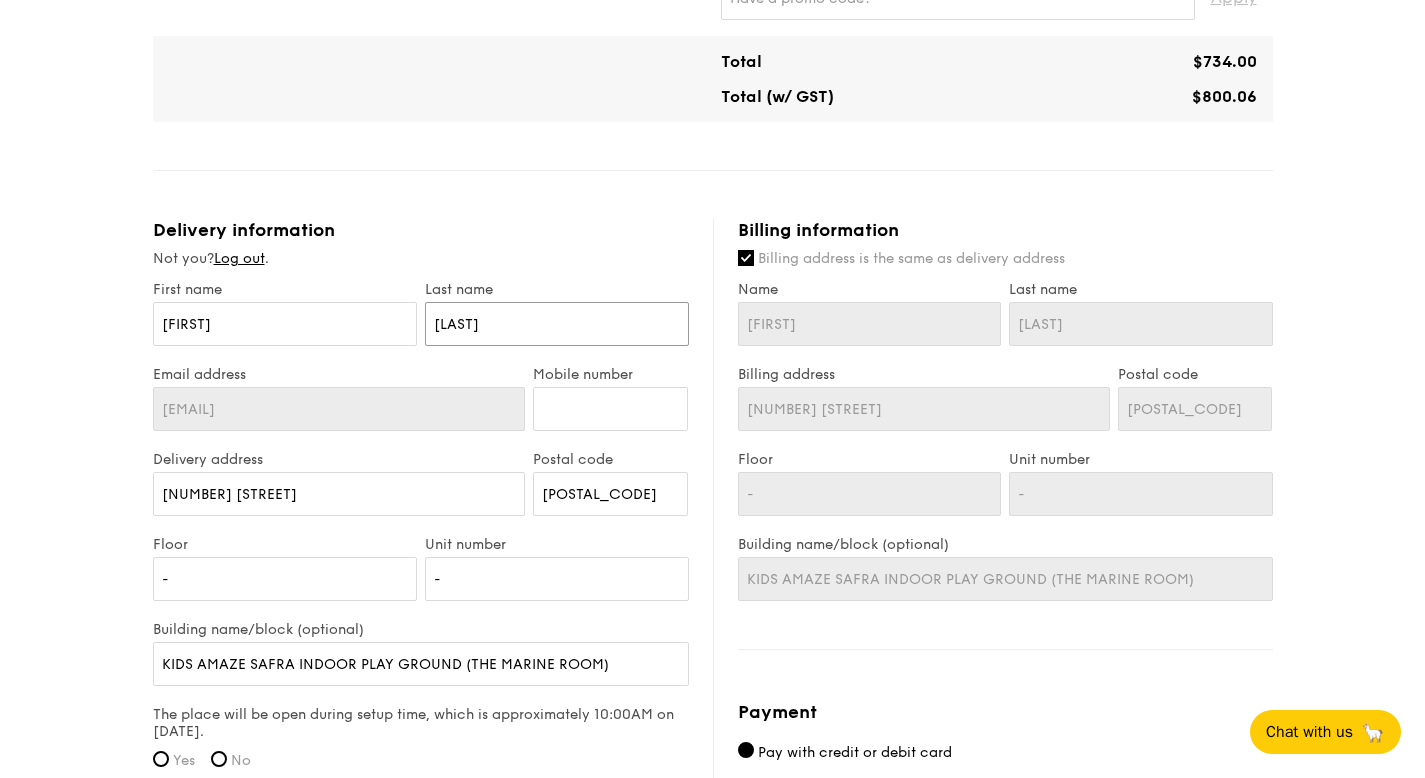 drag, startPoint x: 476, startPoint y: 326, endPoint x: 377, endPoint y: 307, distance: 100.80675 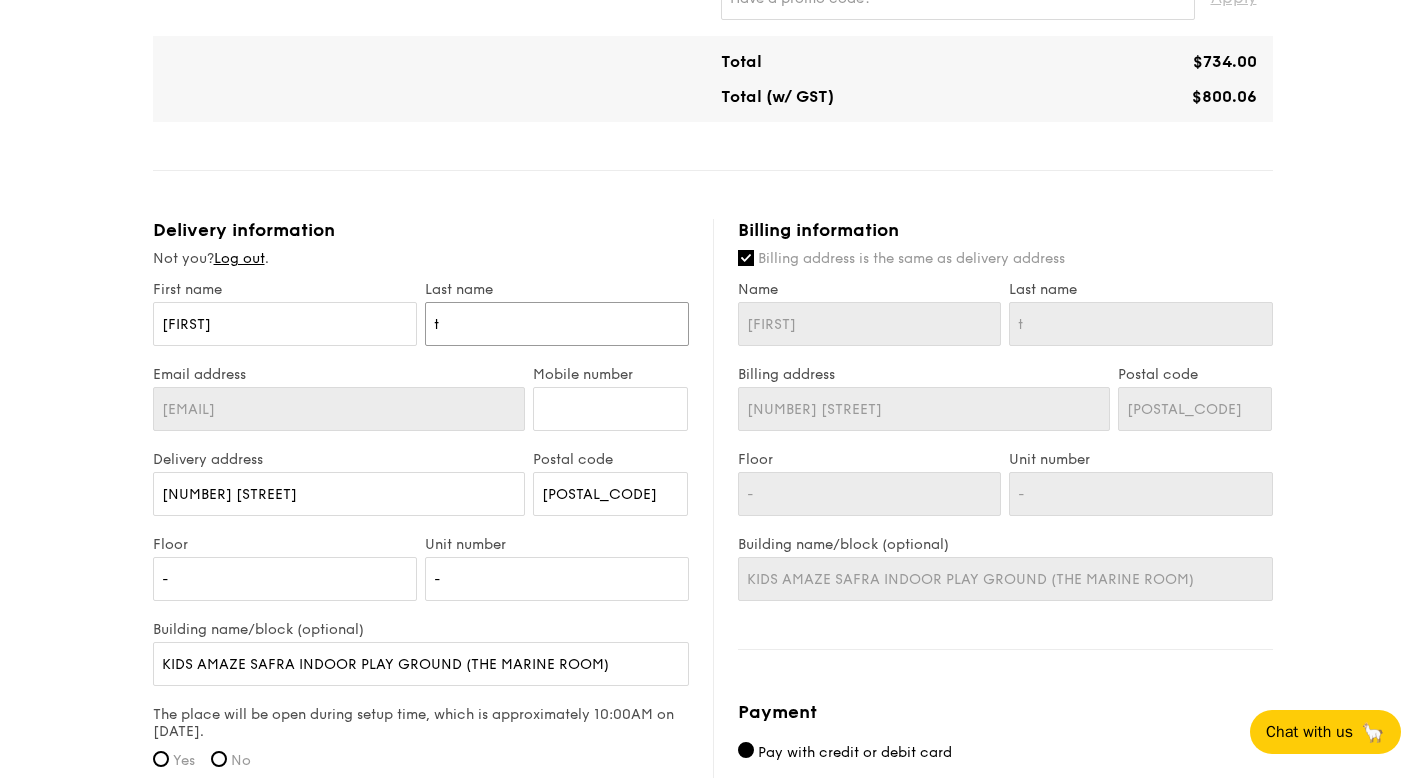 type on "th" 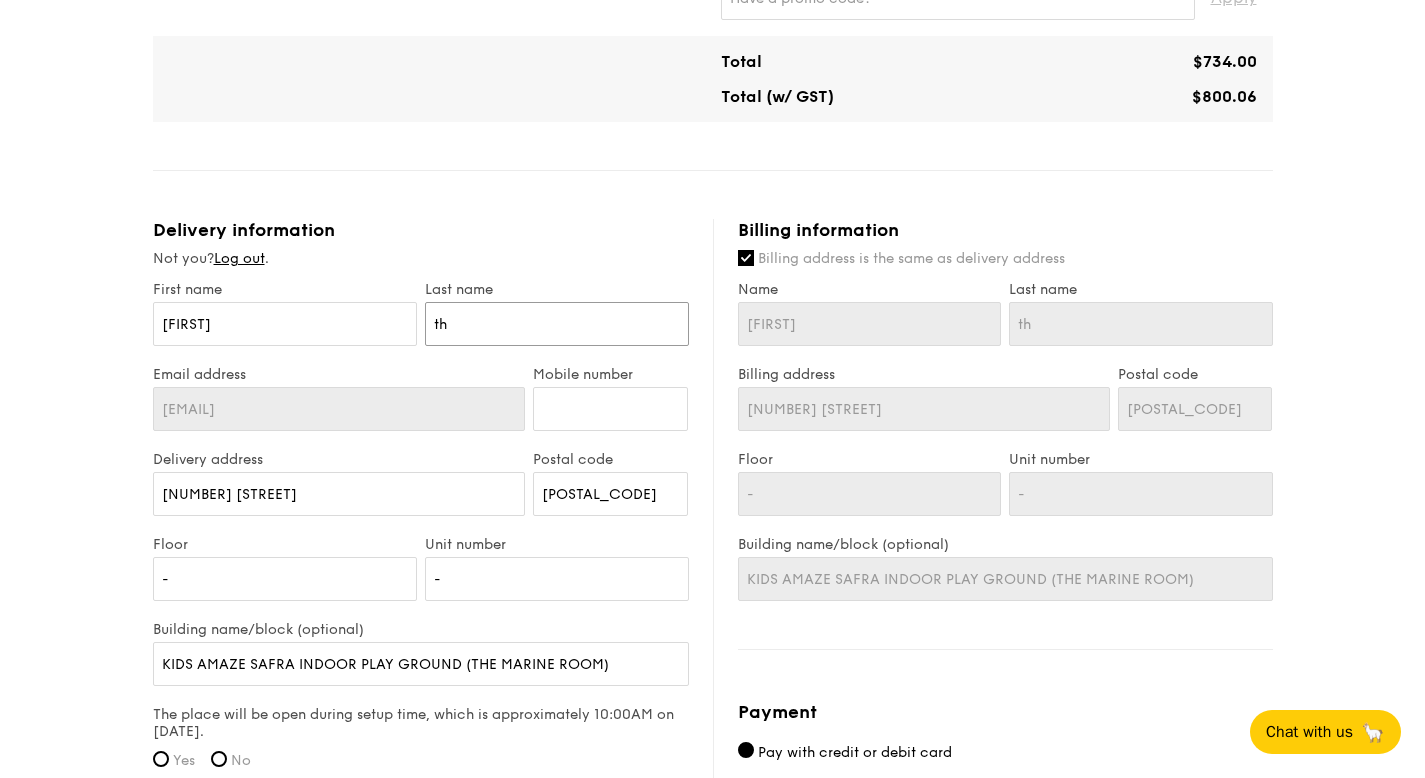 type on "tha" 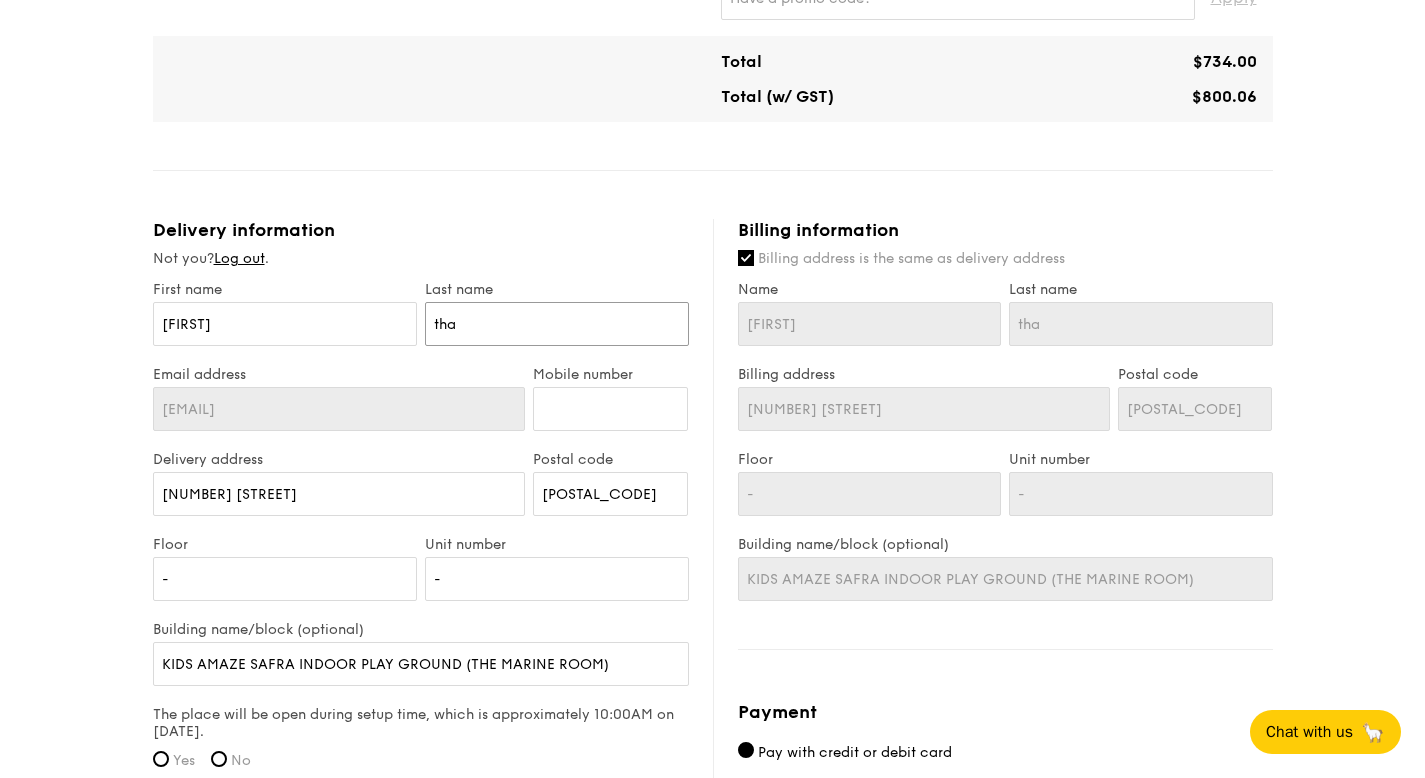 type on "[LAST]" 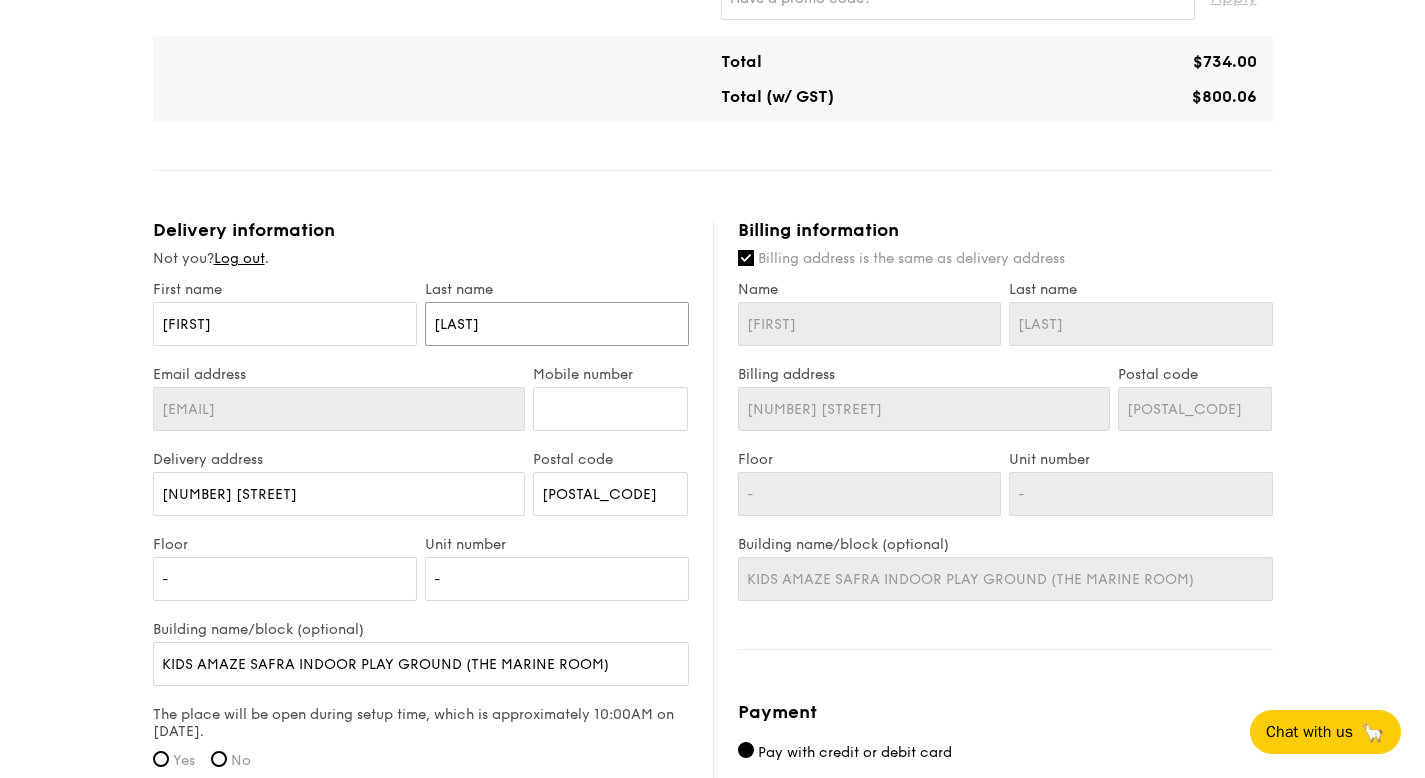 type on "[LAST]" 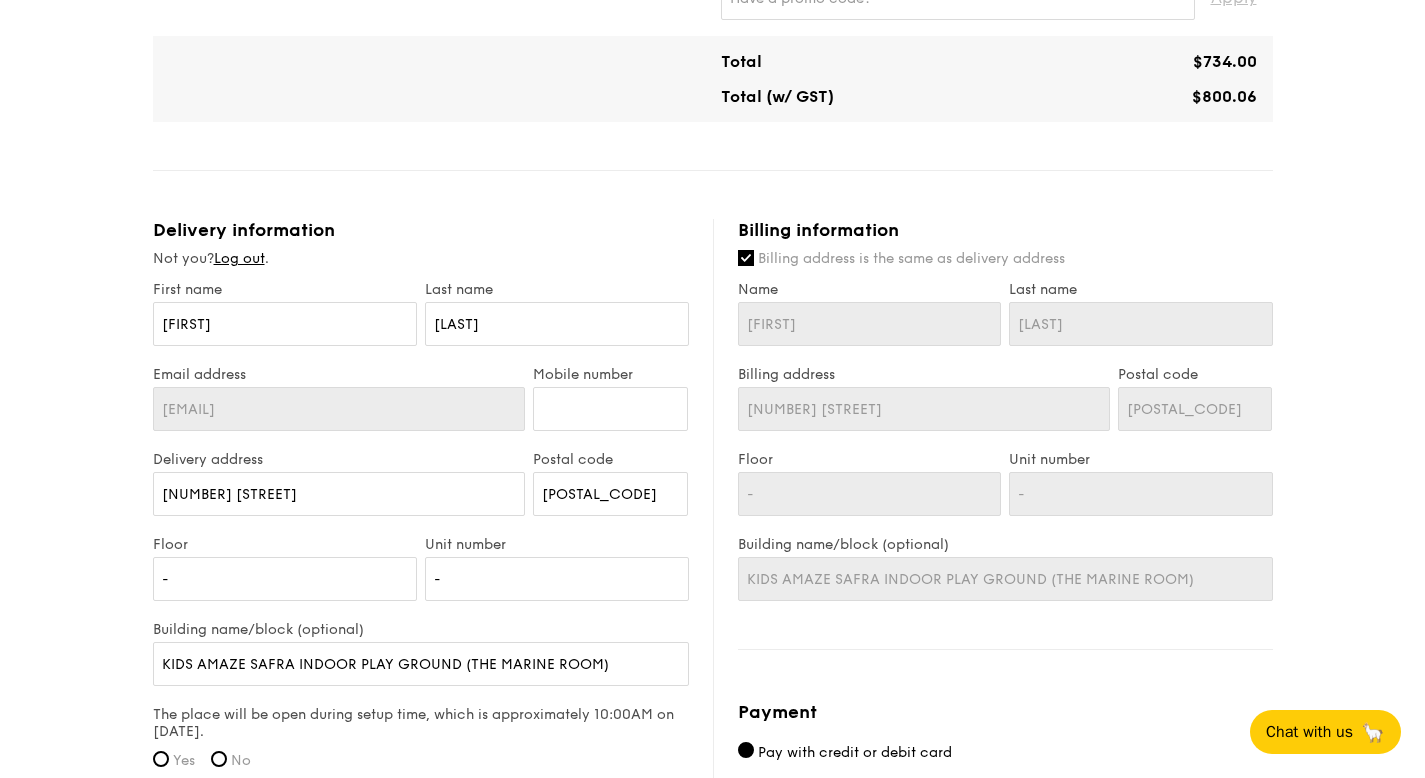 click on "First name
[FIRST]" at bounding box center (285, 323) 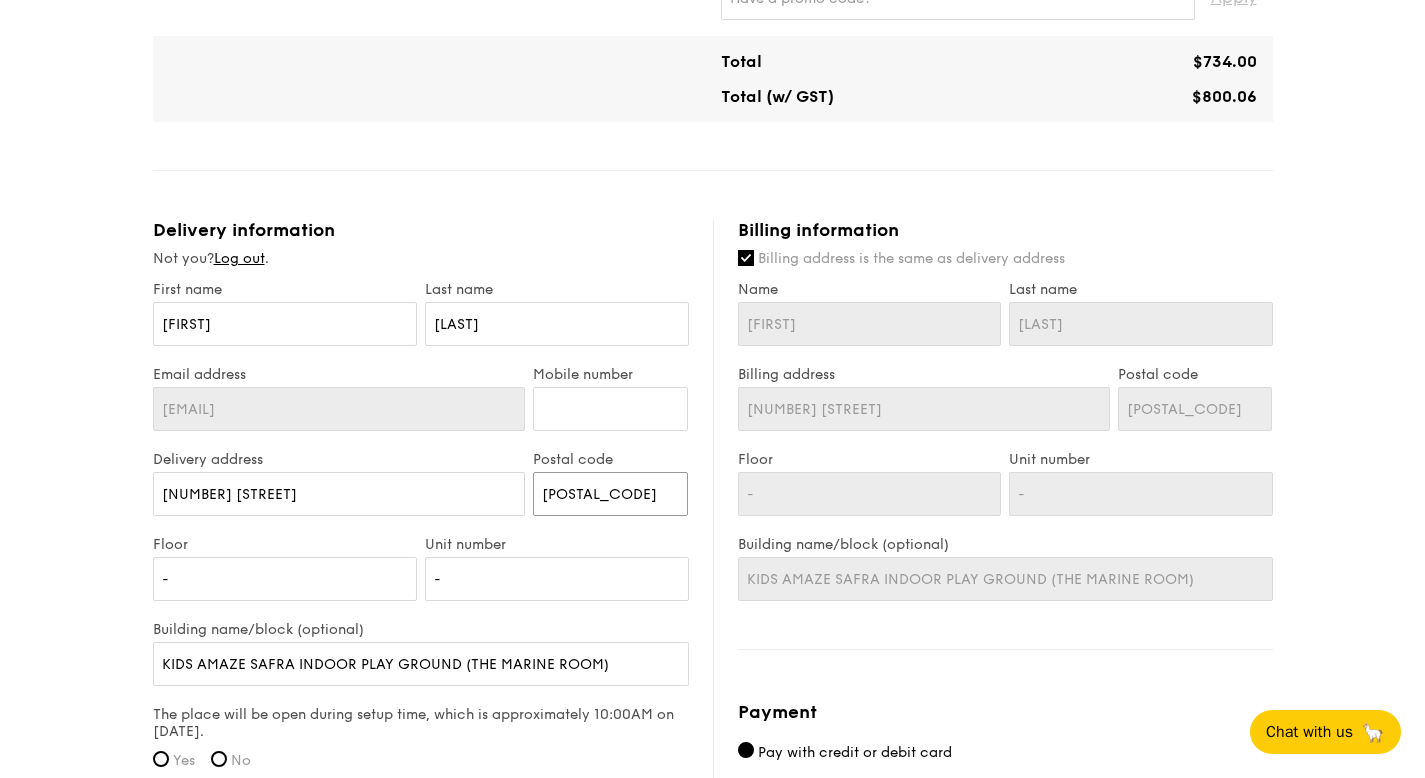 drag, startPoint x: 625, startPoint y: 487, endPoint x: 463, endPoint y: 476, distance: 162.37303 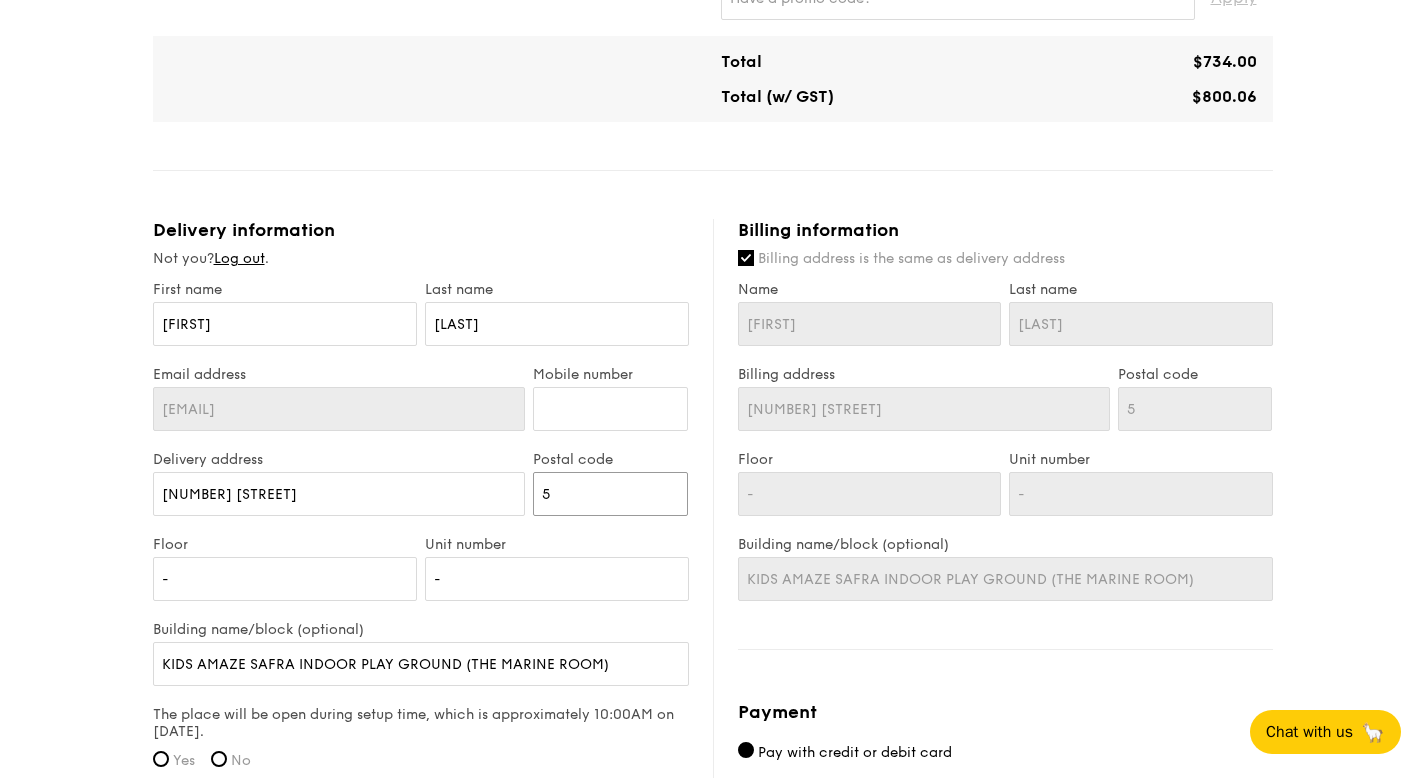type on "54" 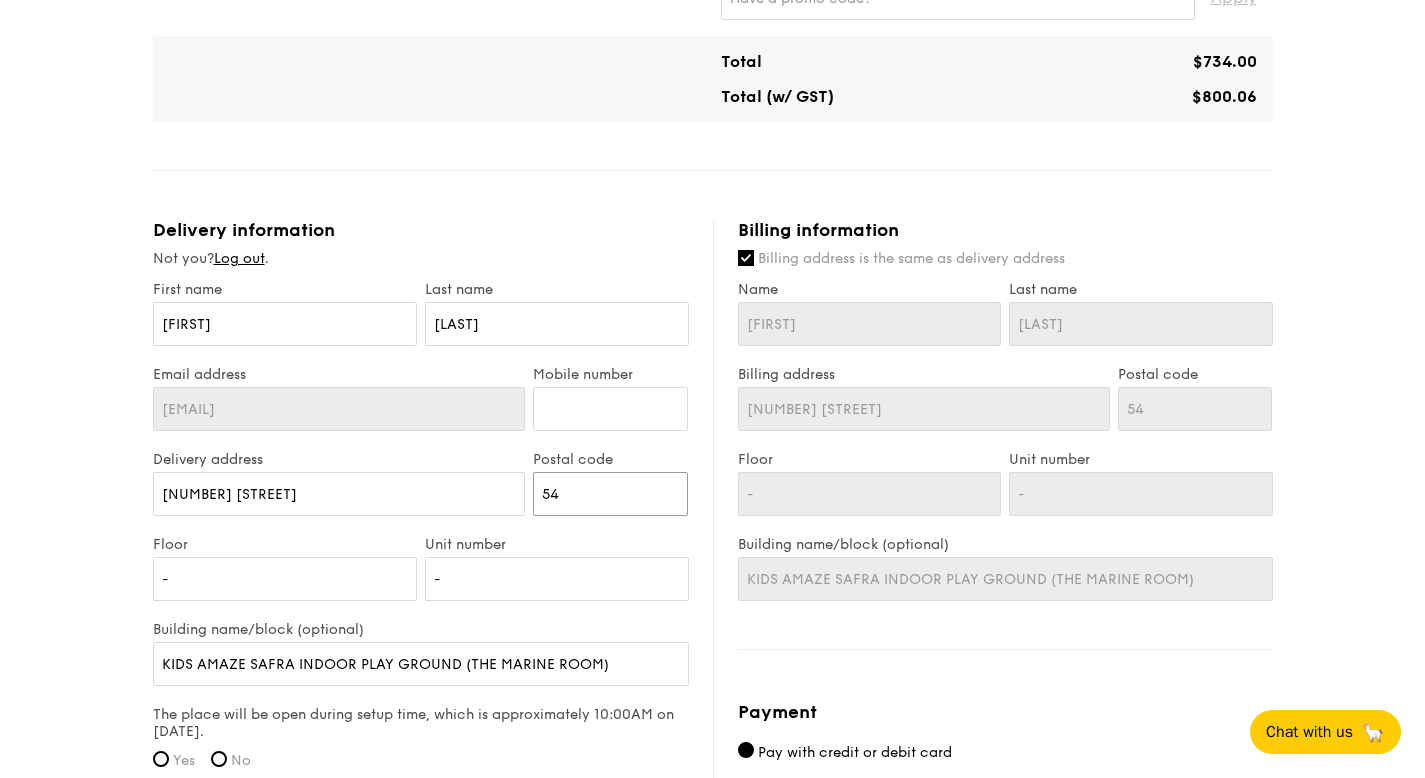 type on "548" 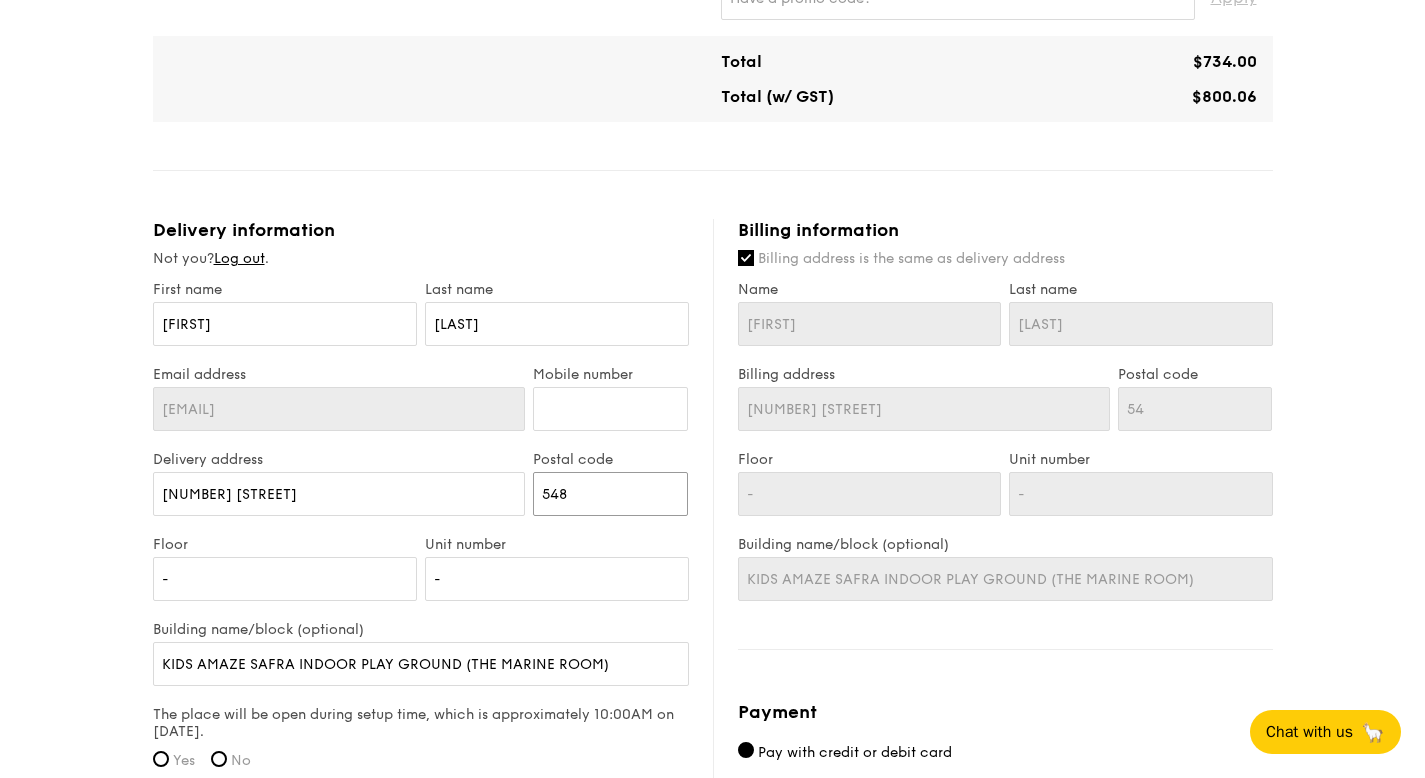 type on "548" 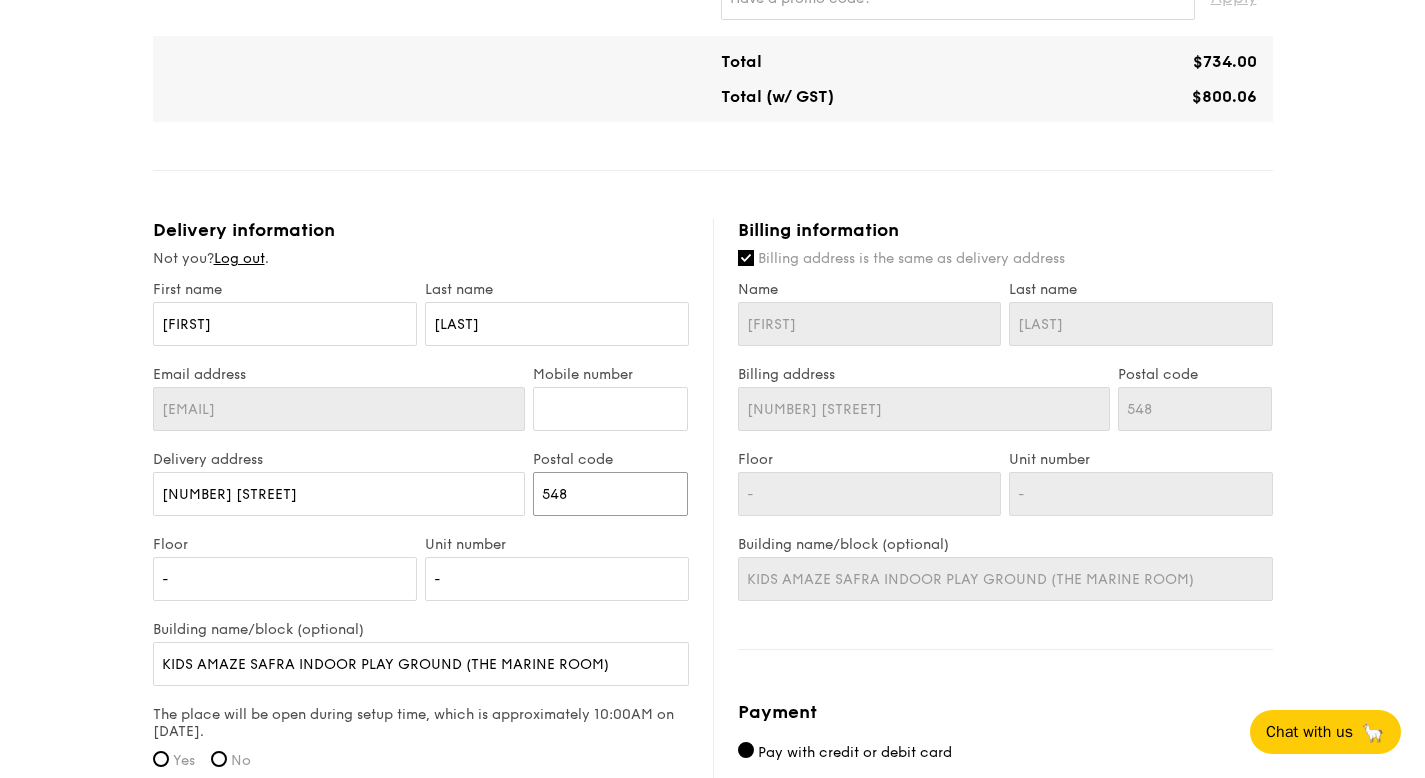 type on "5485" 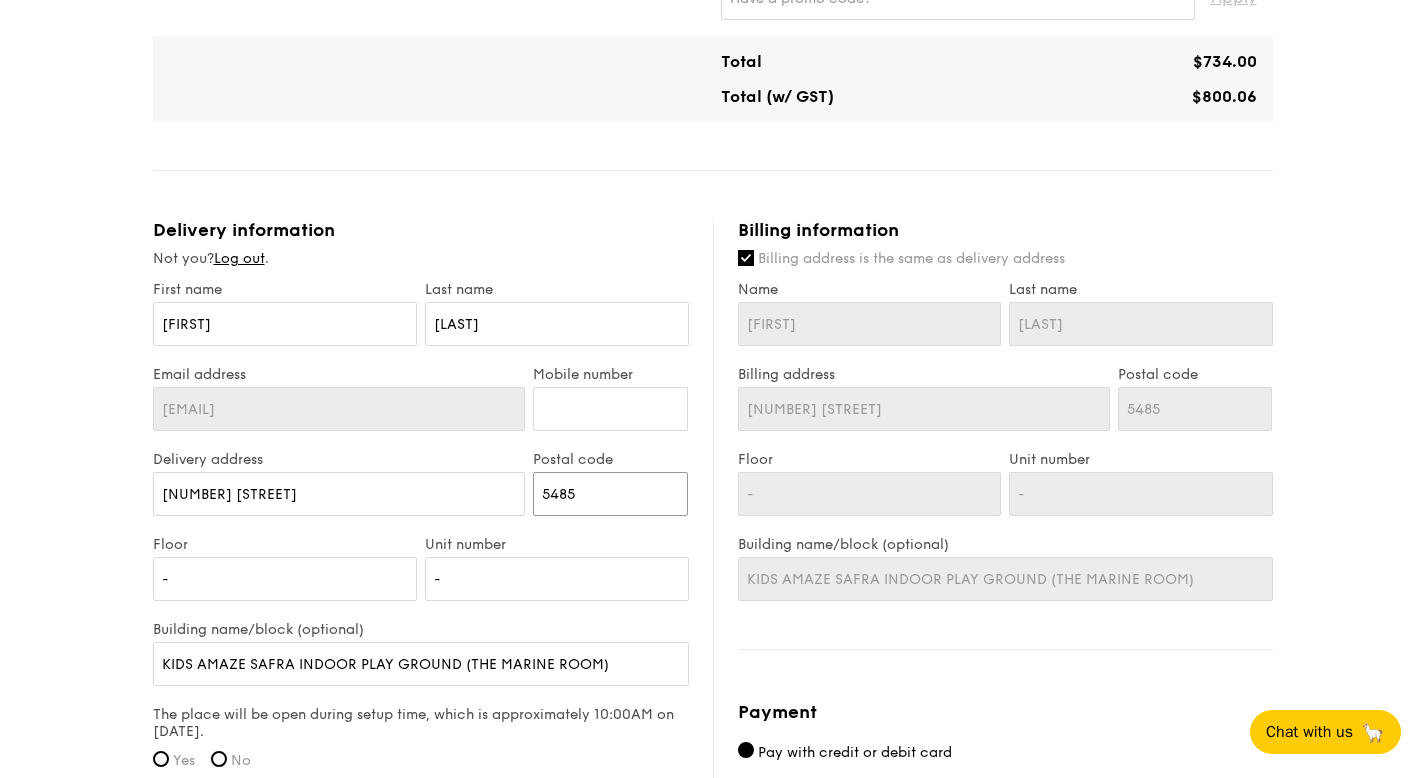 type on "54853" 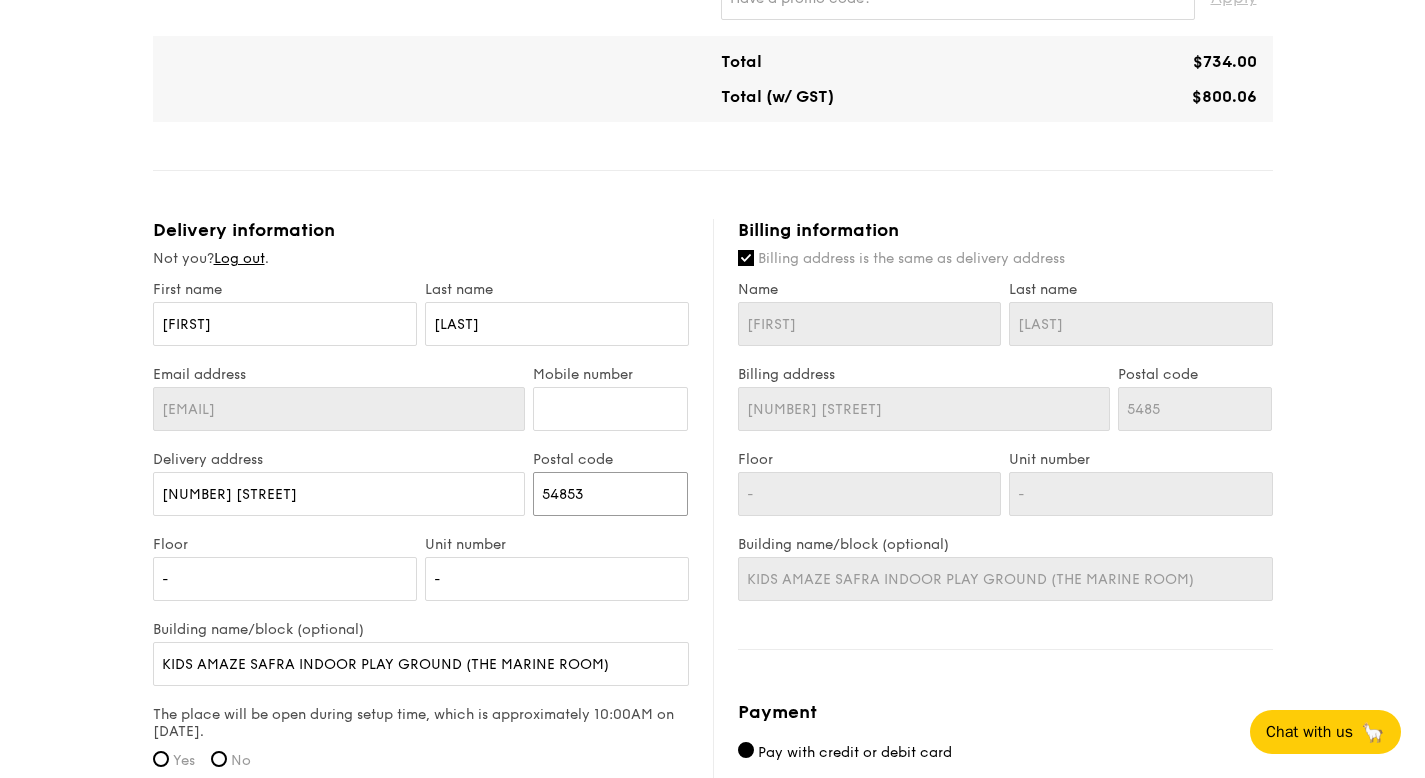 type on "54853" 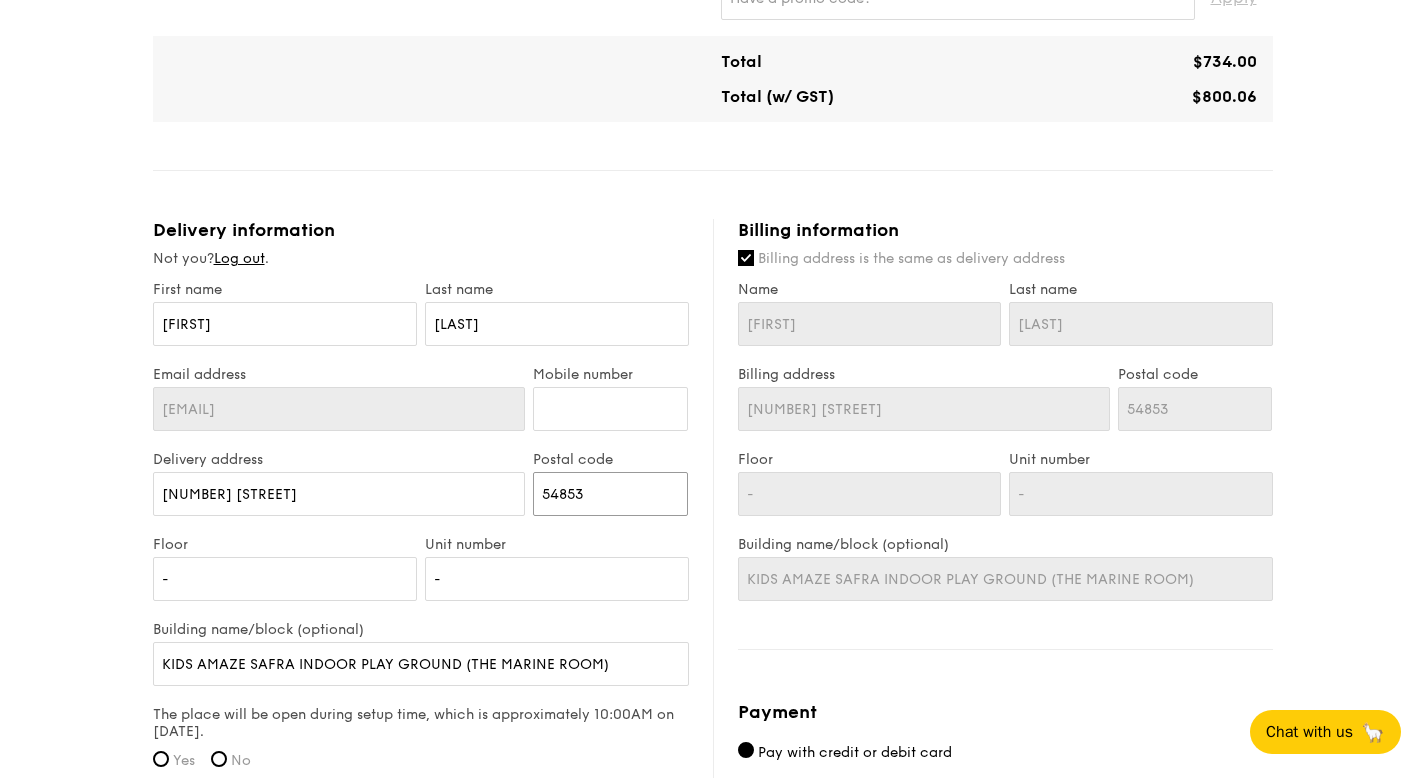 type on "[POSTAL_CODE]" 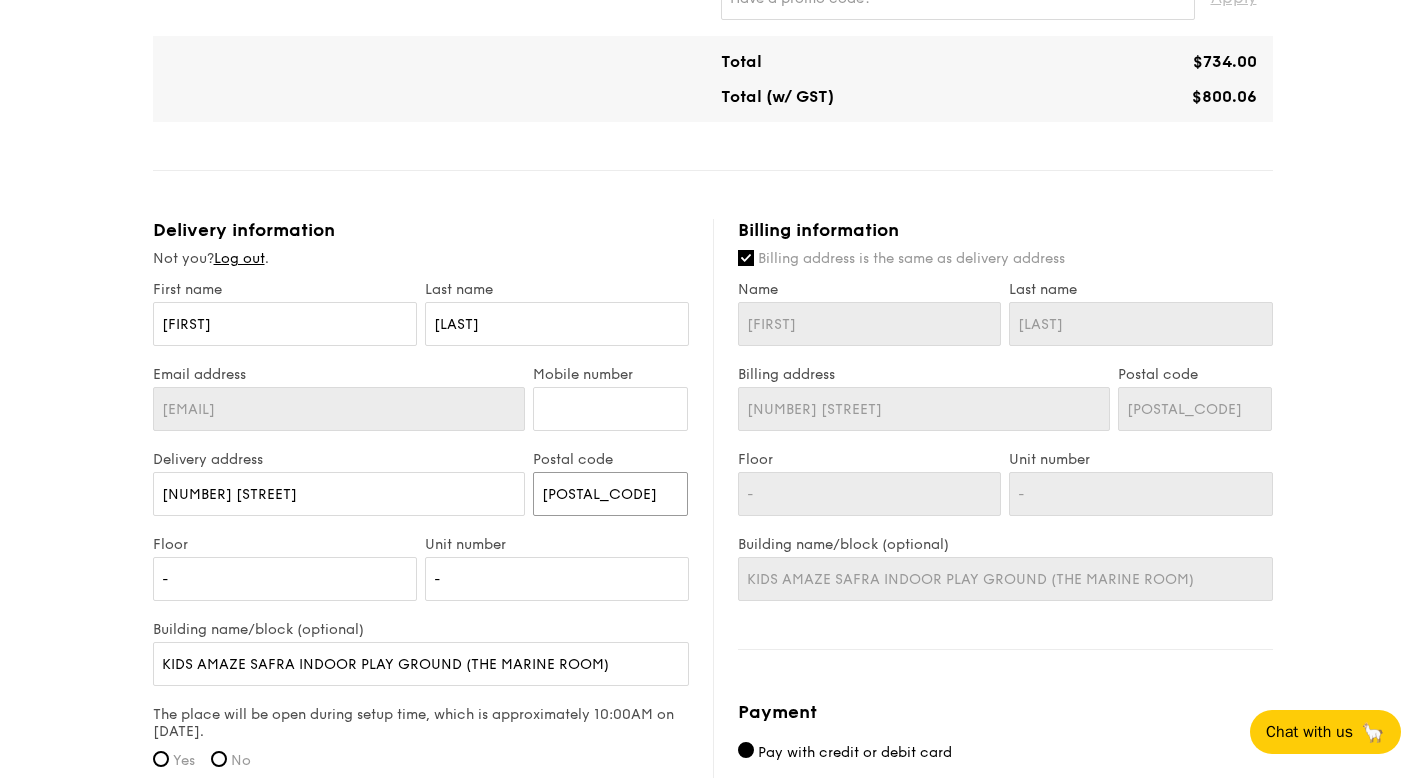 type on "[POSTAL_CODE]" 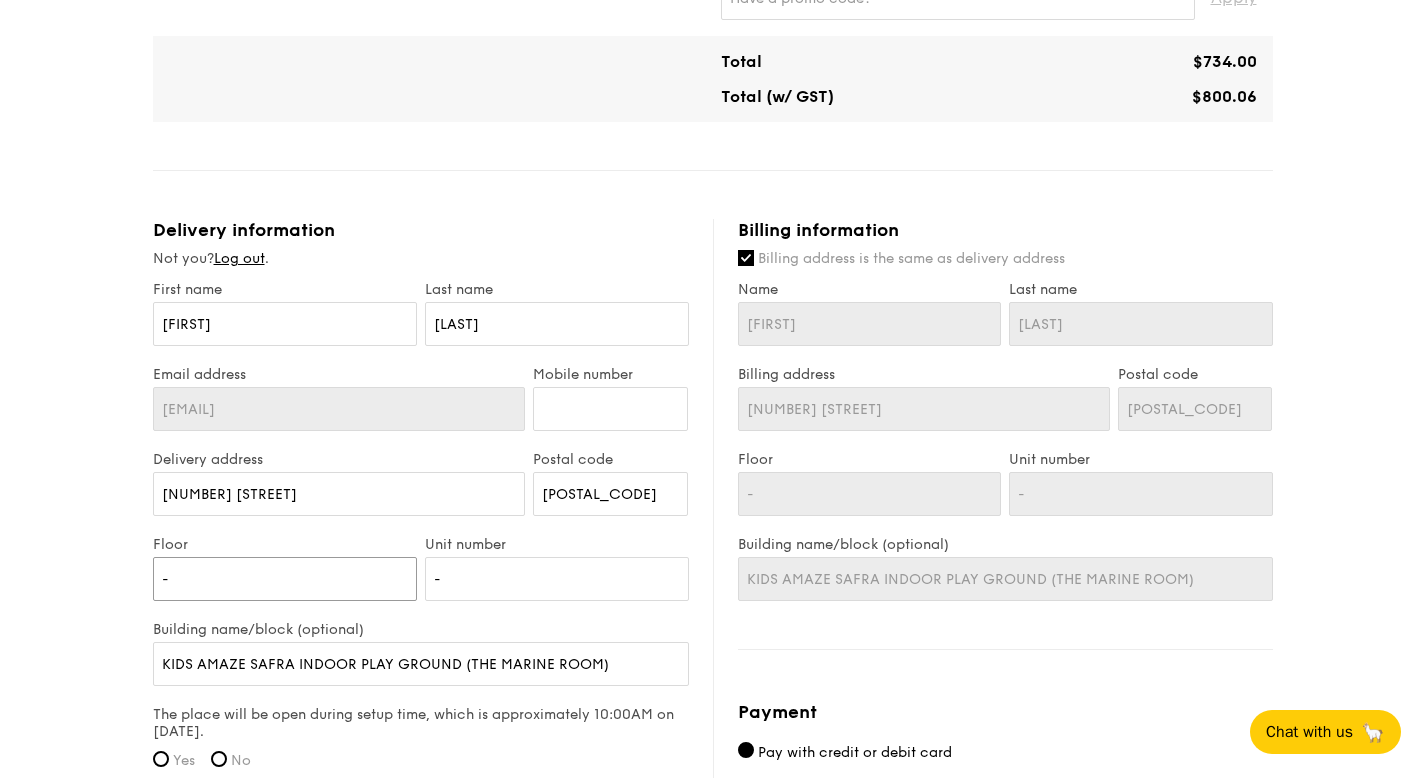 click on "-" at bounding box center (285, 579) 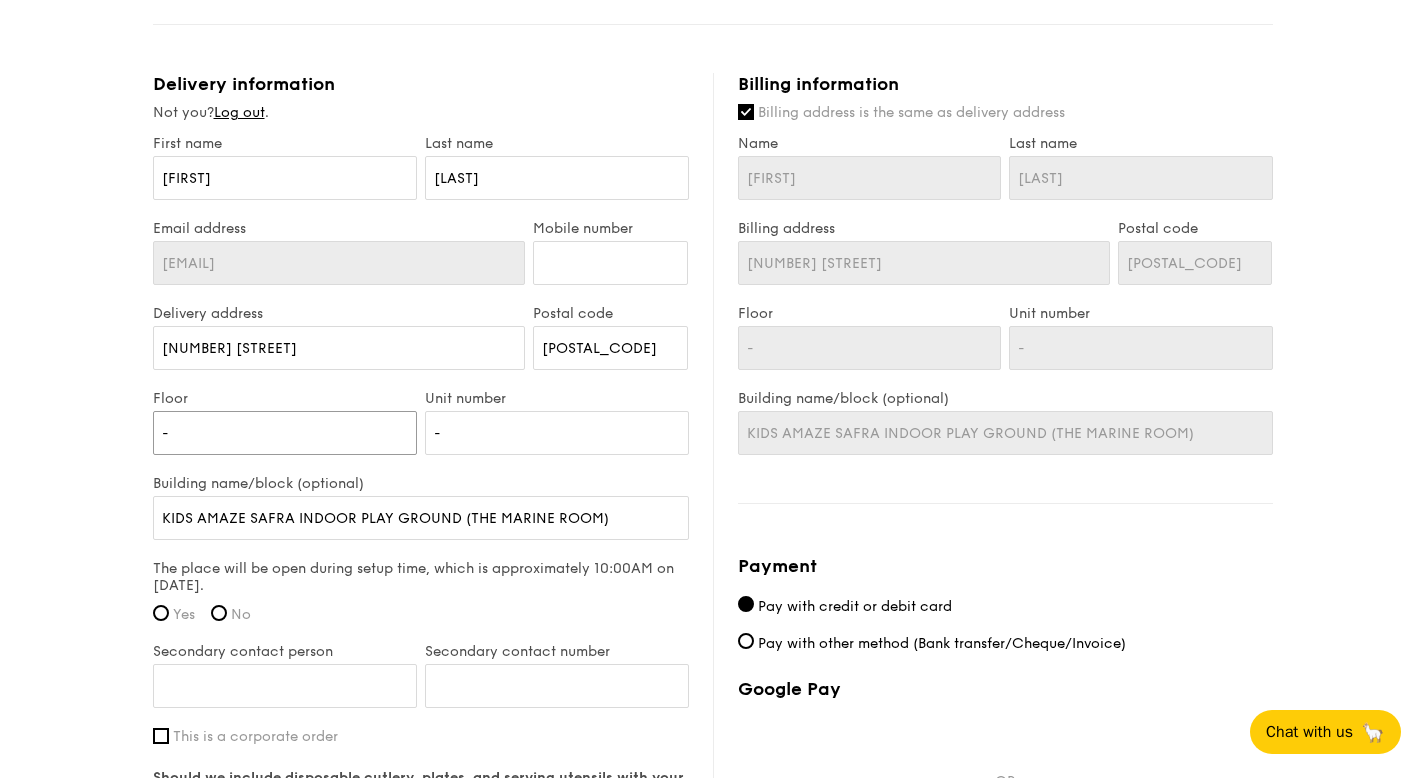 scroll, scrollTop: 1090, scrollLeft: 0, axis: vertical 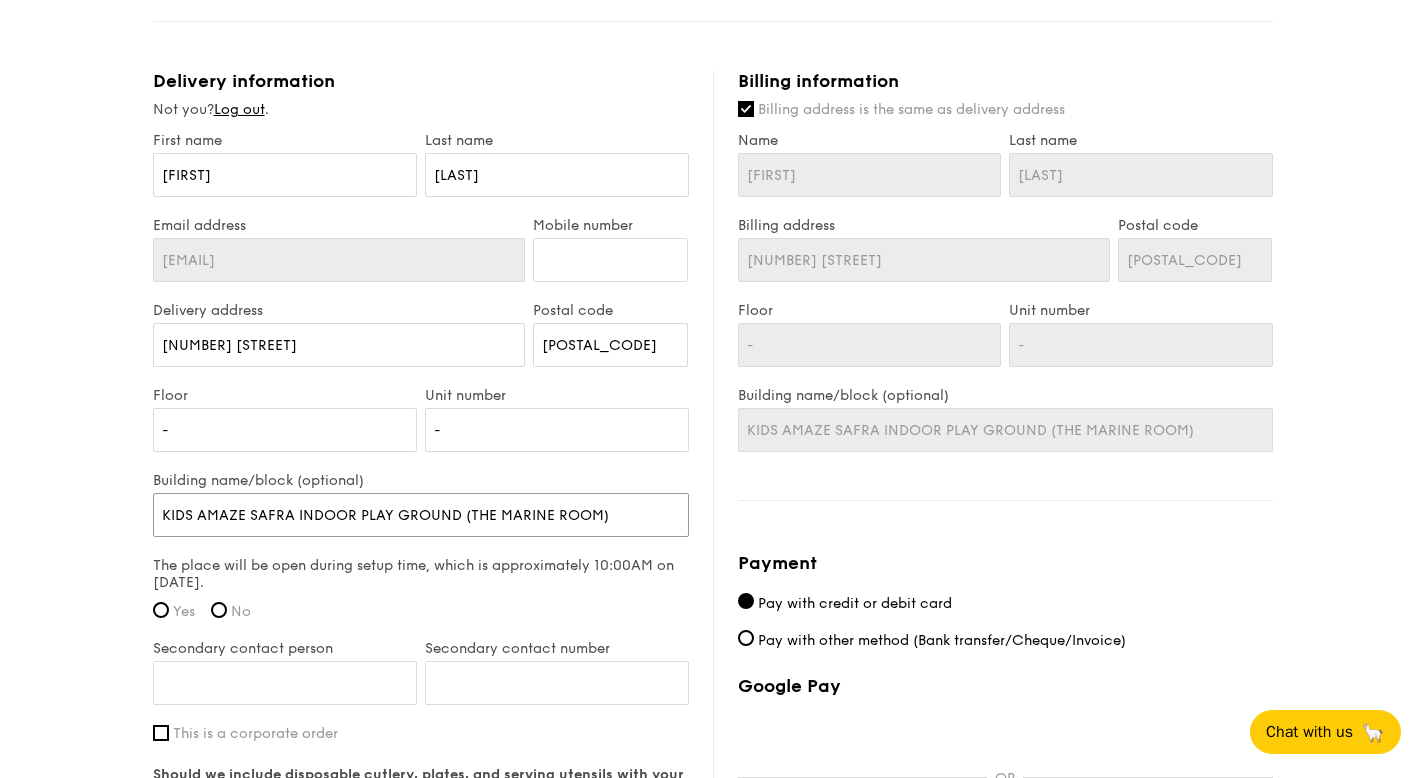 drag, startPoint x: 637, startPoint y: 521, endPoint x: 202, endPoint y: 497, distance: 435.66156 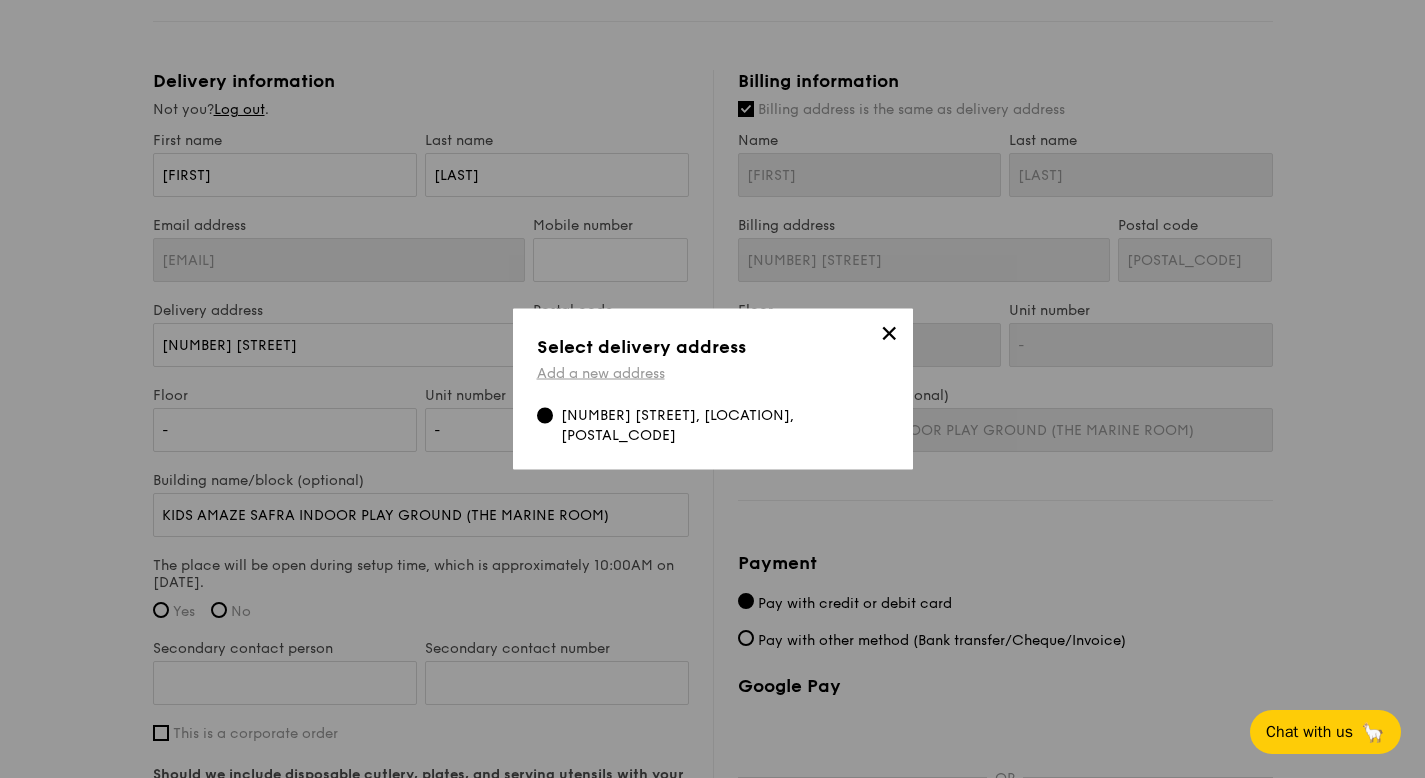 click on "Add a new address" at bounding box center (601, 373) 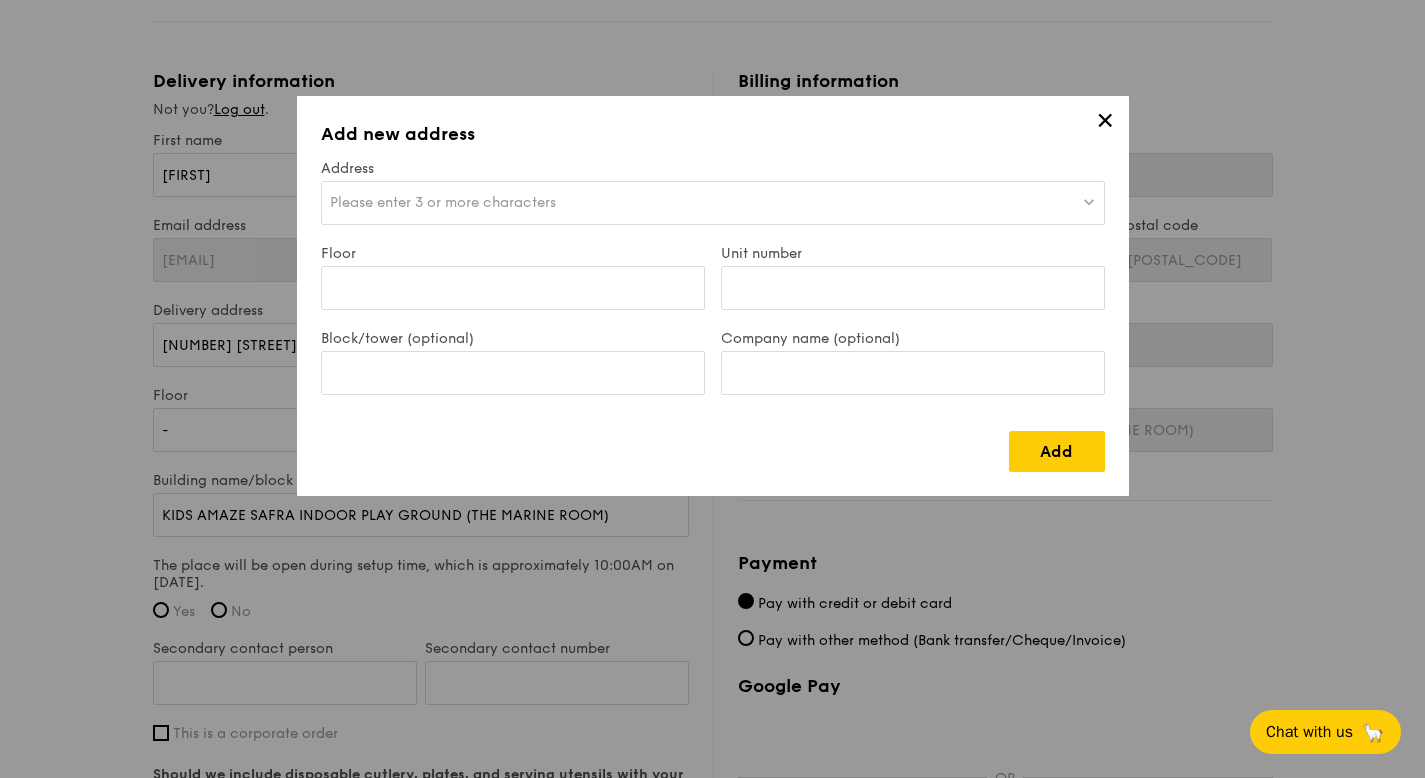click on "Please enter 3 or more characters" at bounding box center (713, 203) 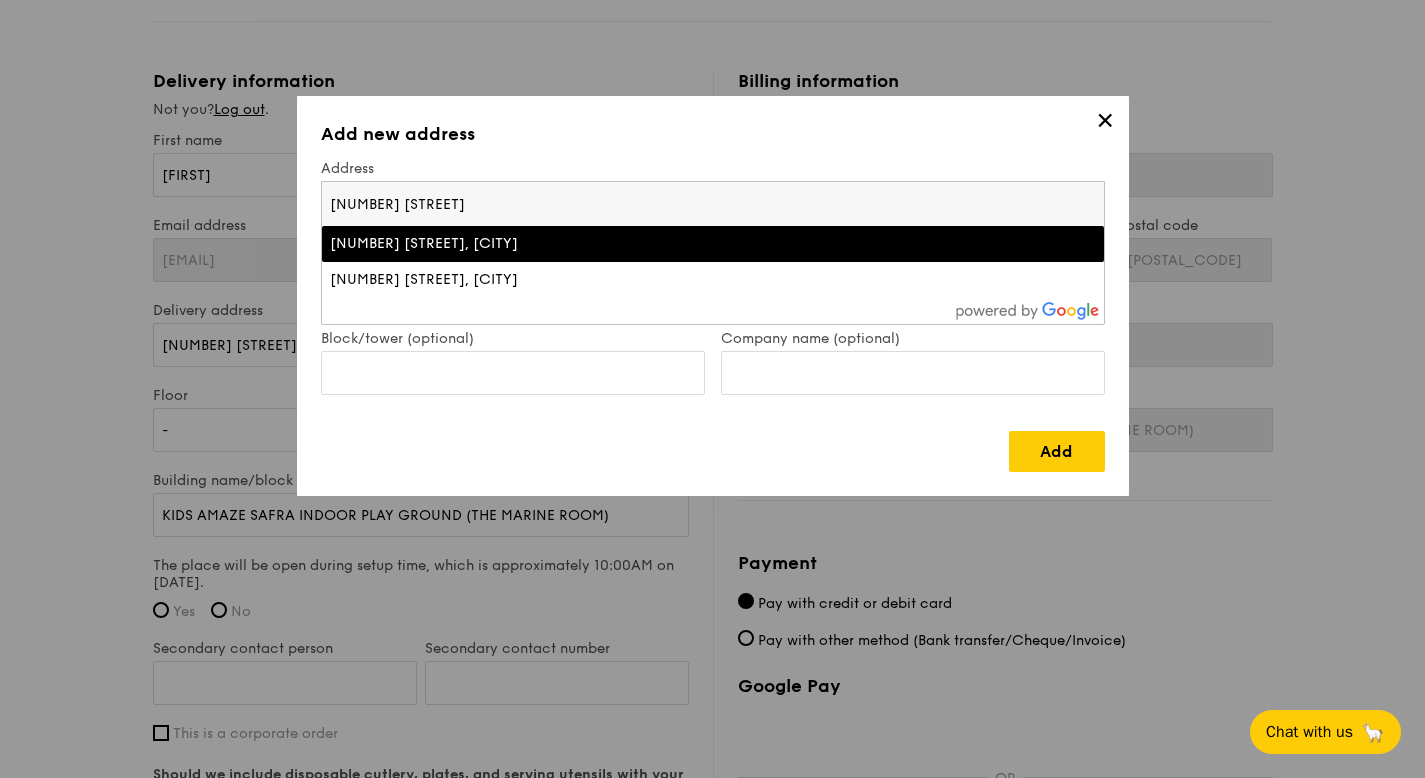 type on "[NUMBER] [STREET]" 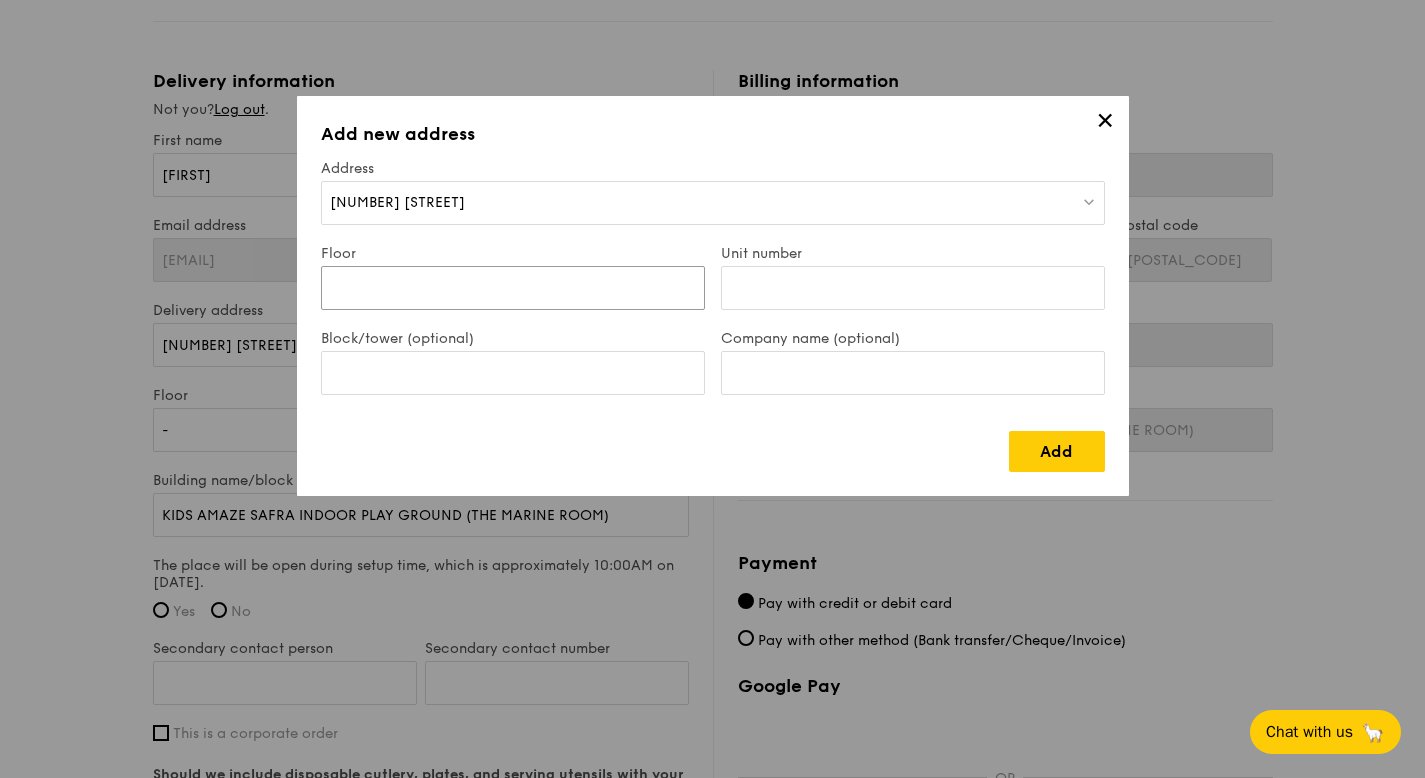 click on "Floor" at bounding box center (513, 288) 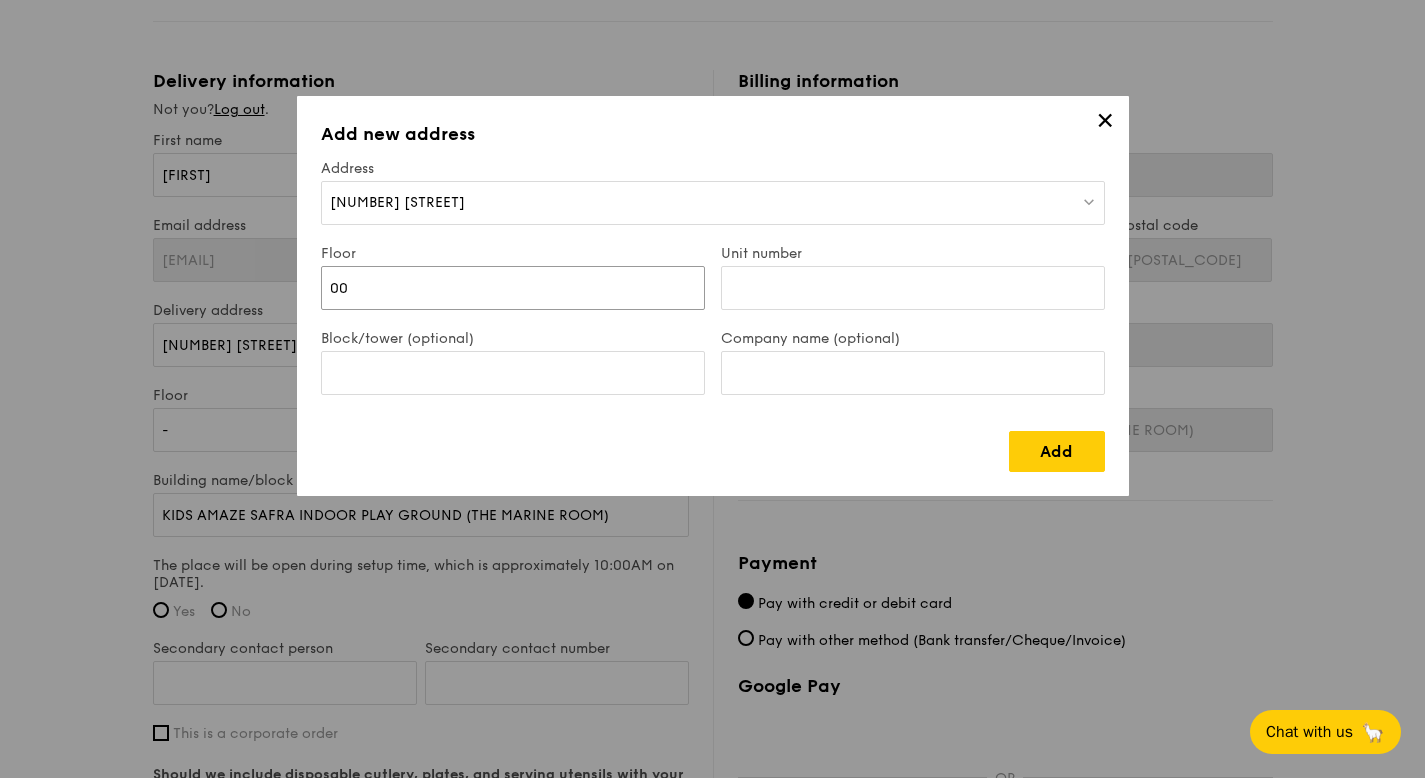 type on "00" 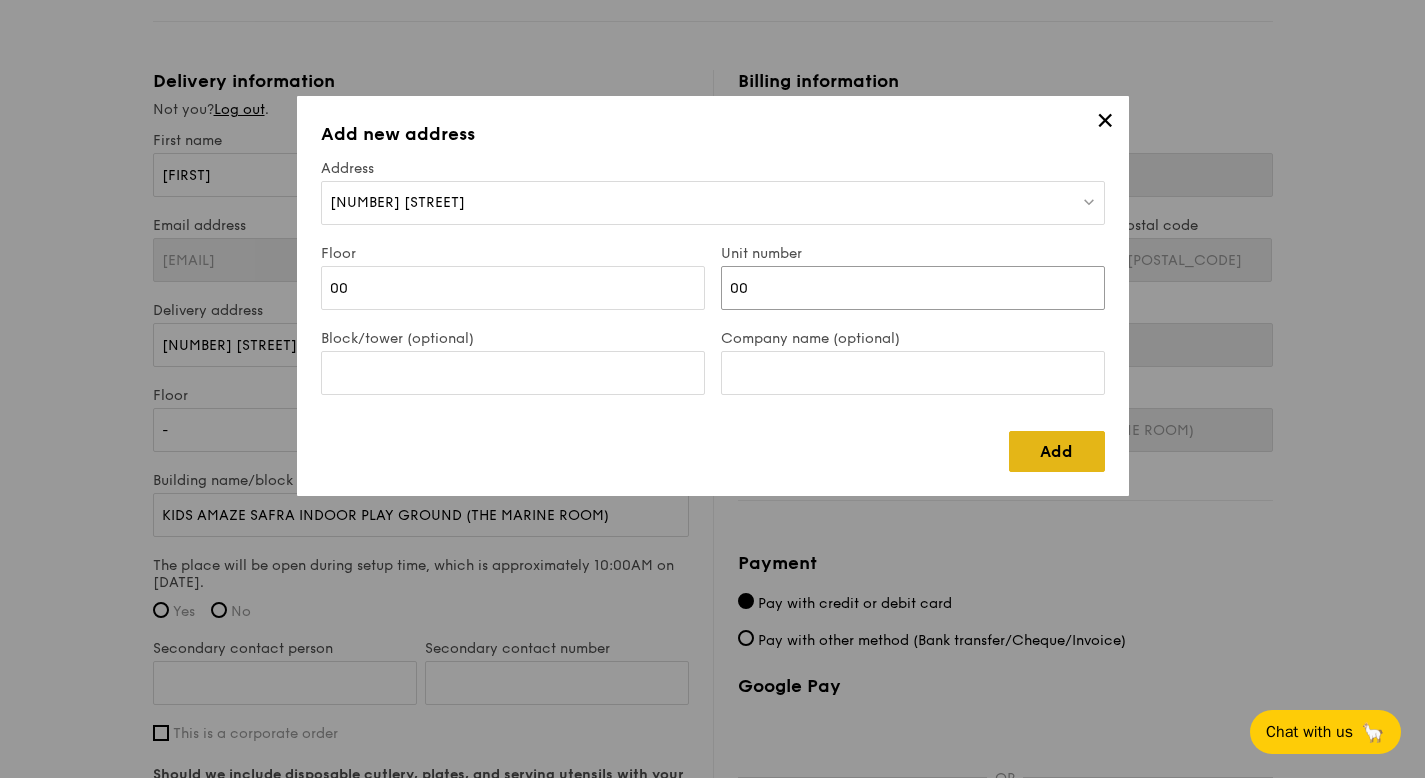 type on "00" 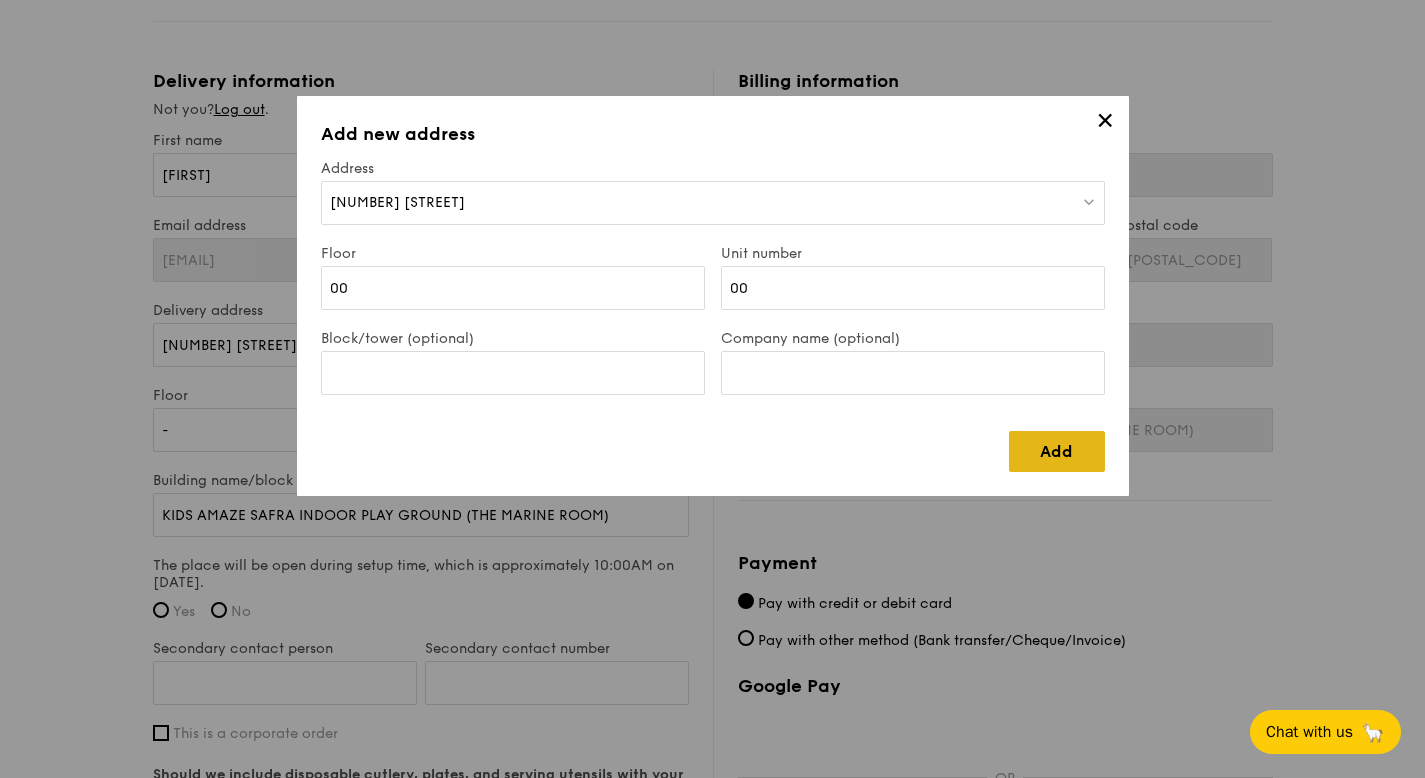 click on "Add" at bounding box center [1057, 451] 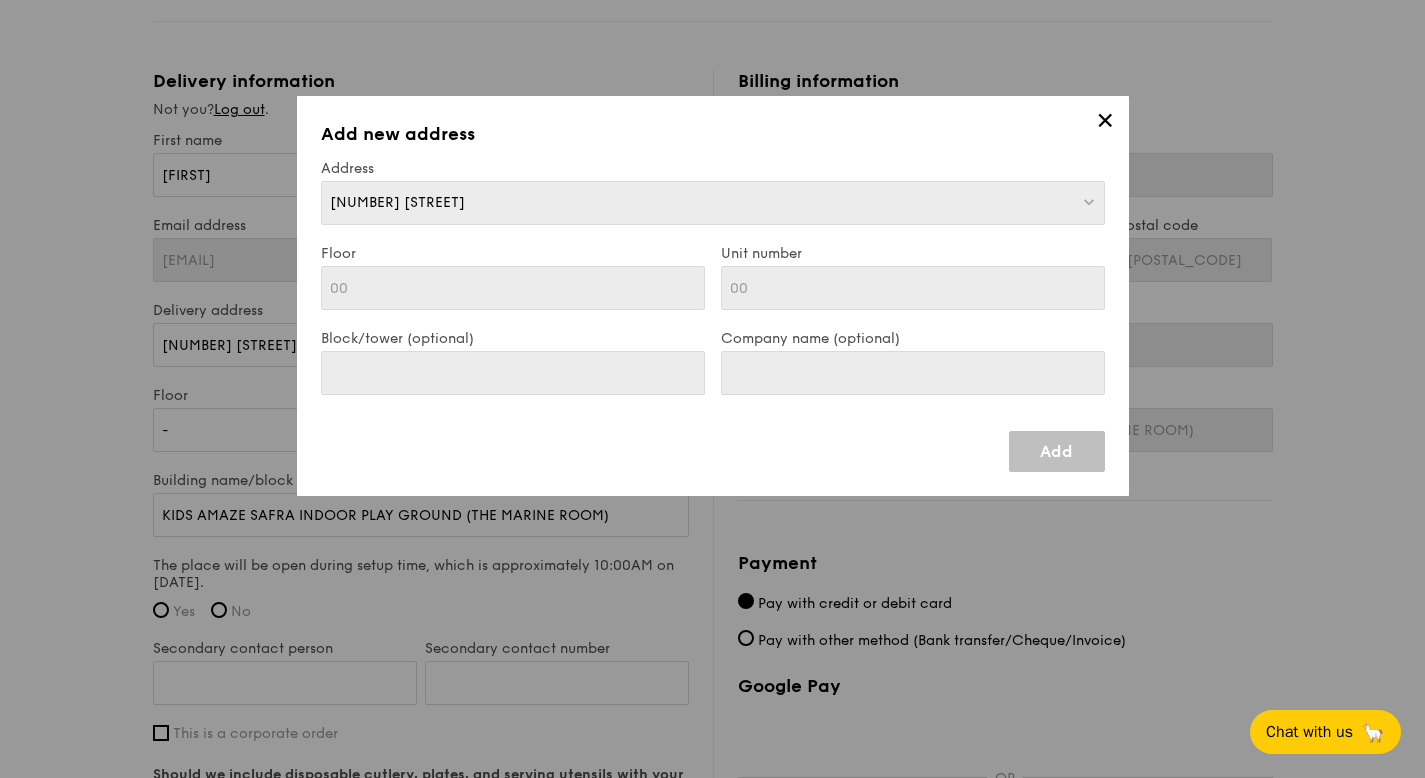 type on "[NUMBER] [STREET]" 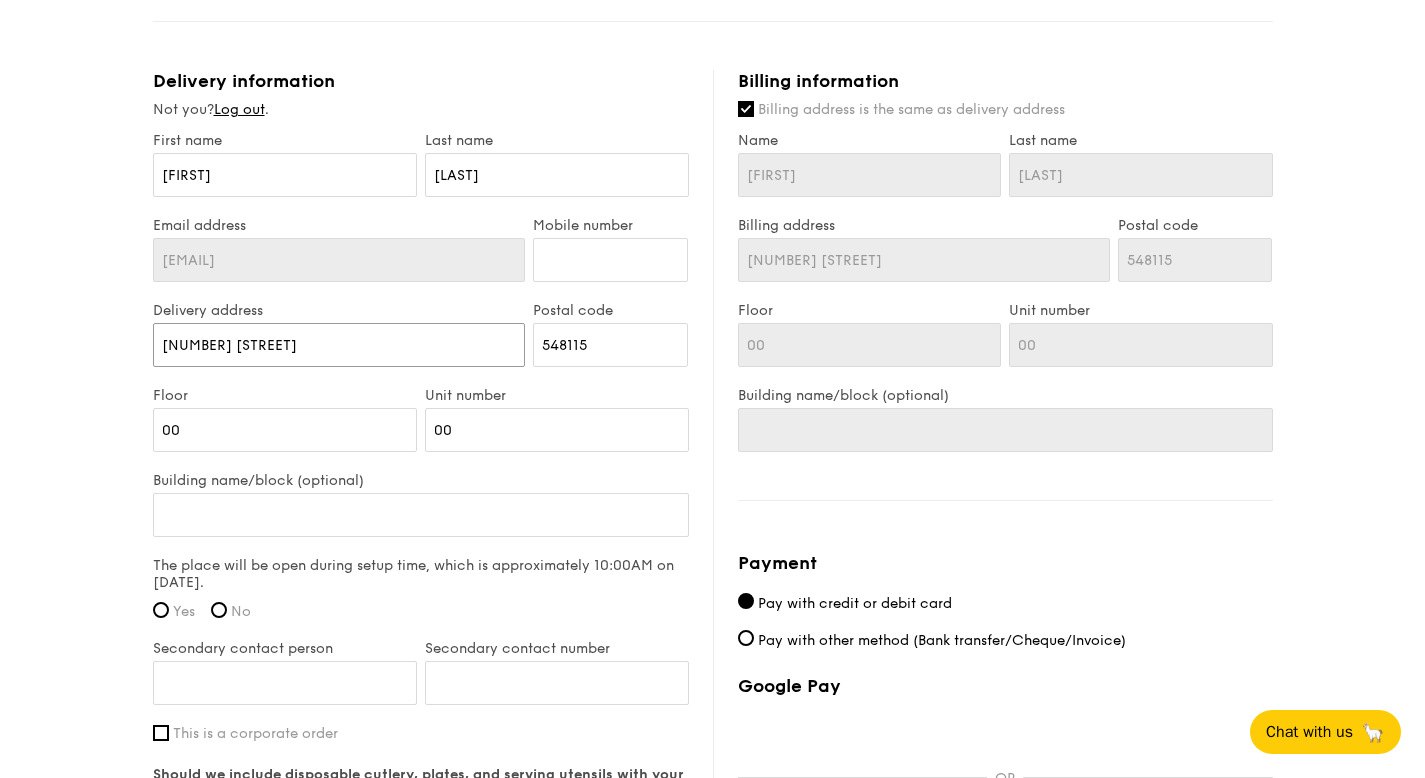 click on "[NUMBER] [STREET]" at bounding box center [339, 345] 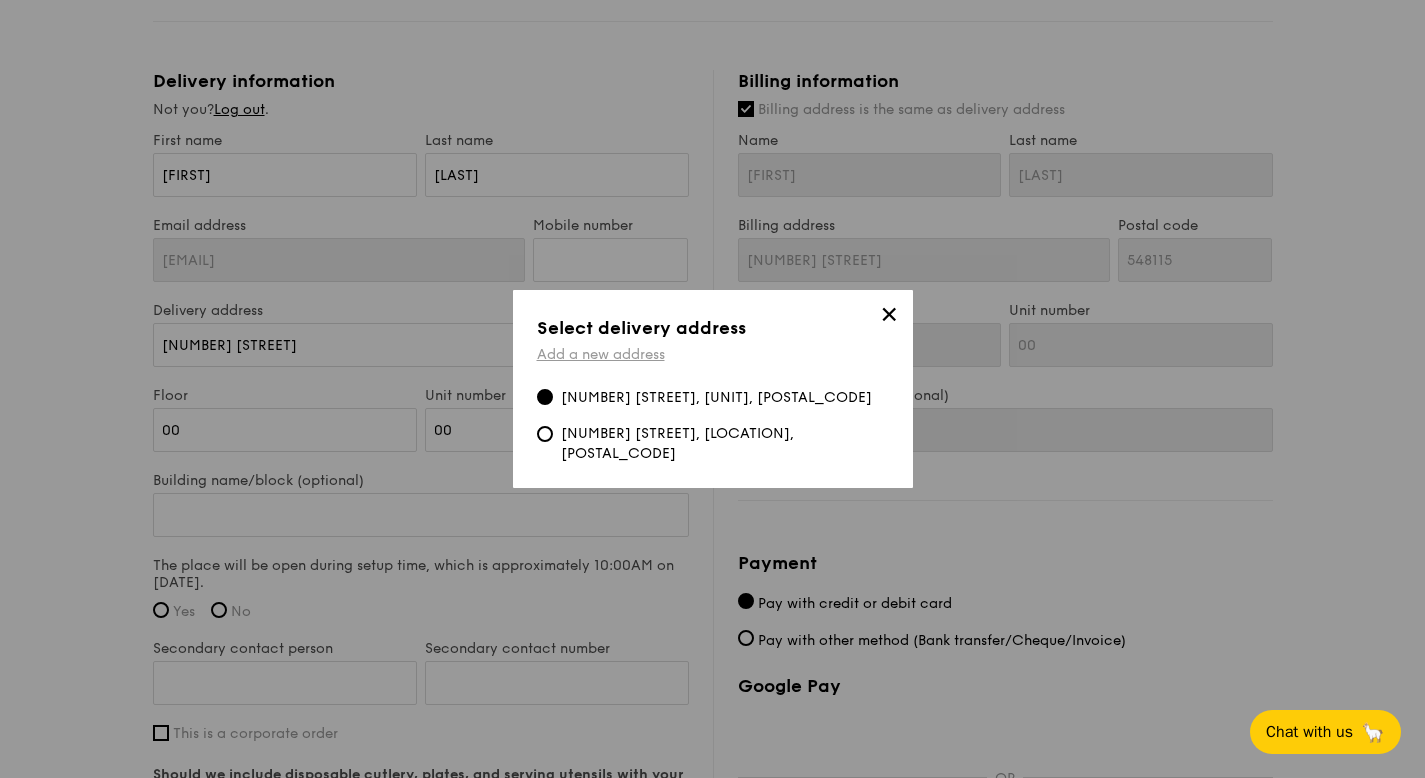 click on "Add a new address" at bounding box center [601, 354] 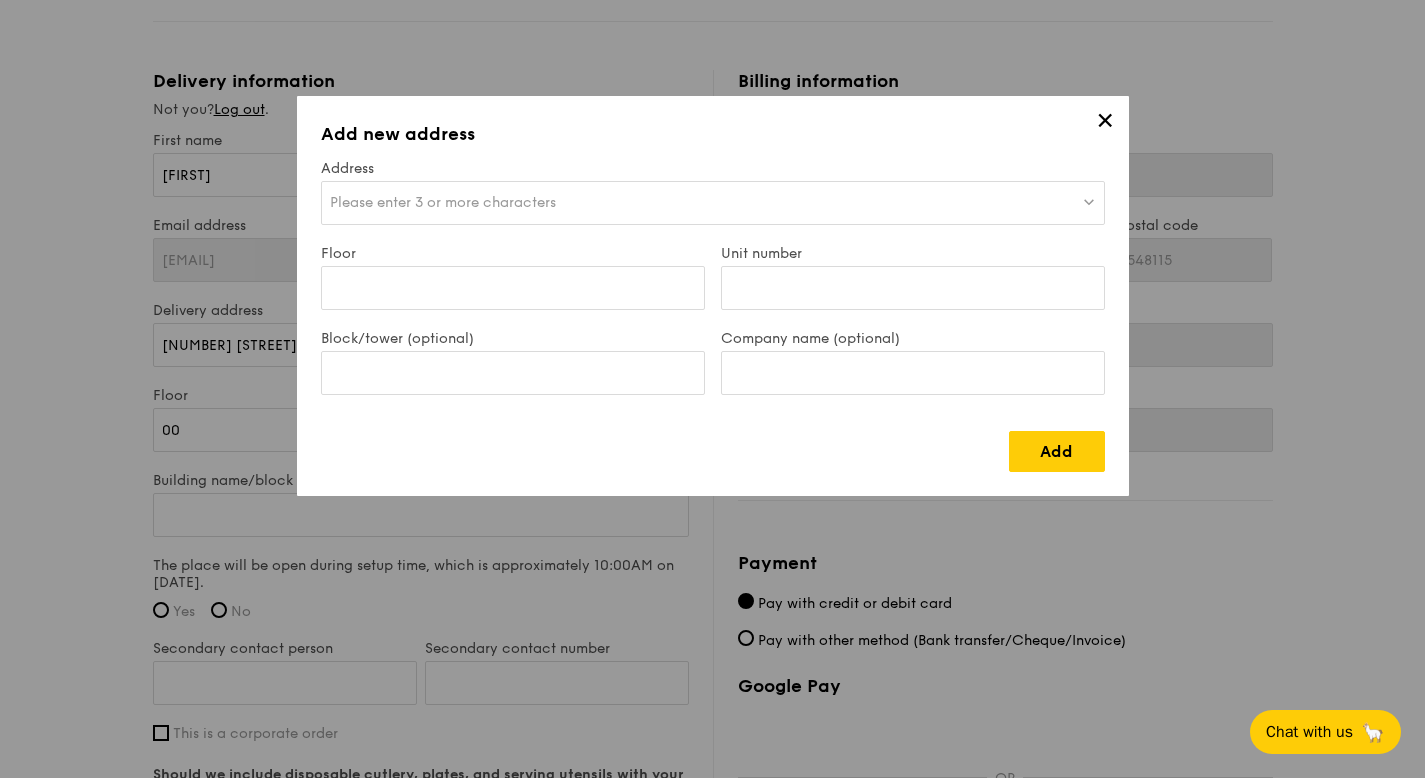 click on "Please enter 3 or more characters" at bounding box center [713, 203] 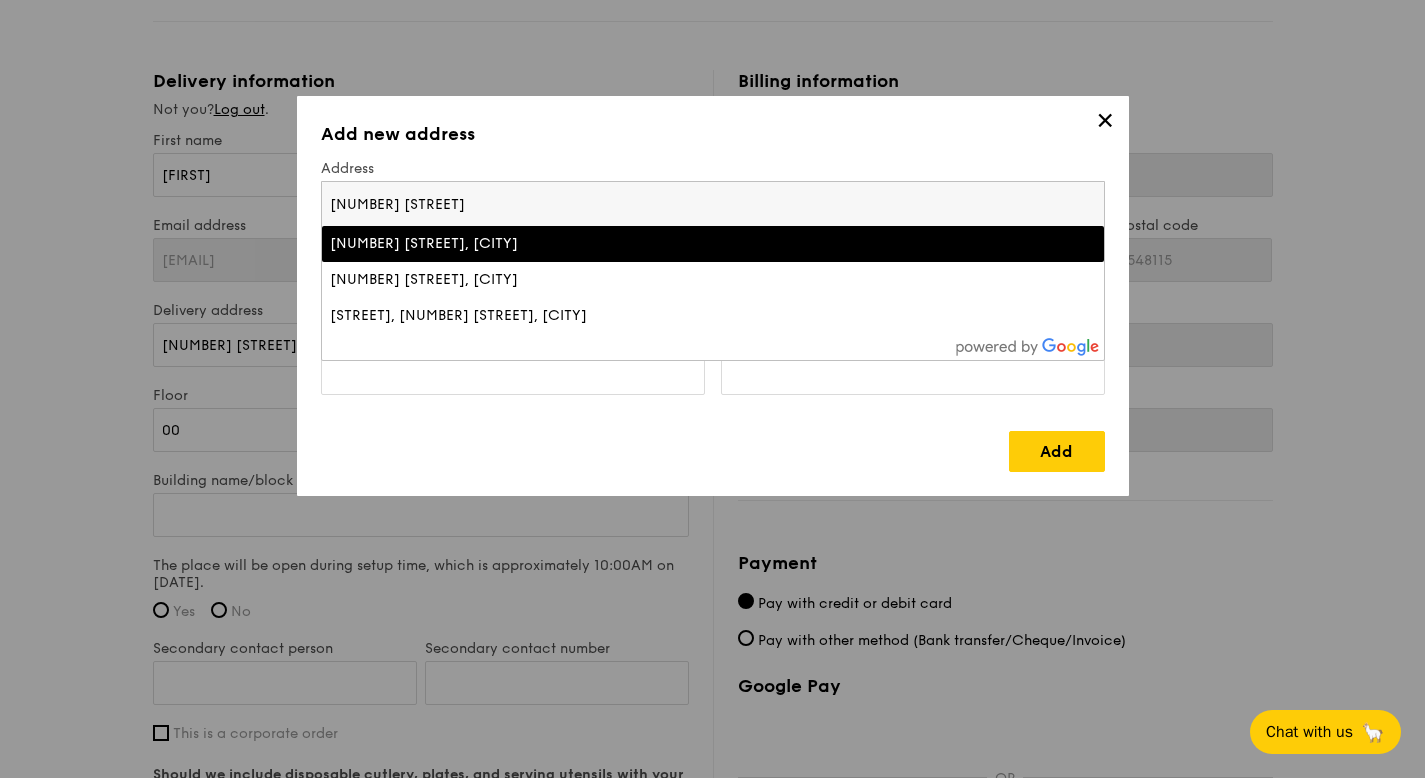type on "[NUMBER] [STREET]" 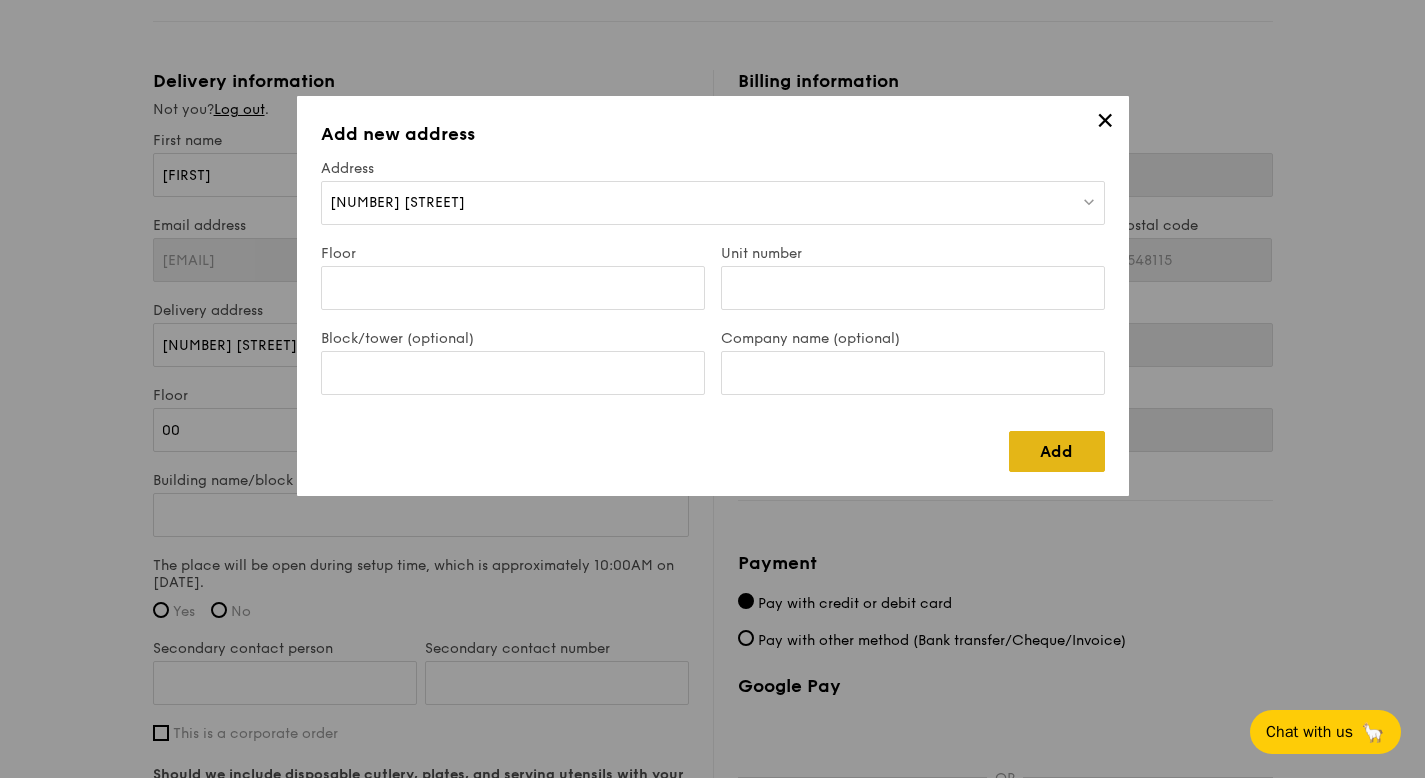 click on "Add" at bounding box center (1057, 451) 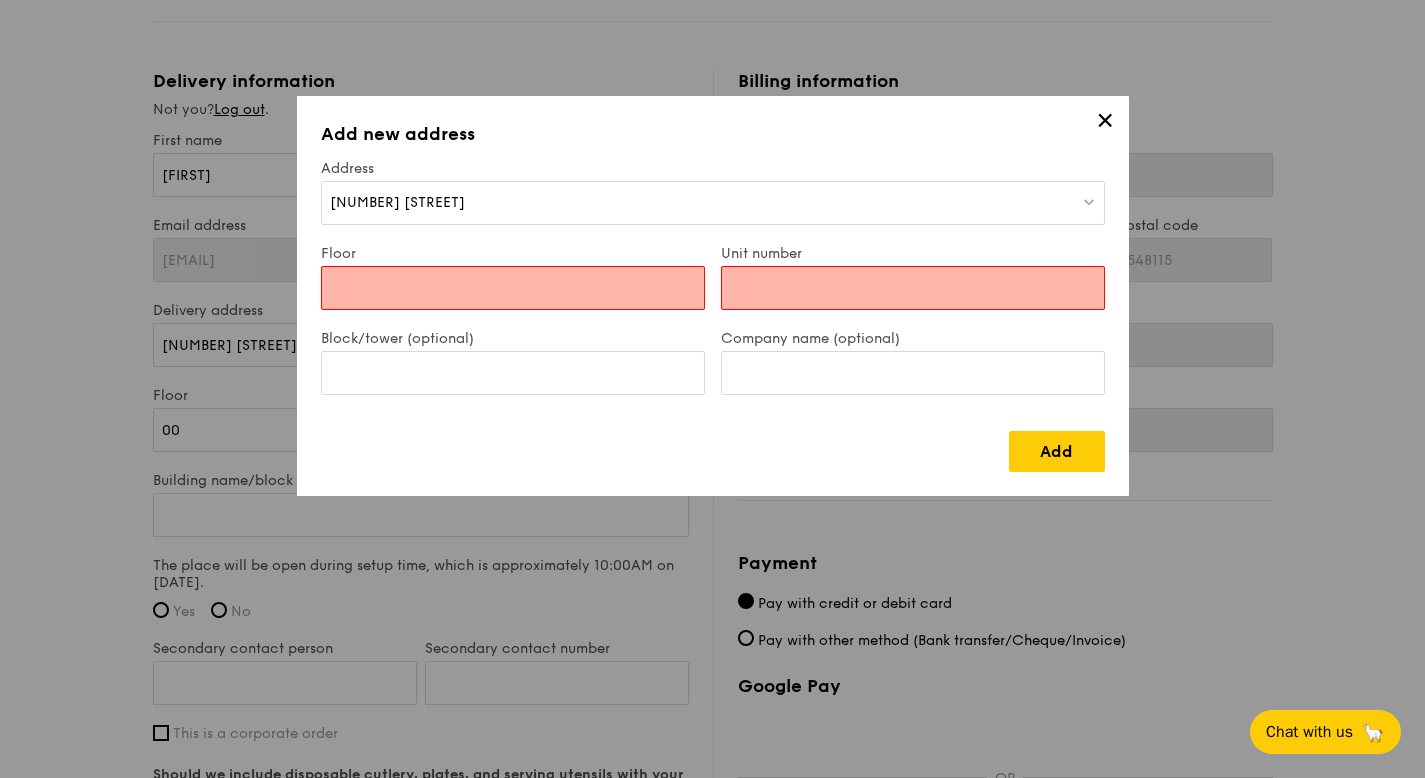 click on "Floor" at bounding box center [513, 288] 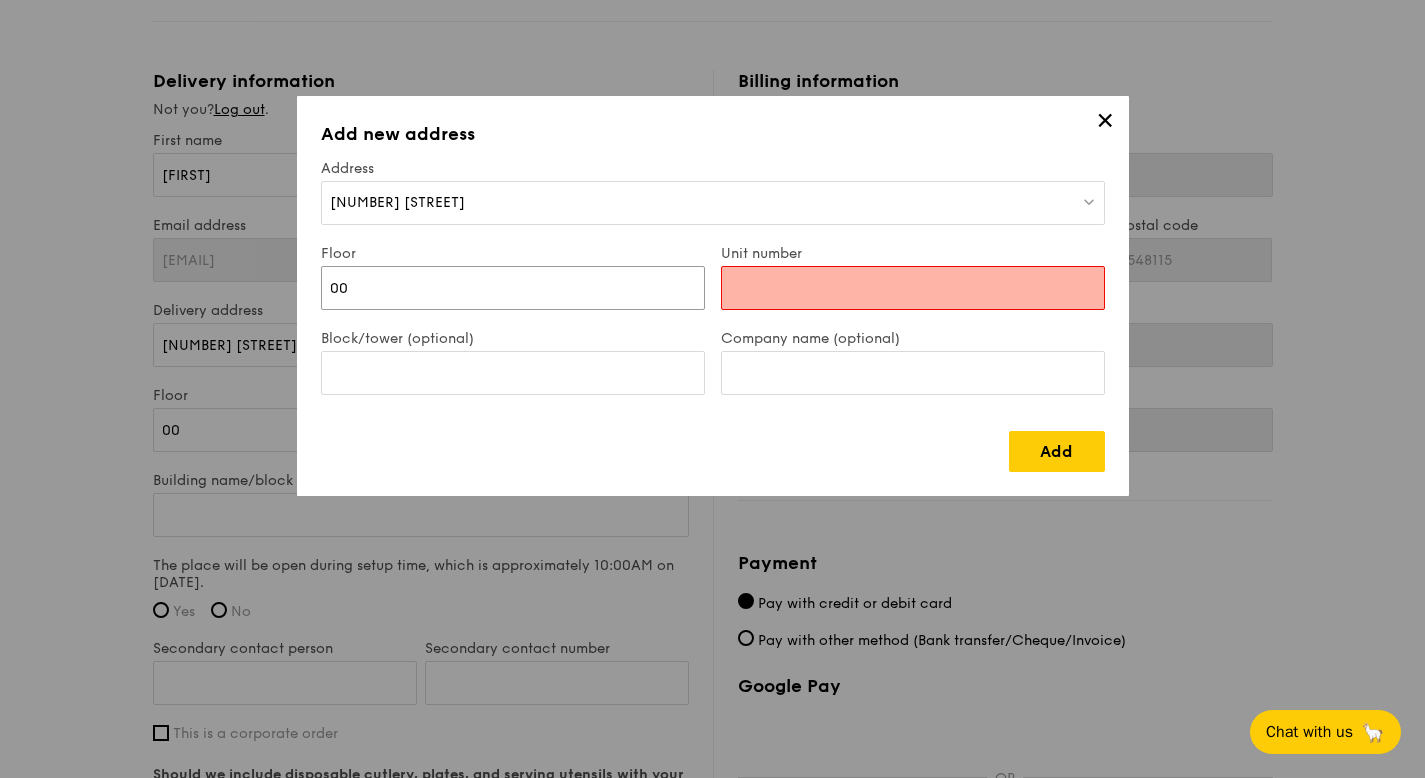 type on "00" 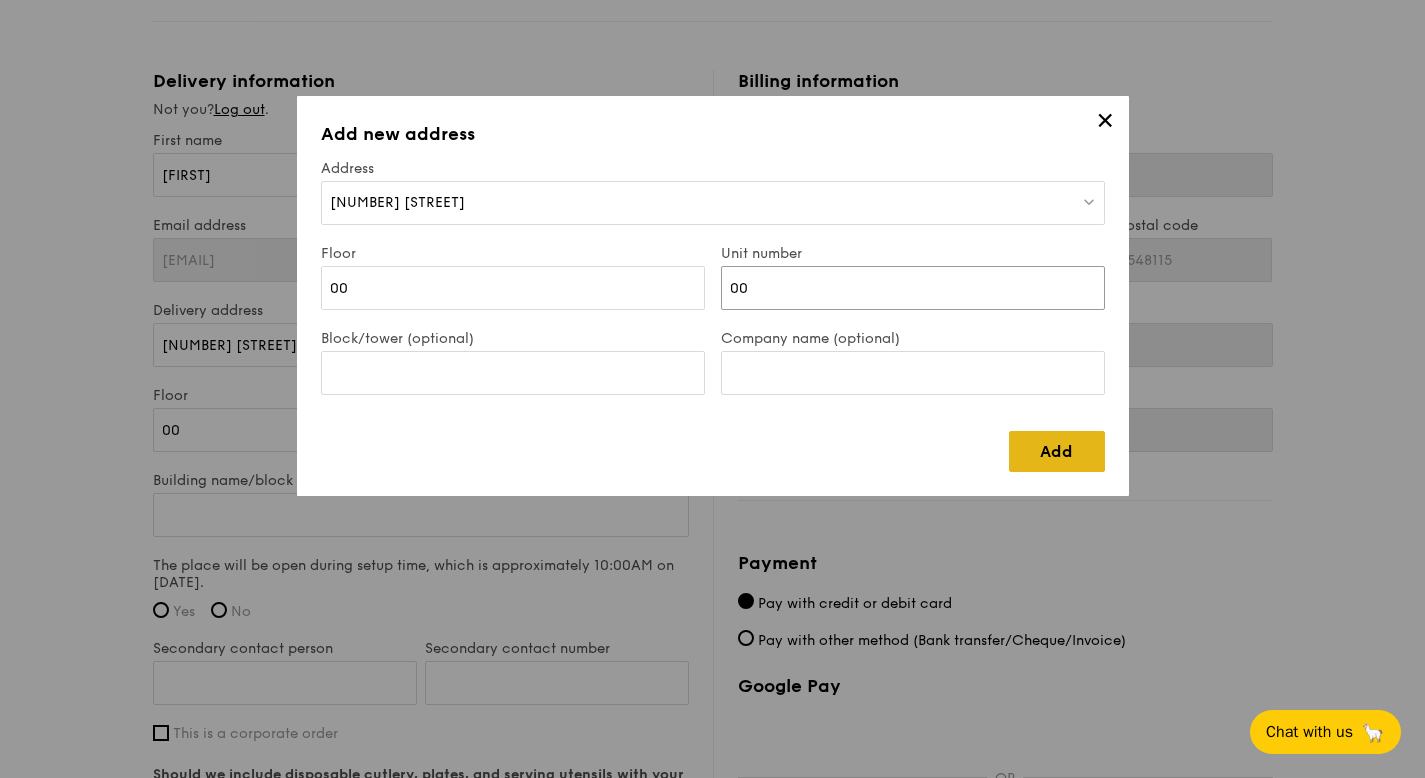 type on "00" 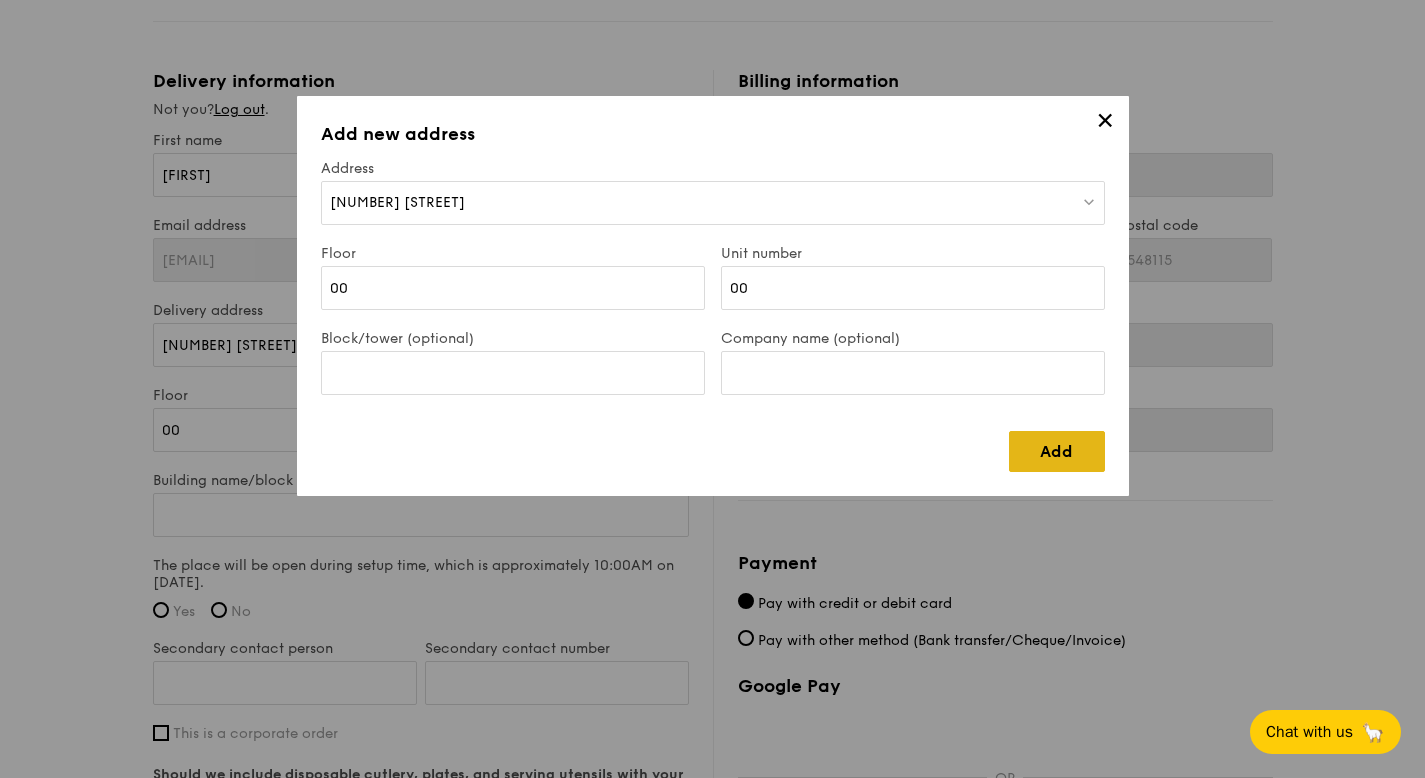 click on "Add" at bounding box center [1057, 451] 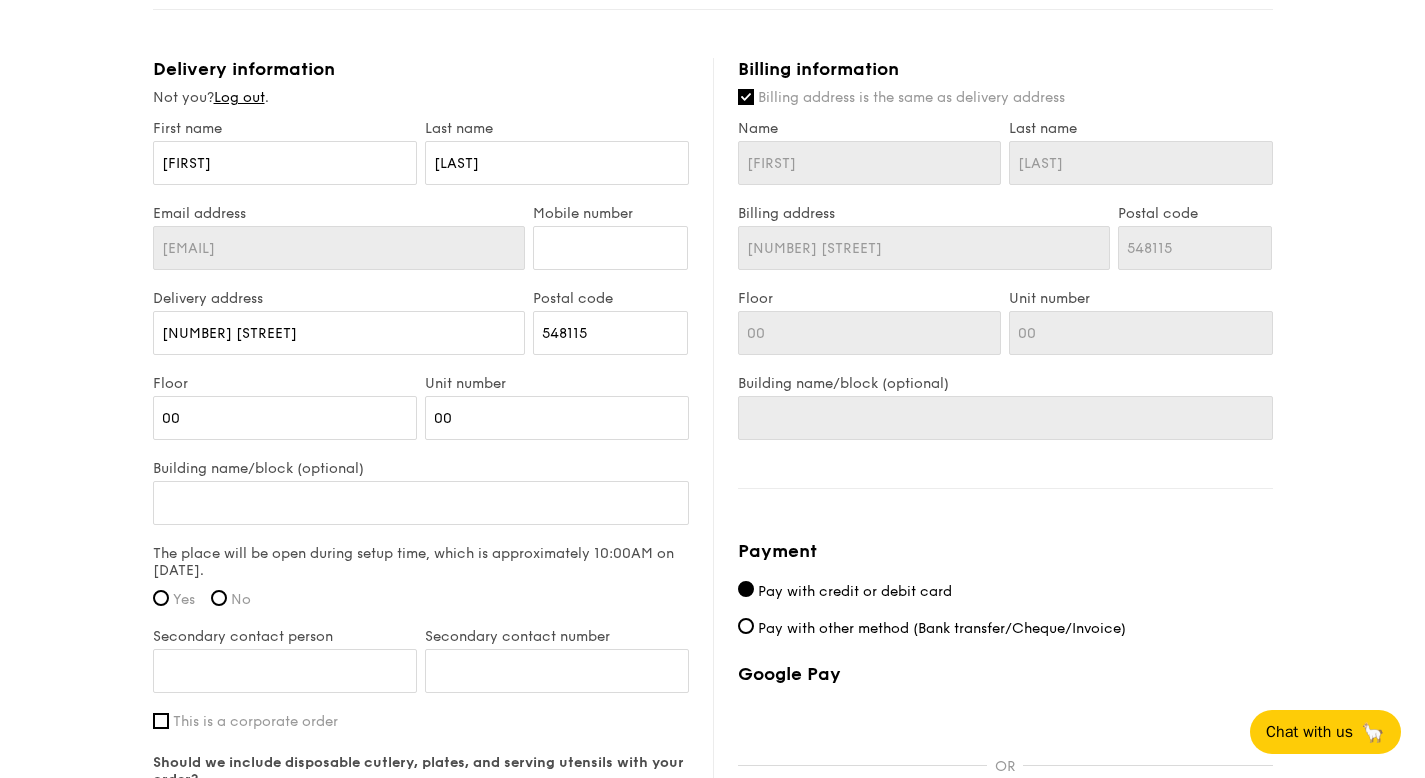 scroll, scrollTop: 1087, scrollLeft: 0, axis: vertical 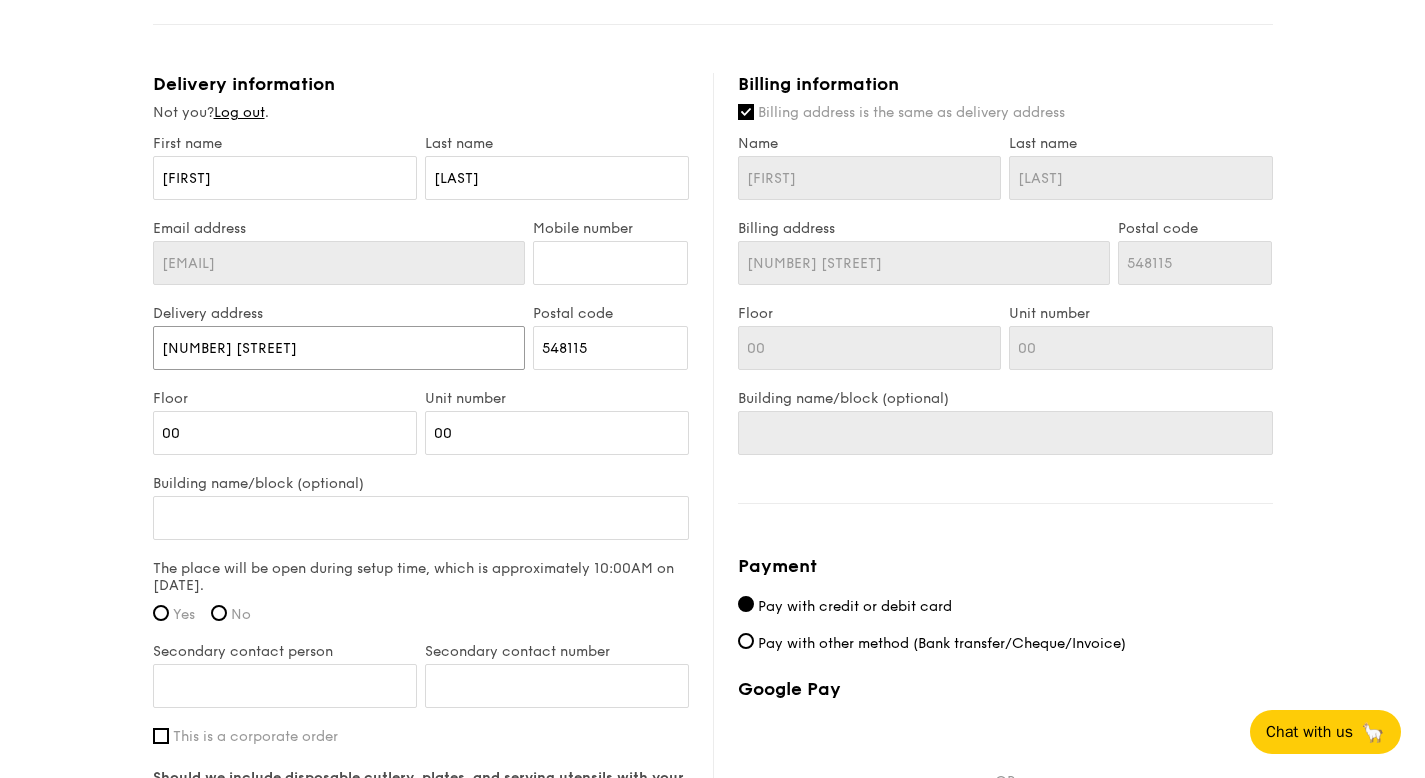 click on "[NUMBER] [STREET]" at bounding box center [339, 348] 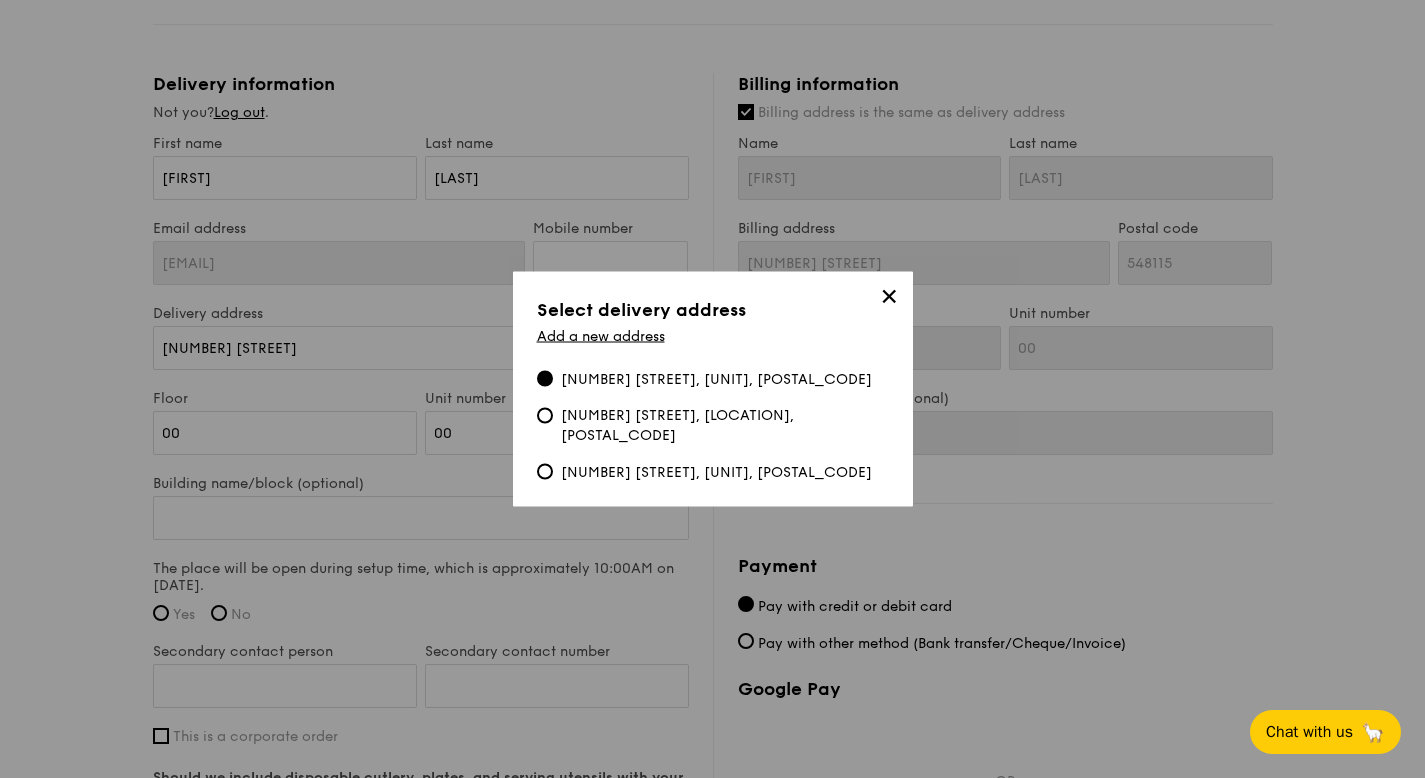 click on "✕" at bounding box center (889, 300) 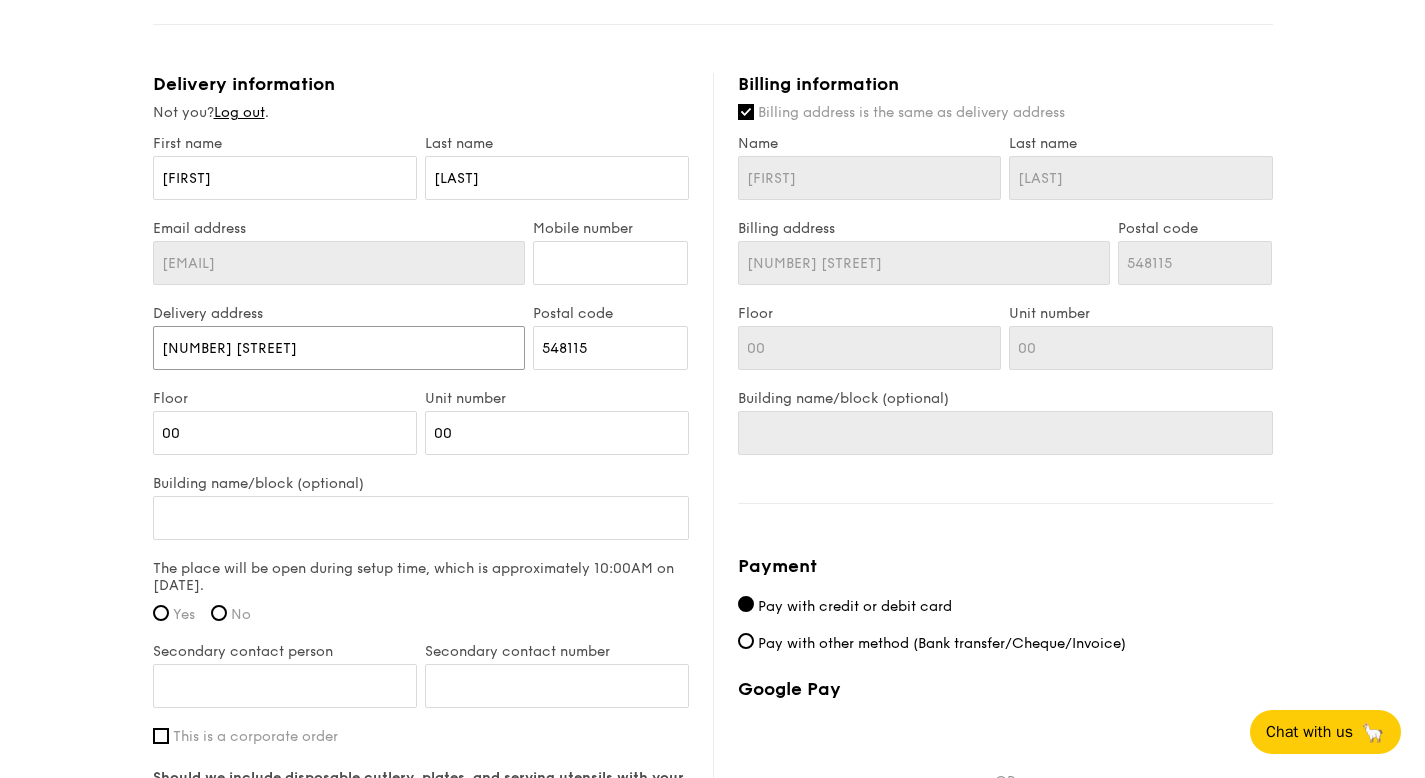 click on "[NUMBER] [STREET]" at bounding box center [339, 348] 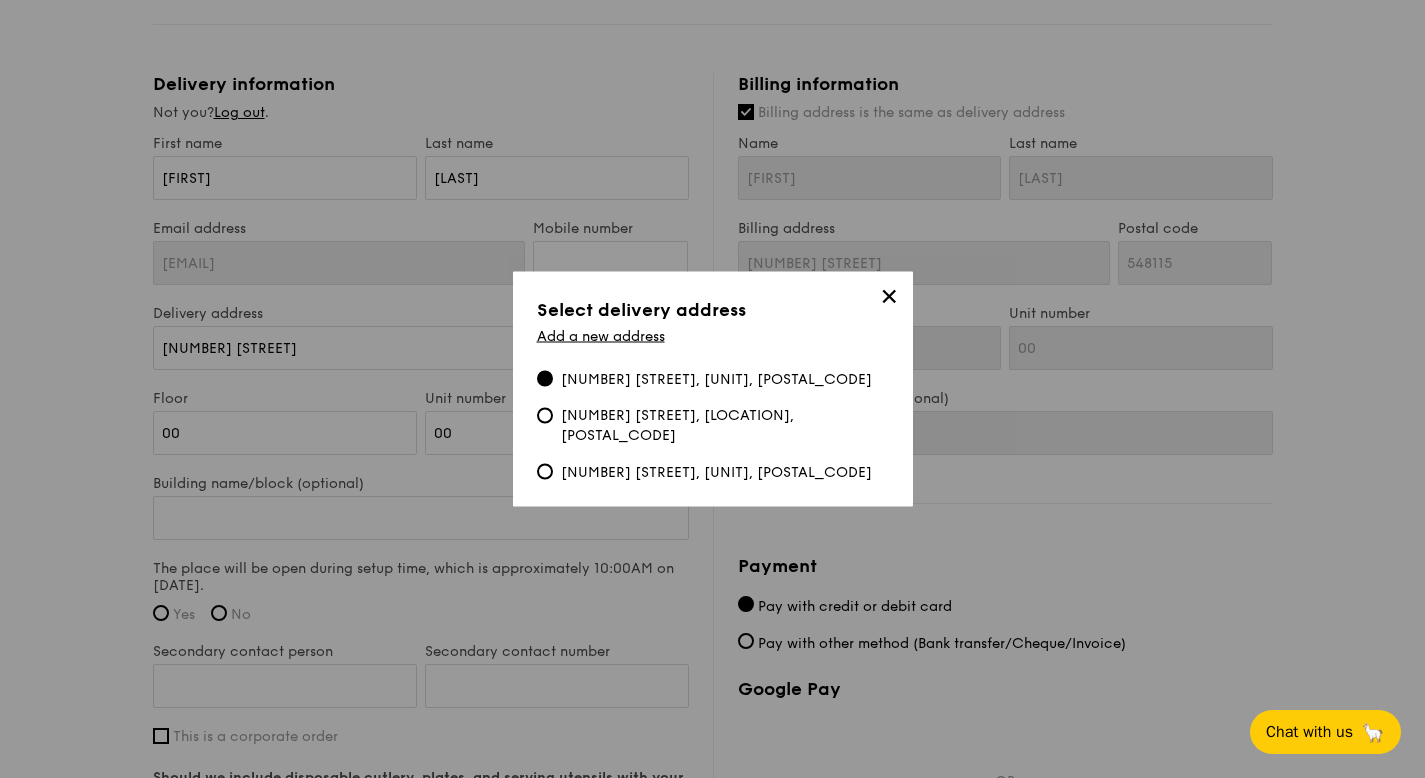 click on "✕" at bounding box center [889, 300] 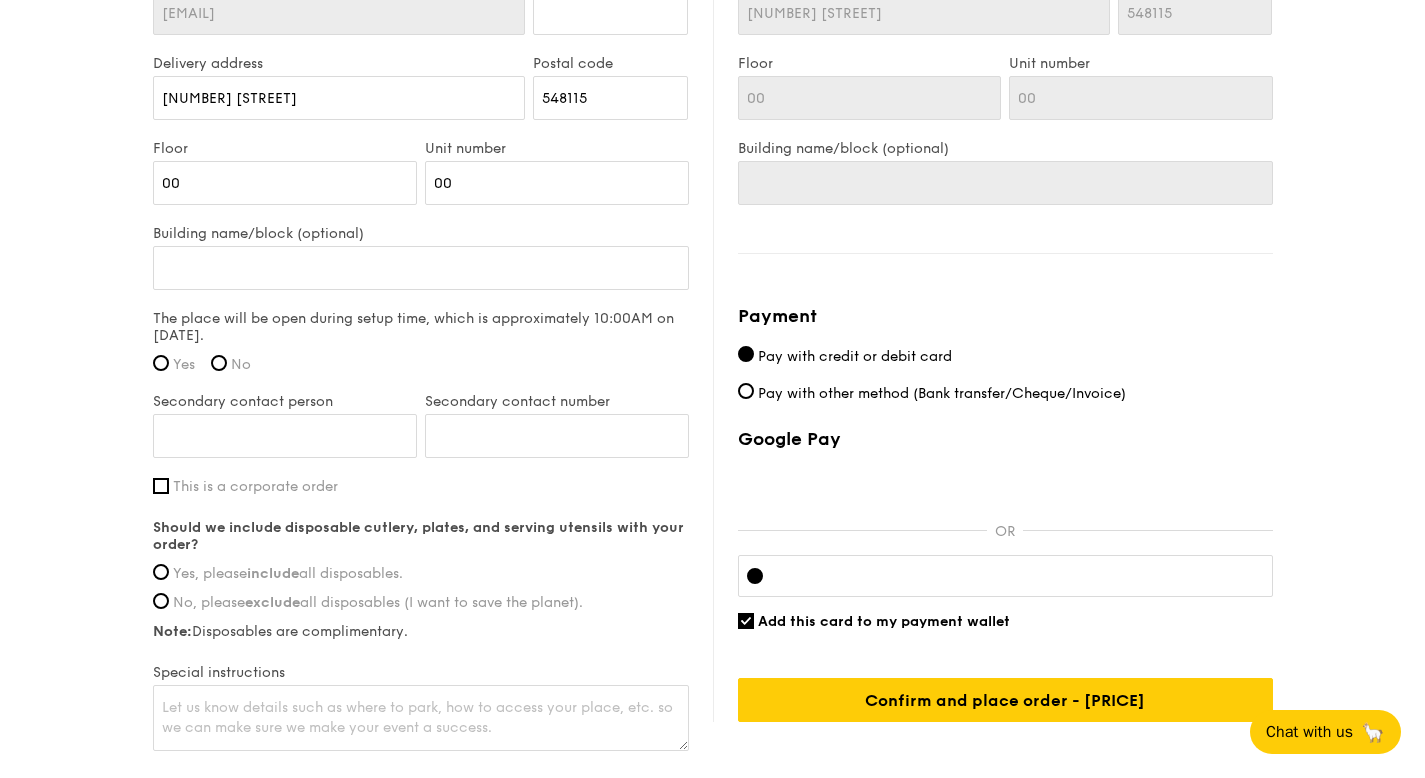 scroll, scrollTop: 1339, scrollLeft: 0, axis: vertical 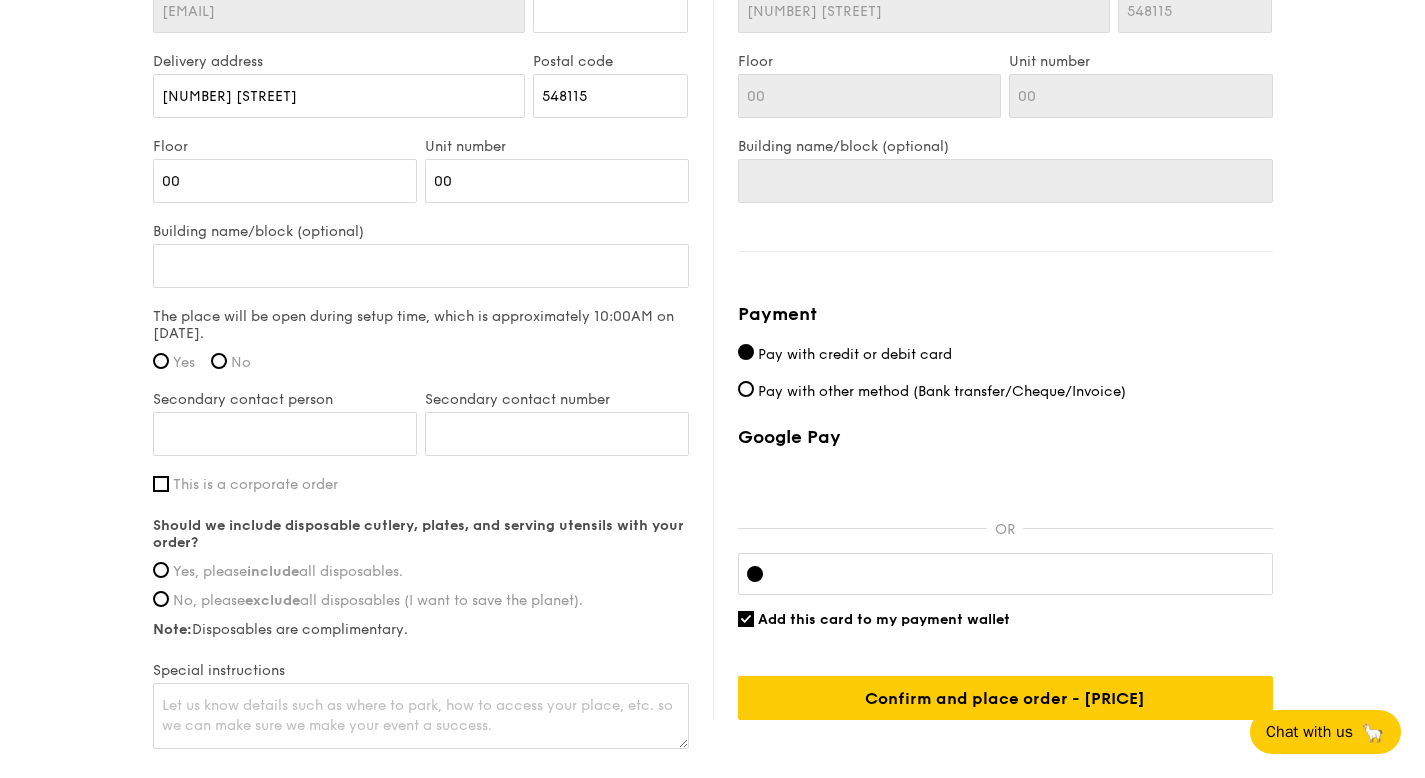 click on "Yes" at bounding box center [184, 362] 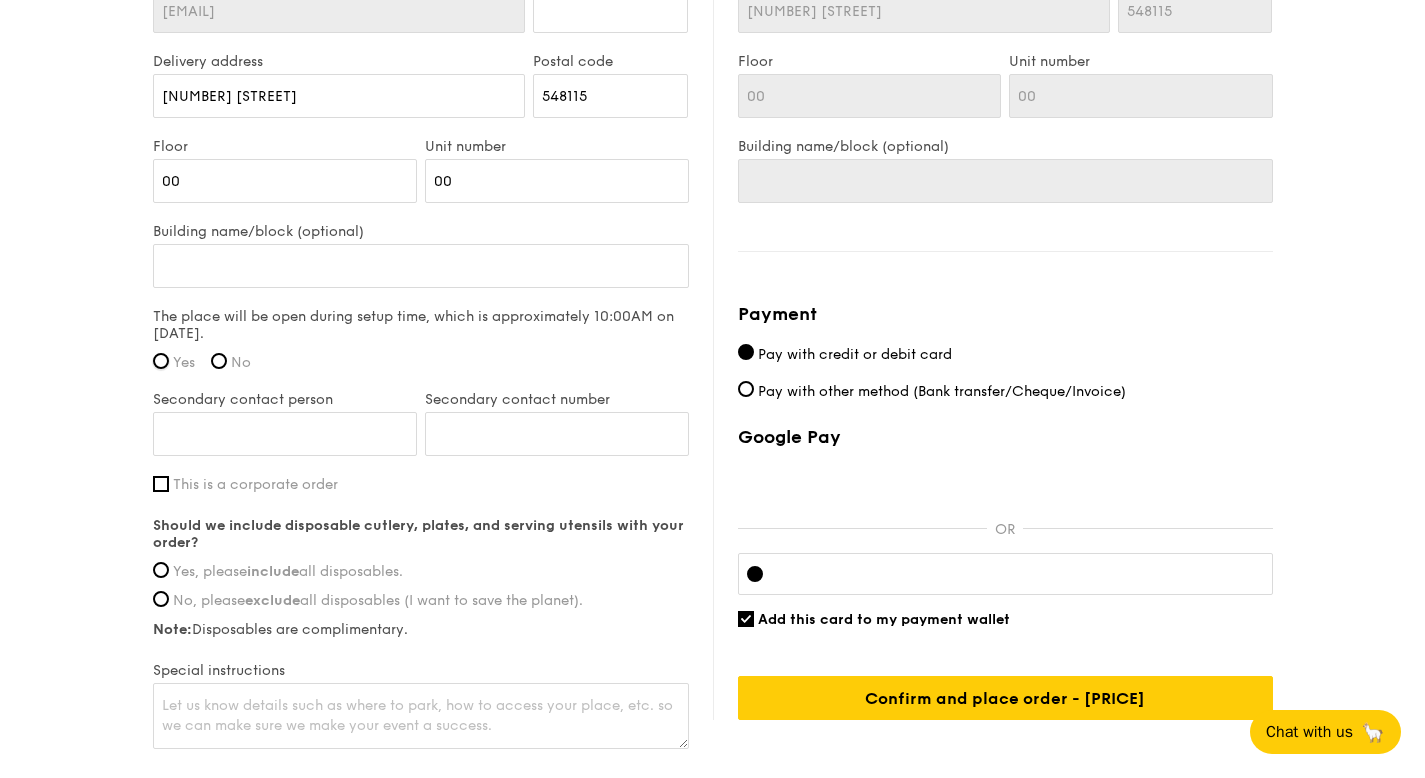 click on "Yes" at bounding box center [161, 361] 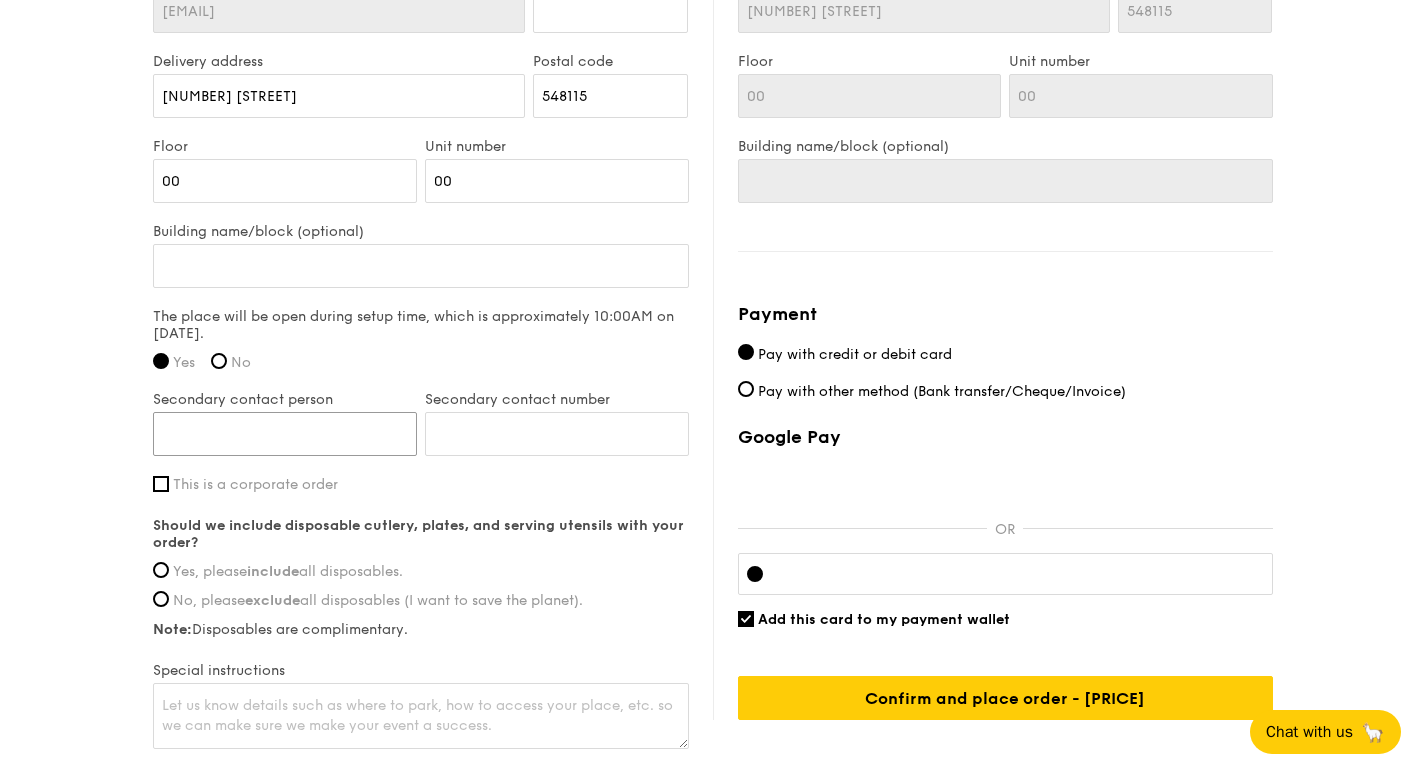 click on "Secondary contact person" at bounding box center [285, 434] 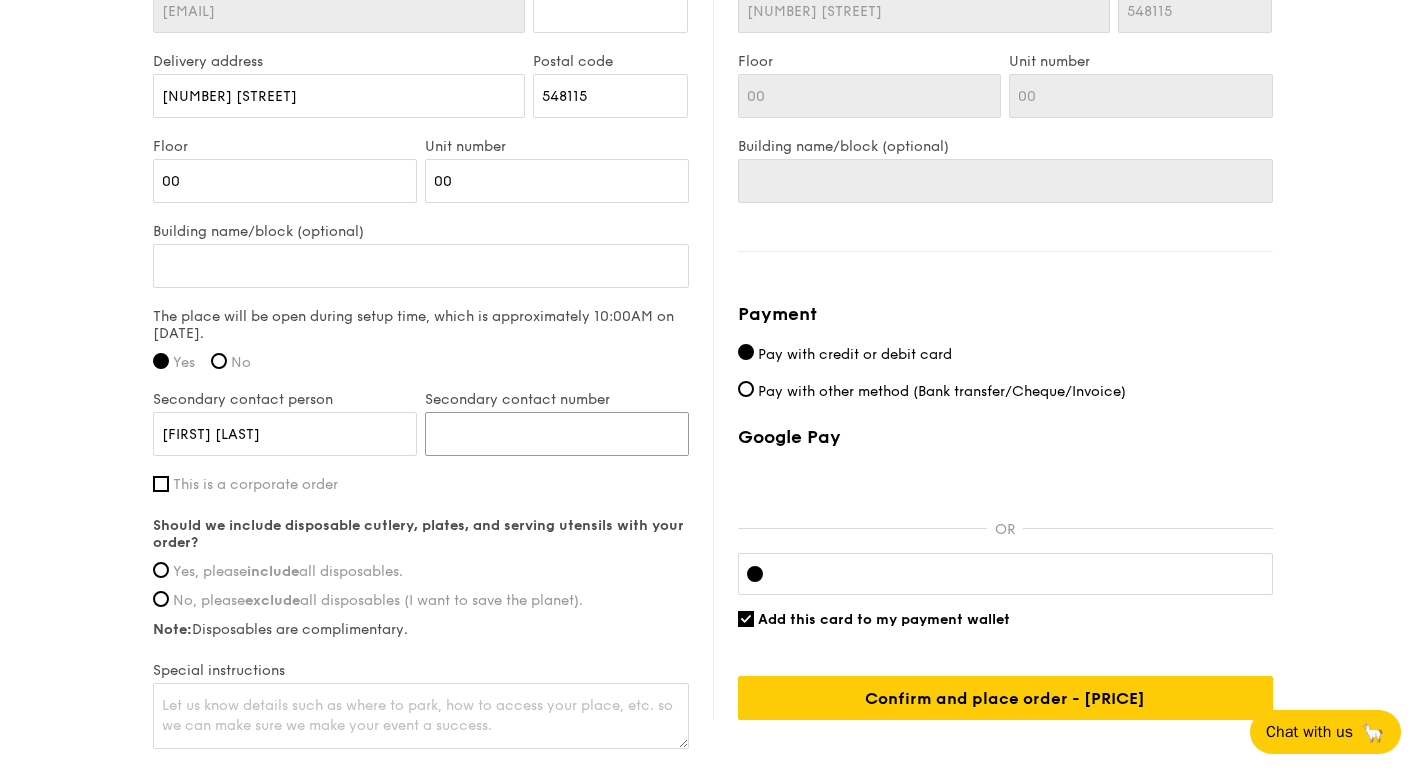 type on "[PHONE]" 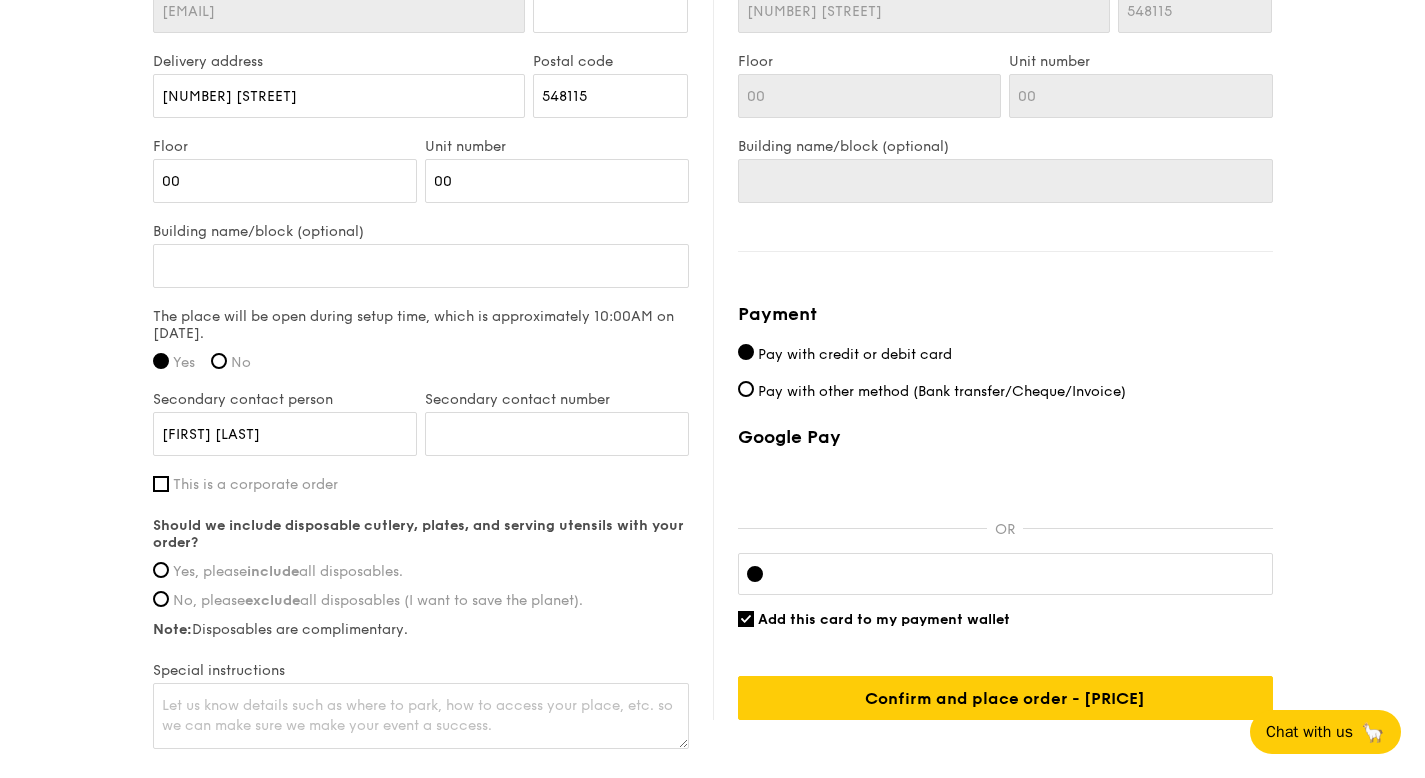 click on "Yes, please  include  all disposables." at bounding box center [288, 571] 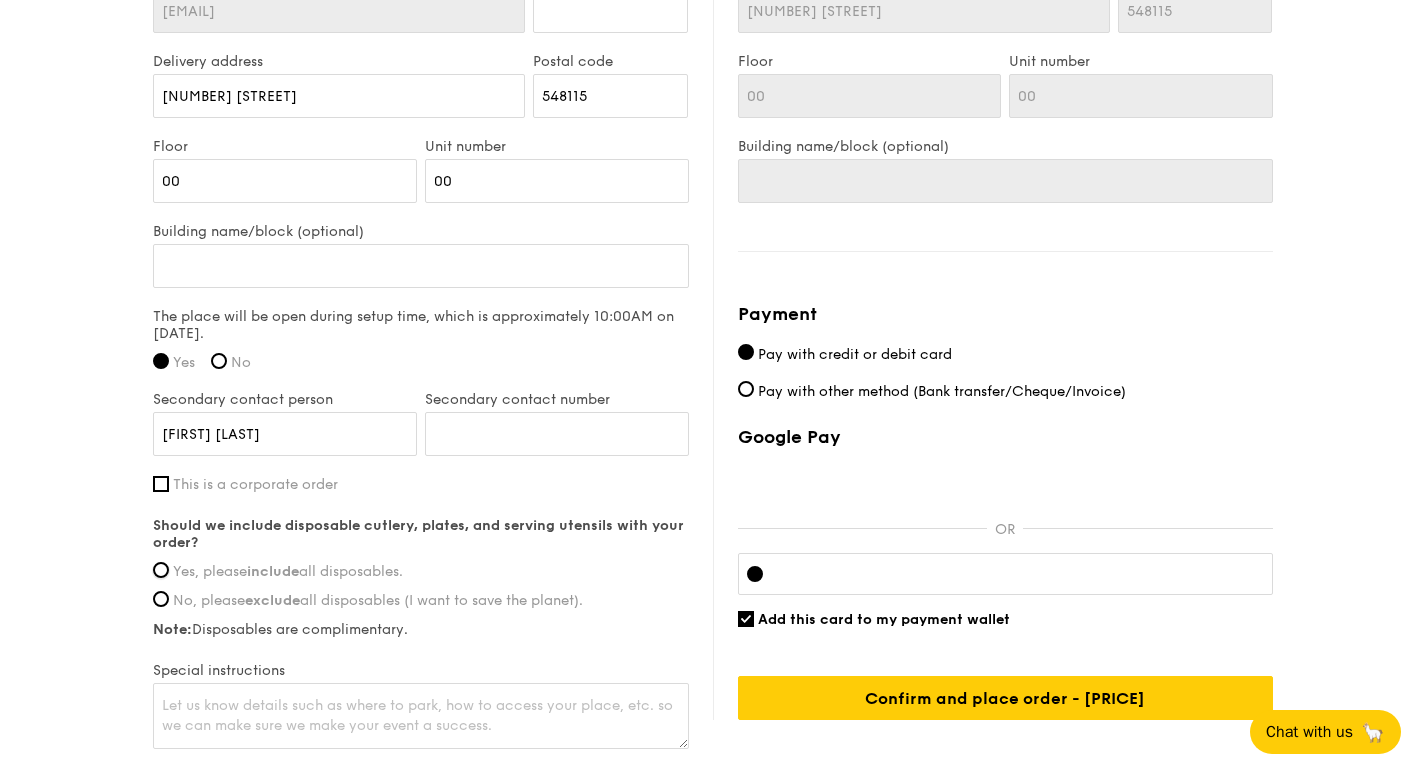 click on "Yes, please  include  all disposables." at bounding box center (161, 570) 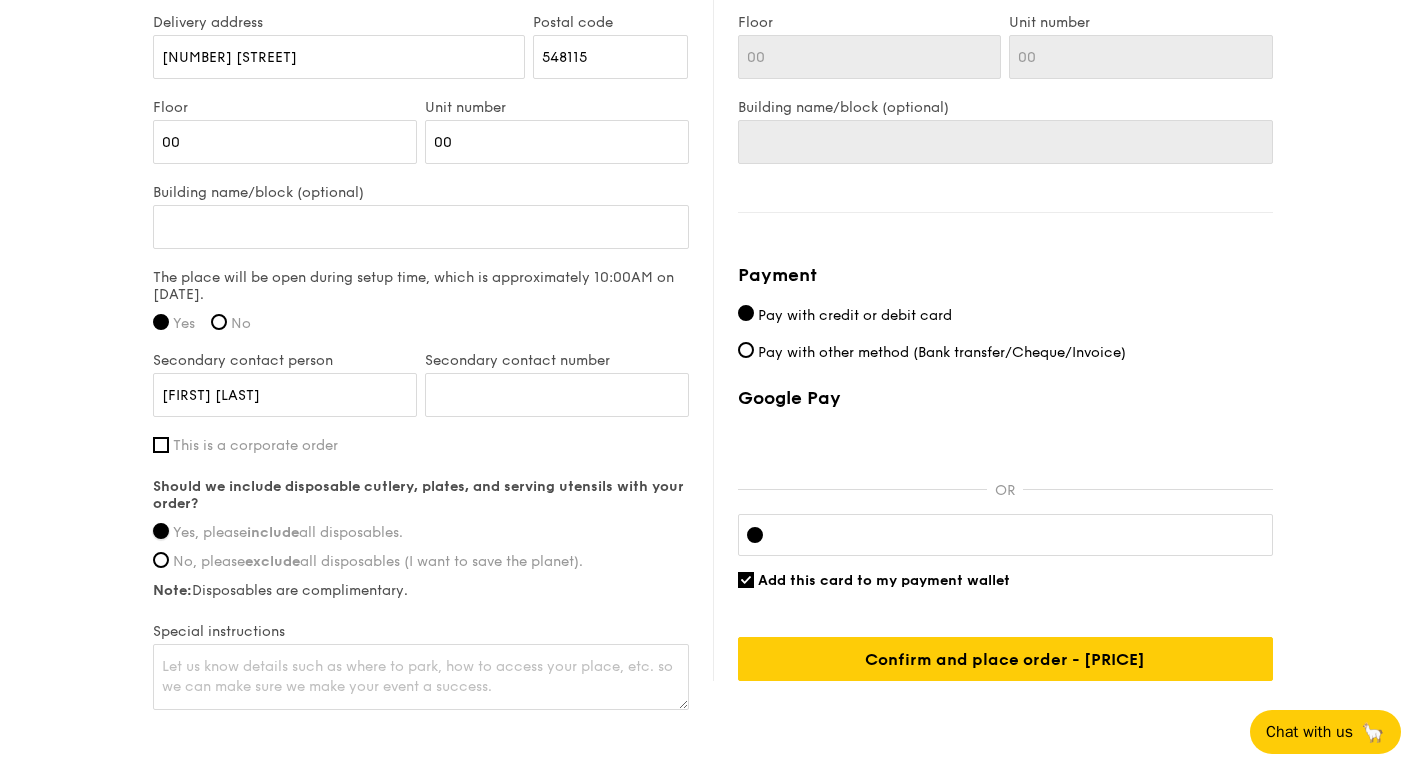 scroll, scrollTop: 1388, scrollLeft: 0, axis: vertical 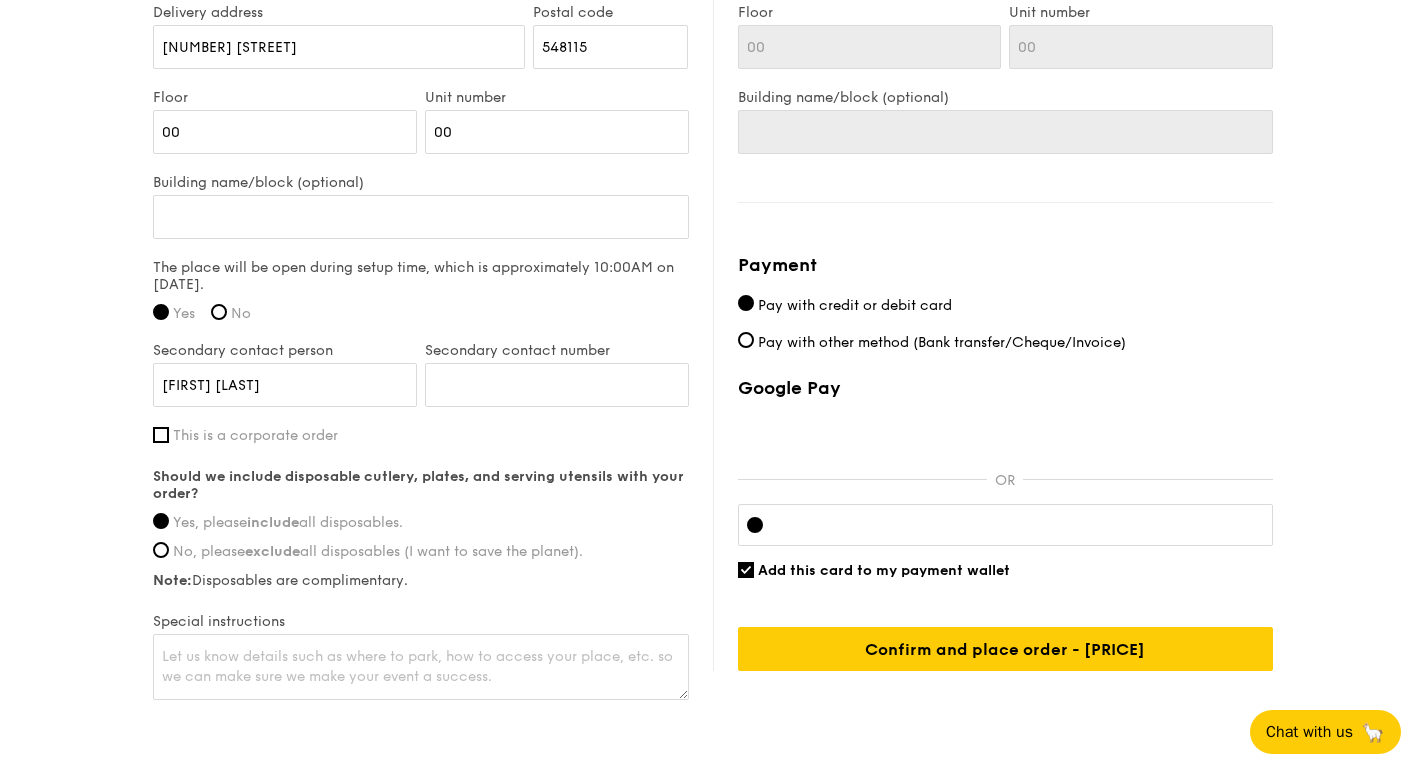 click at bounding box center (1005, 525) 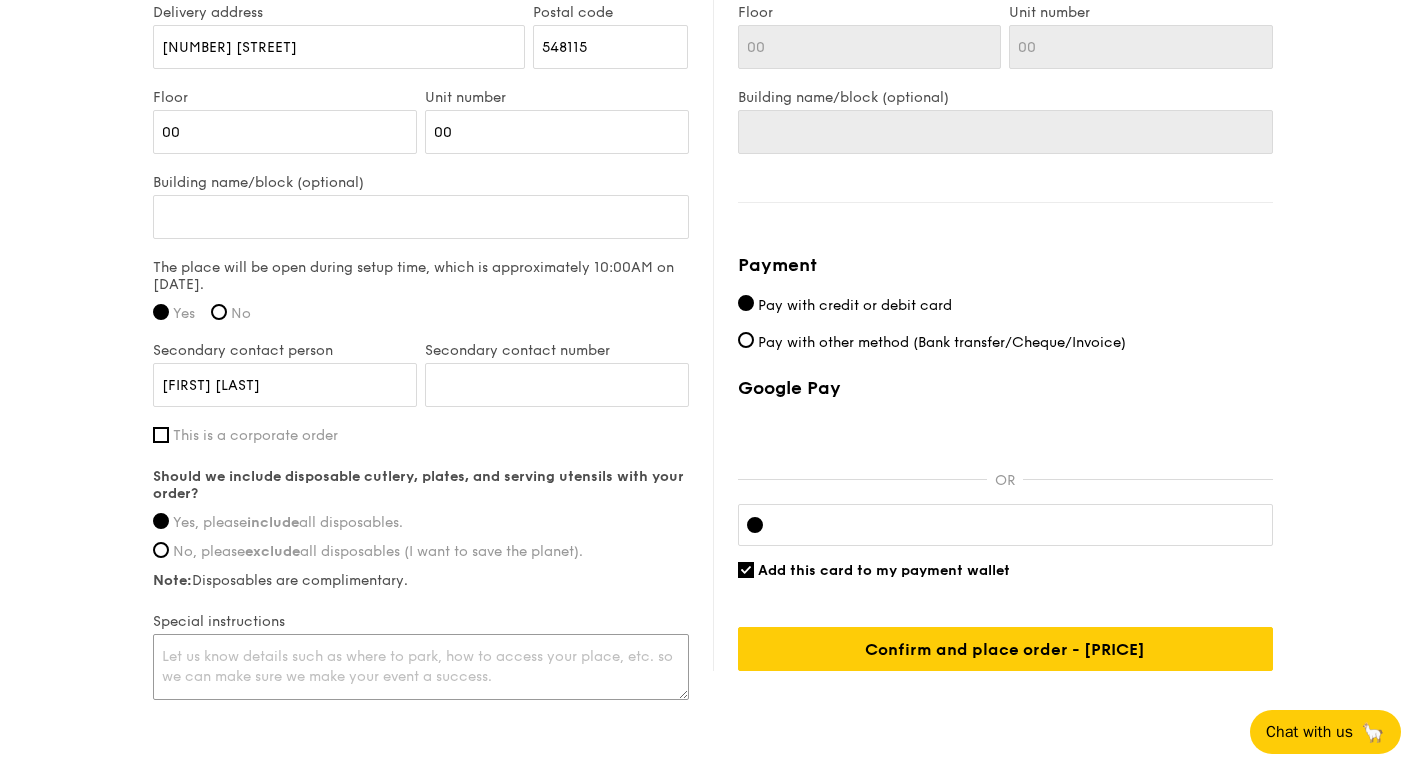 click at bounding box center (421, 667) 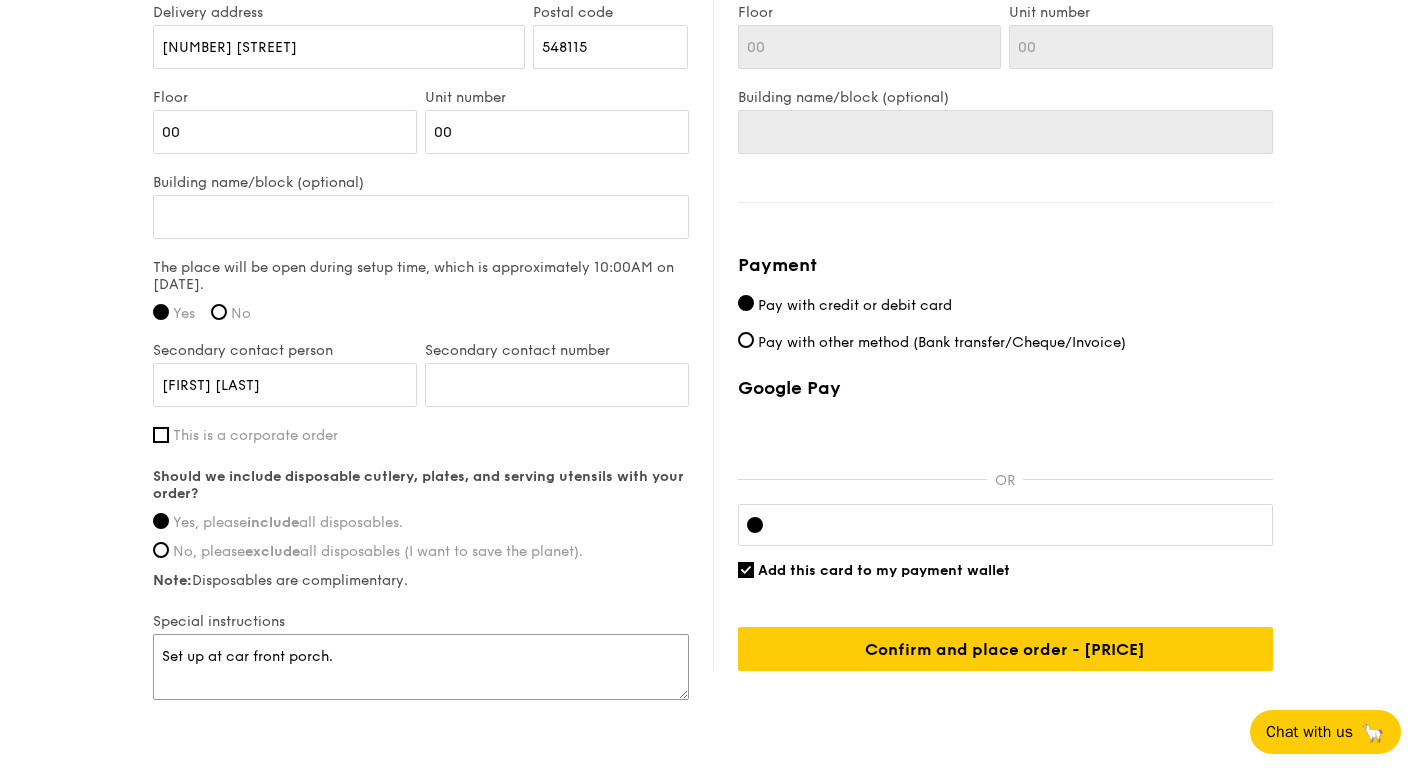 click on "Set up at car front porch." at bounding box center (421, 667) 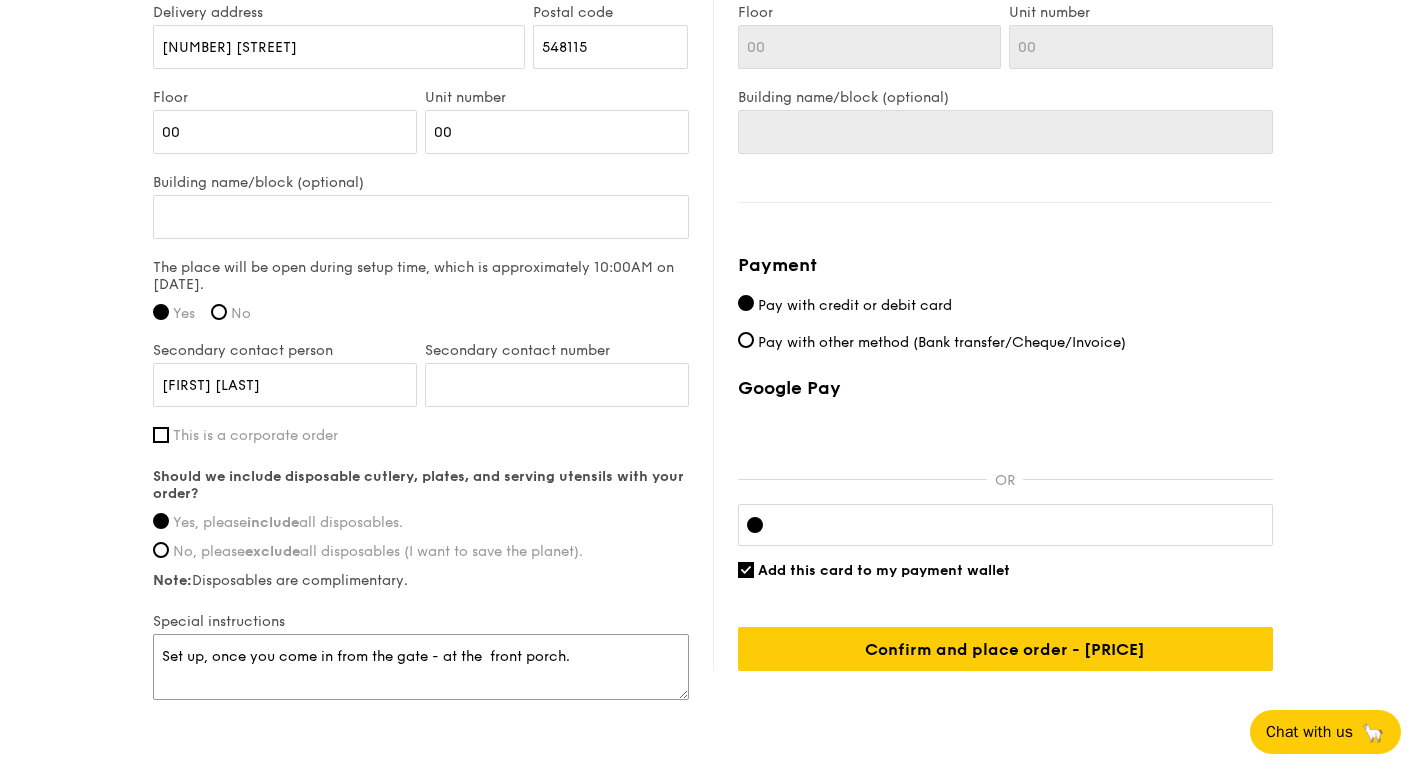 click on "Set up, once you come in from the gate - at the  front porch." at bounding box center [421, 667] 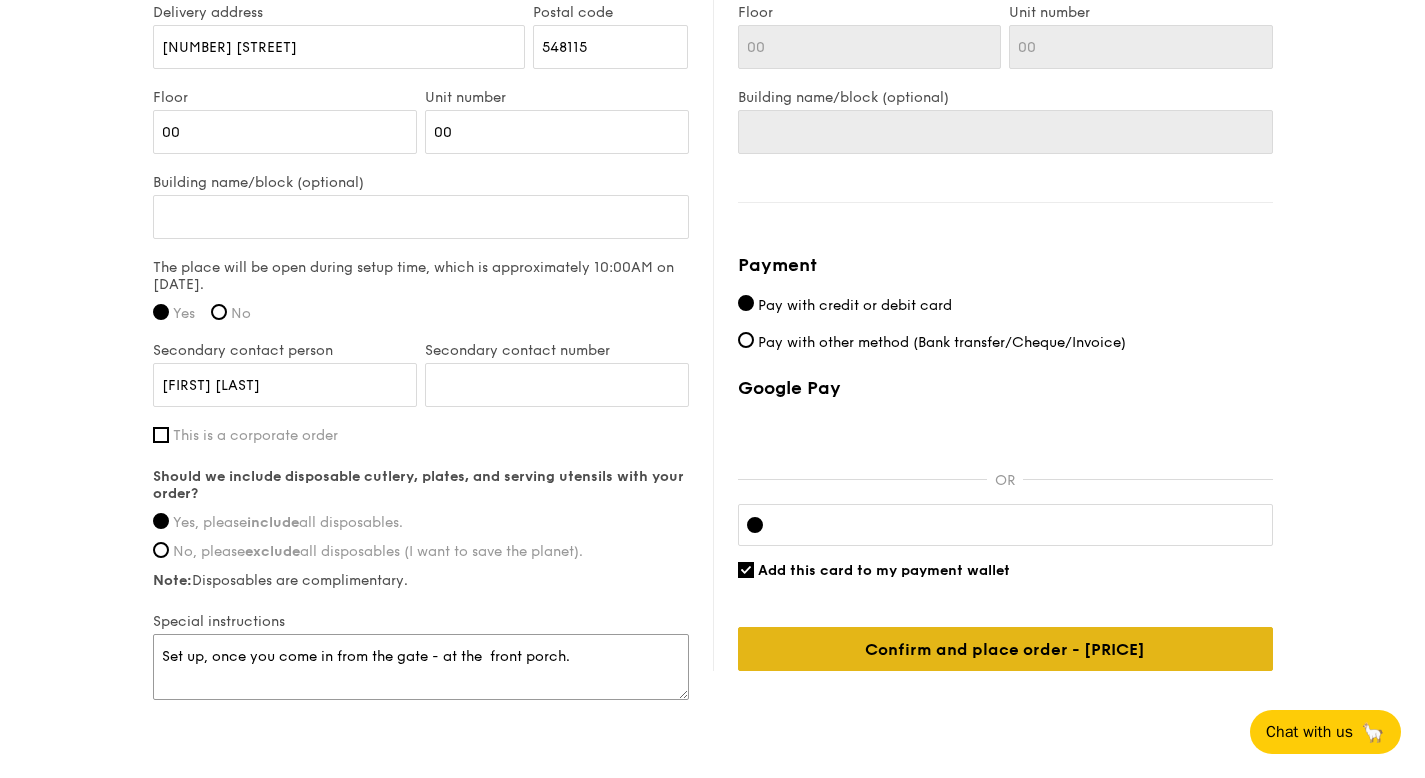 type on "Set up, once you come in from the gate - at the  front porch." 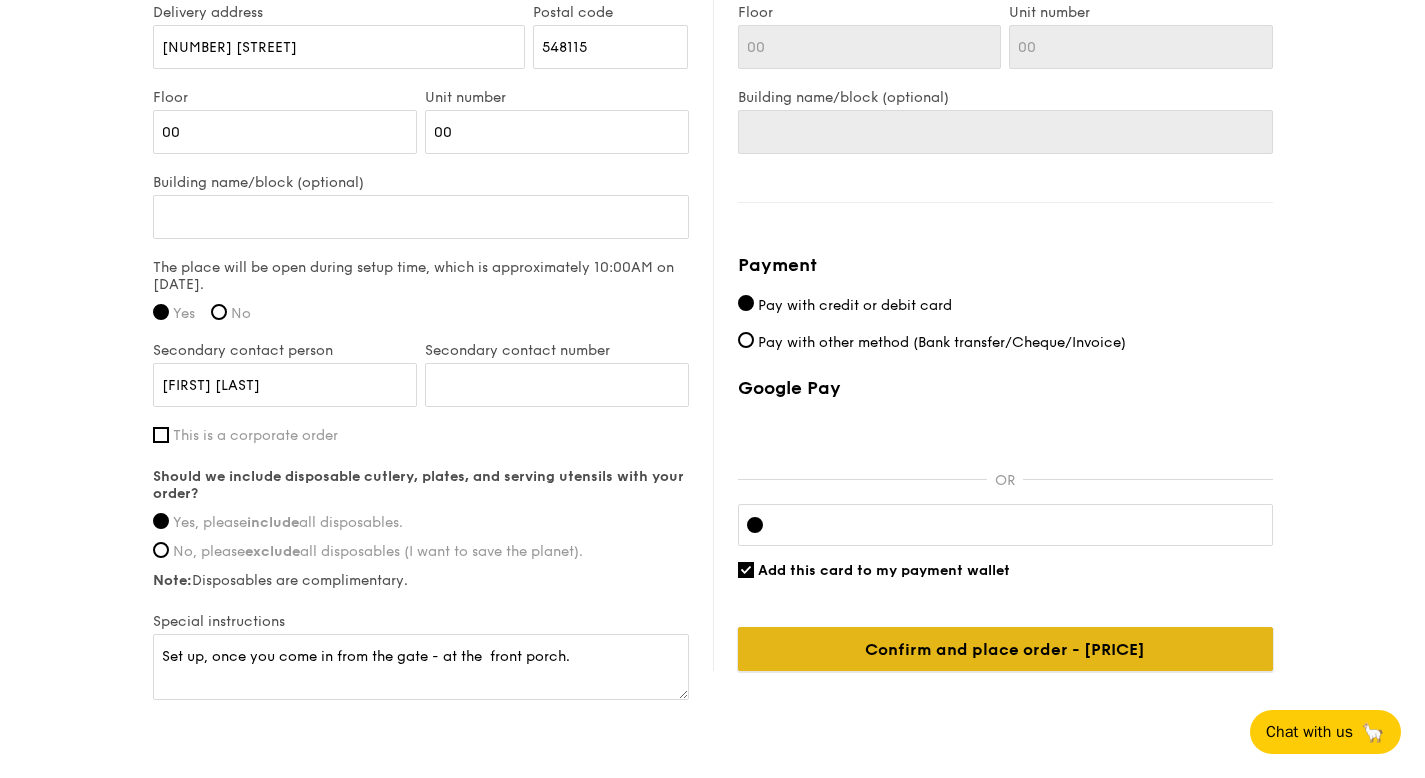 click on "Confirm and place order - [PRICE]" at bounding box center (1005, 649) 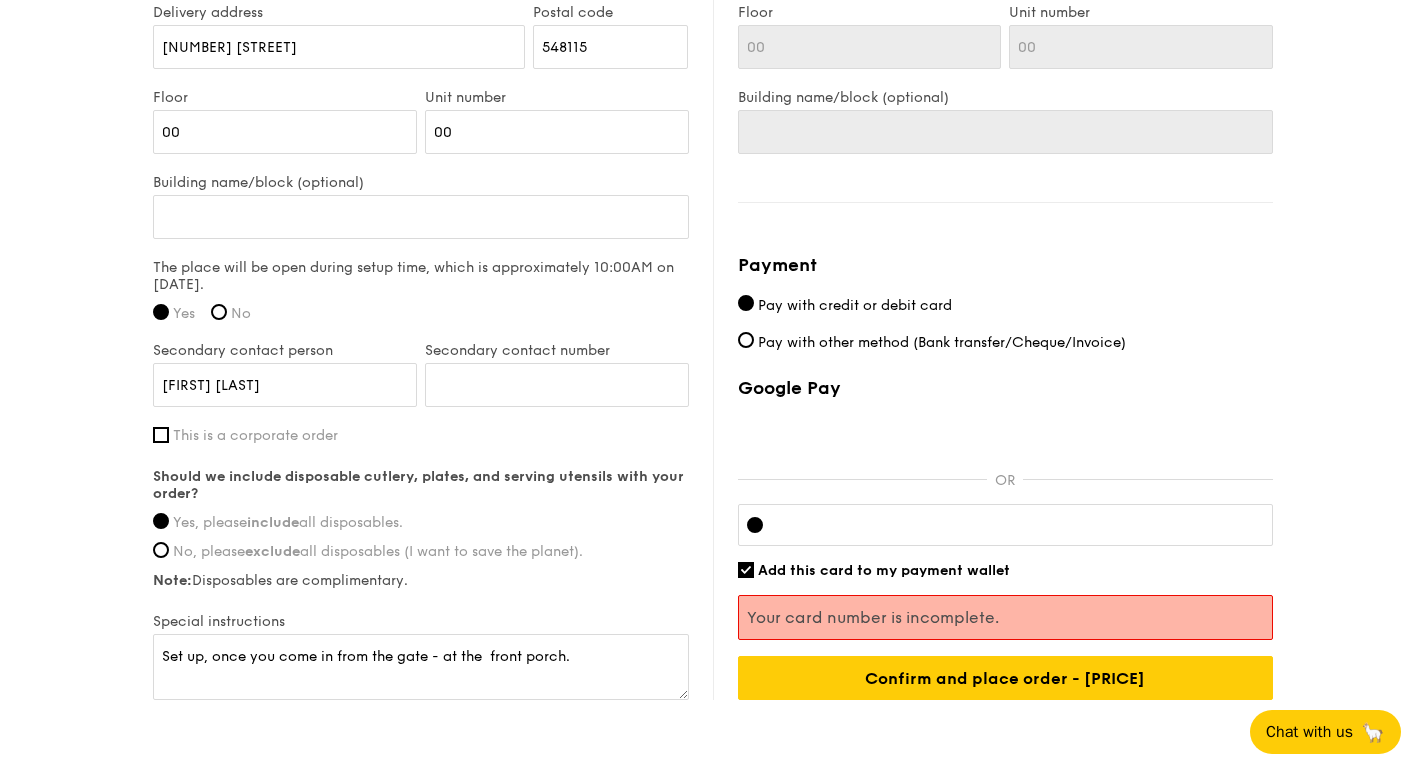click on "Your card number is incomplete." at bounding box center (1005, 617) 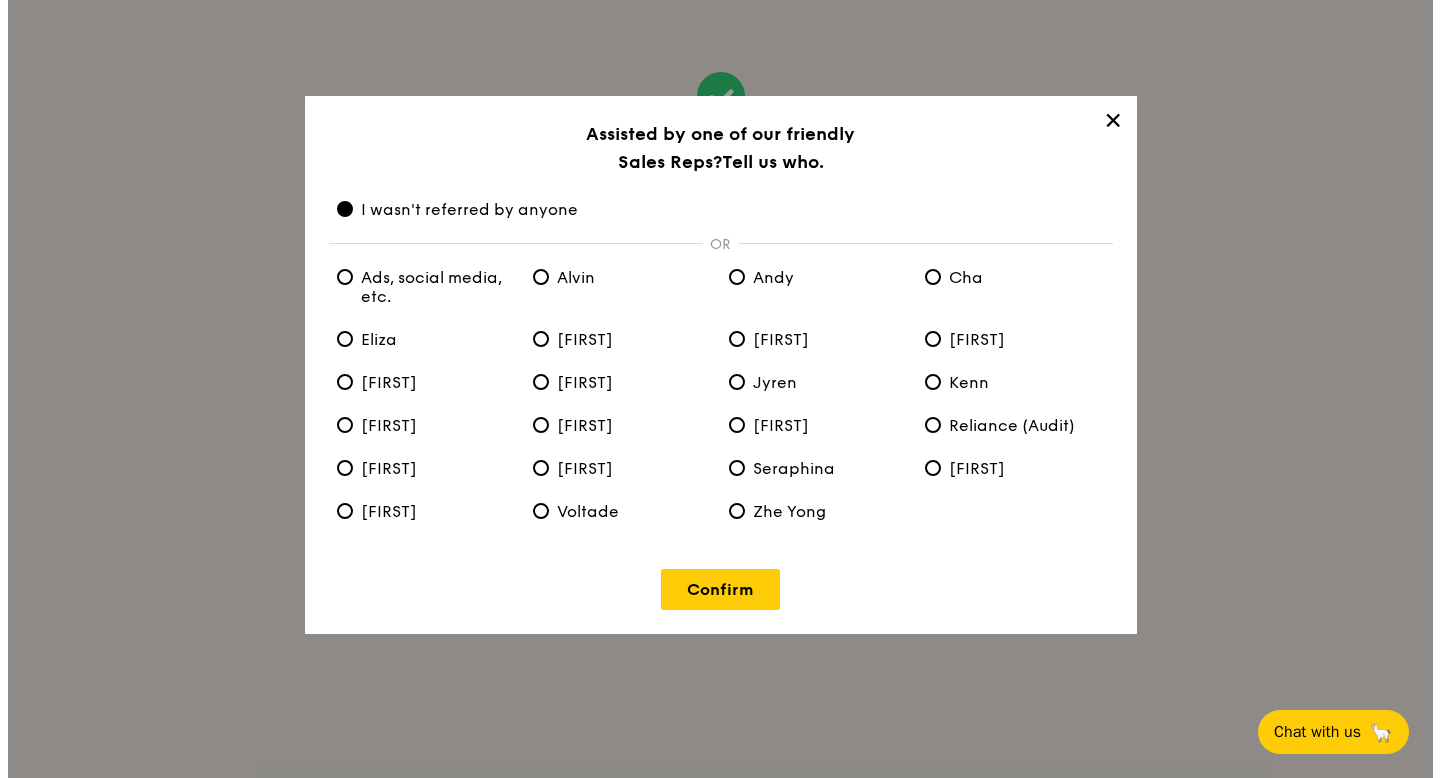 scroll, scrollTop: 0, scrollLeft: 0, axis: both 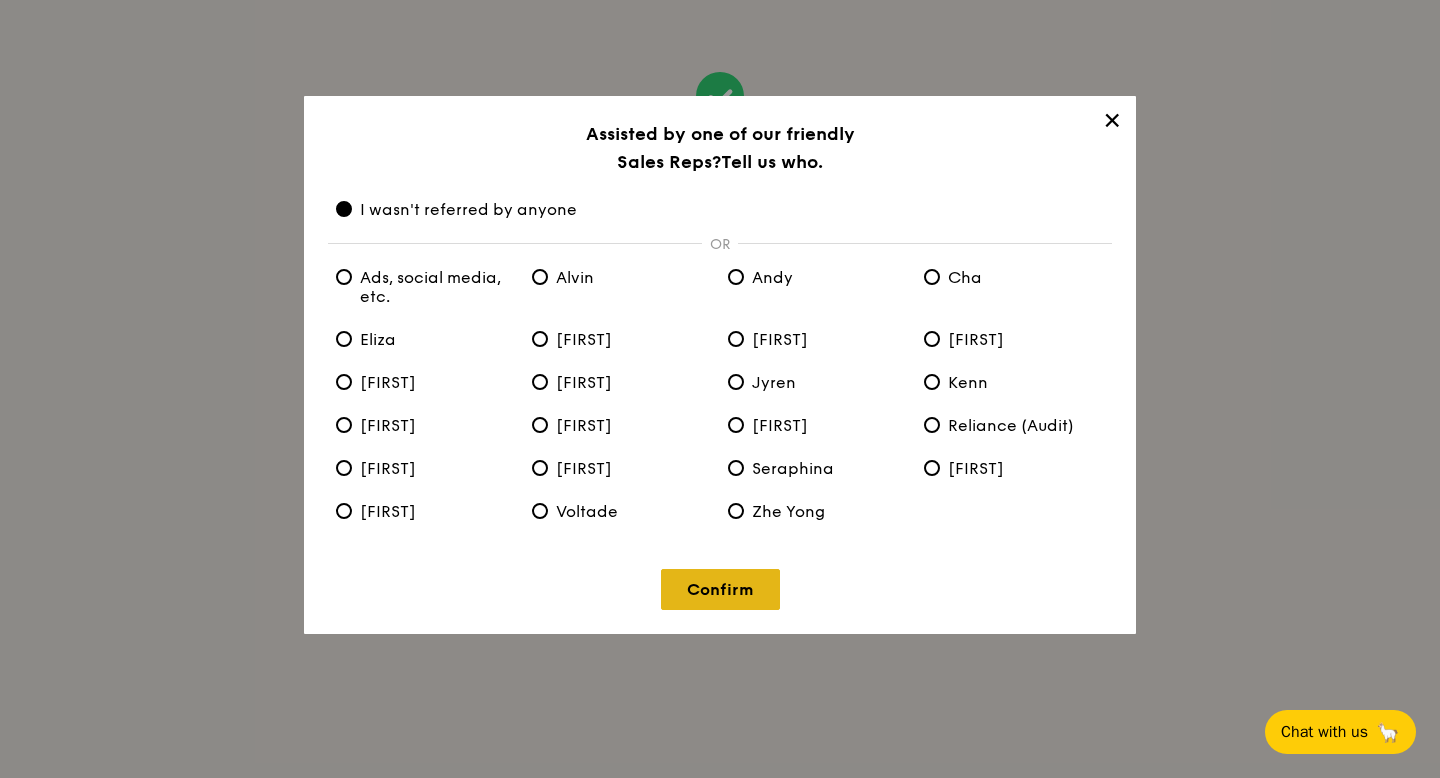 click on "Confirm" at bounding box center [720, 589] 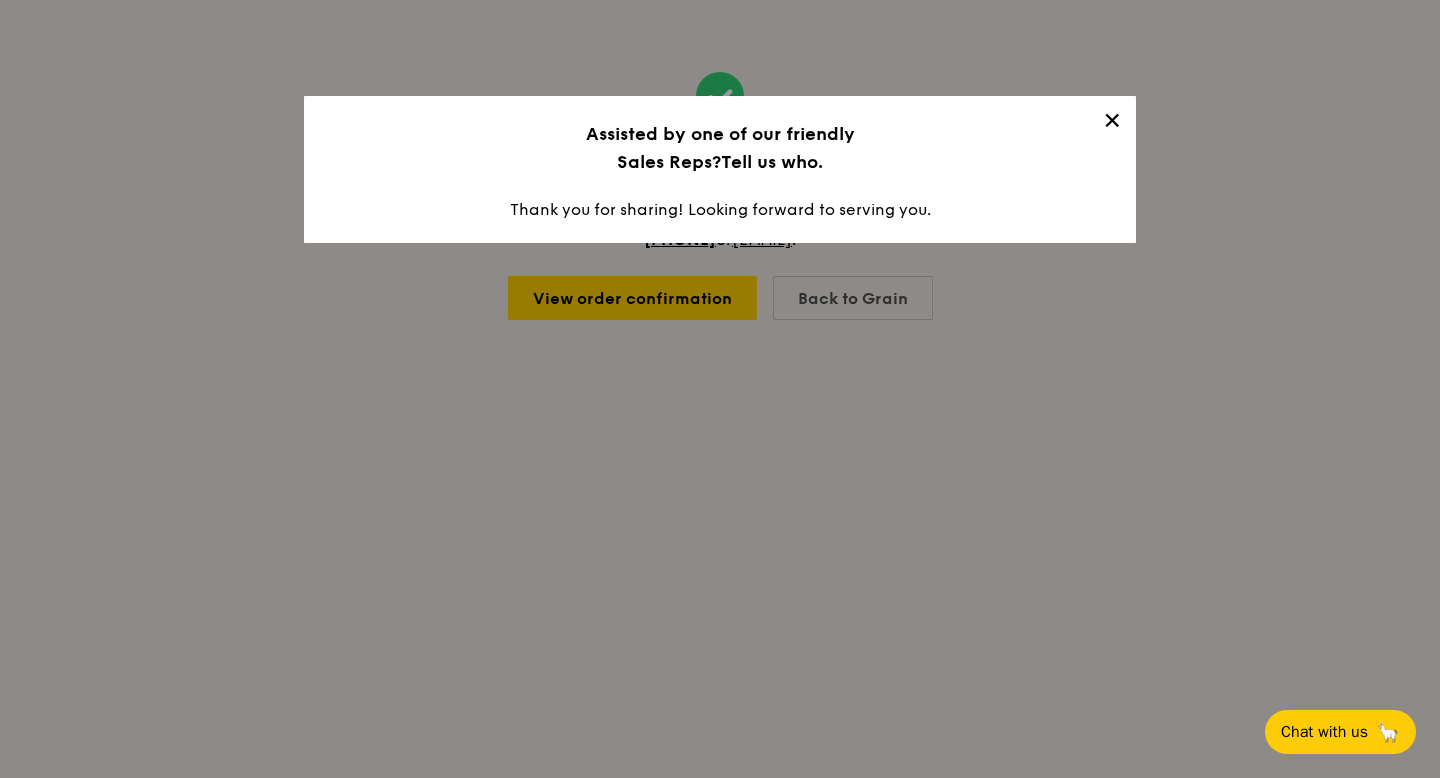 click on "✕" at bounding box center [1112, 124] 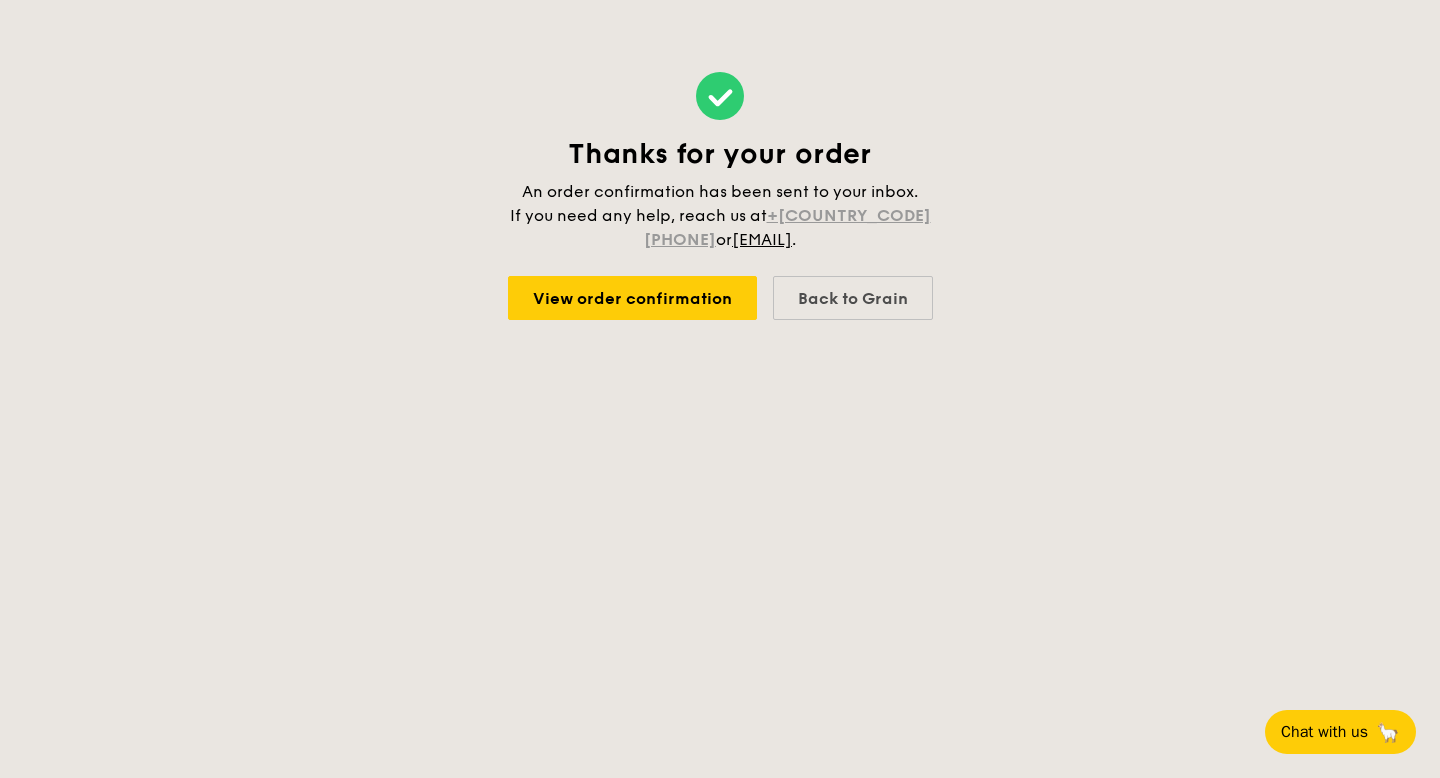 click on "+[COUNTRY_CODE] [PHONE]" at bounding box center (787, 227) 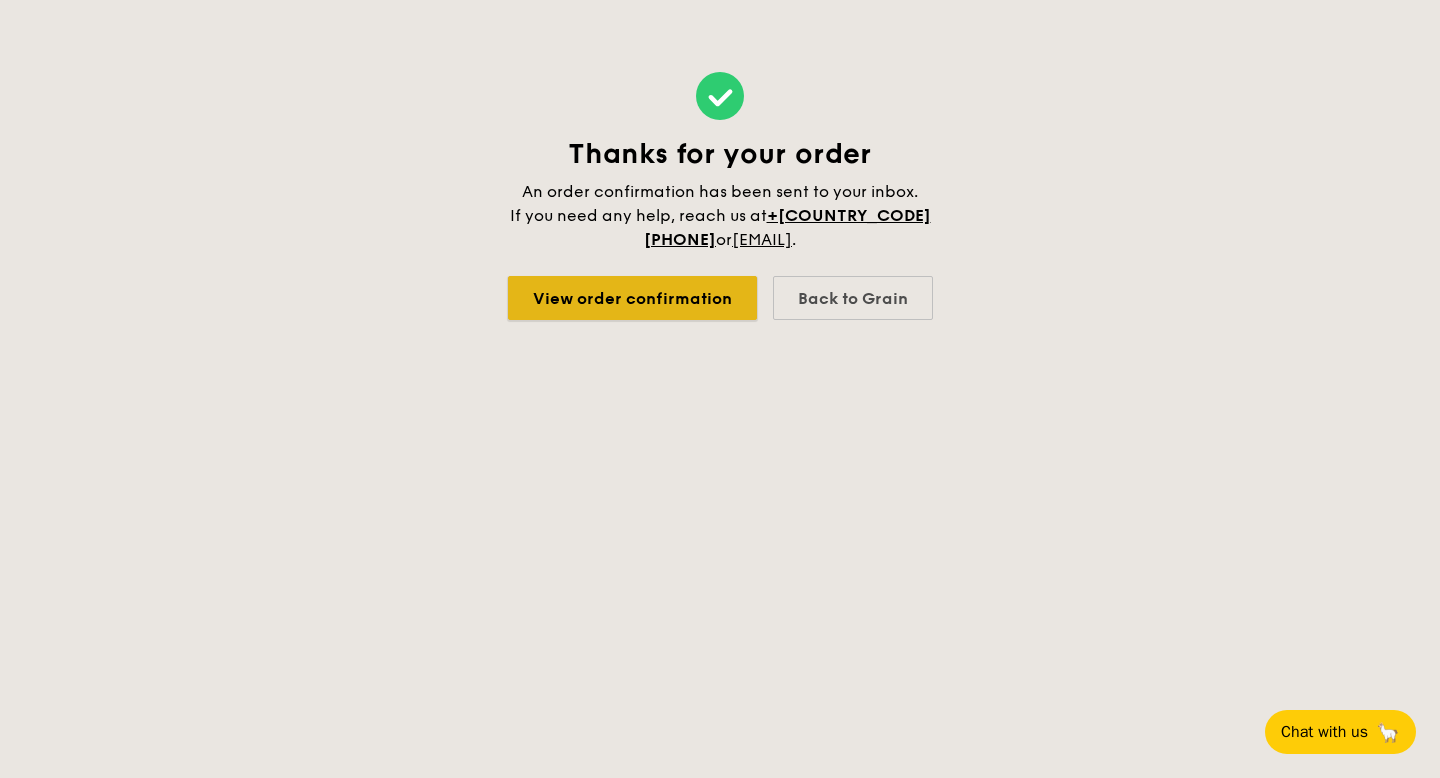 click on "View order confirmation" at bounding box center [632, 298] 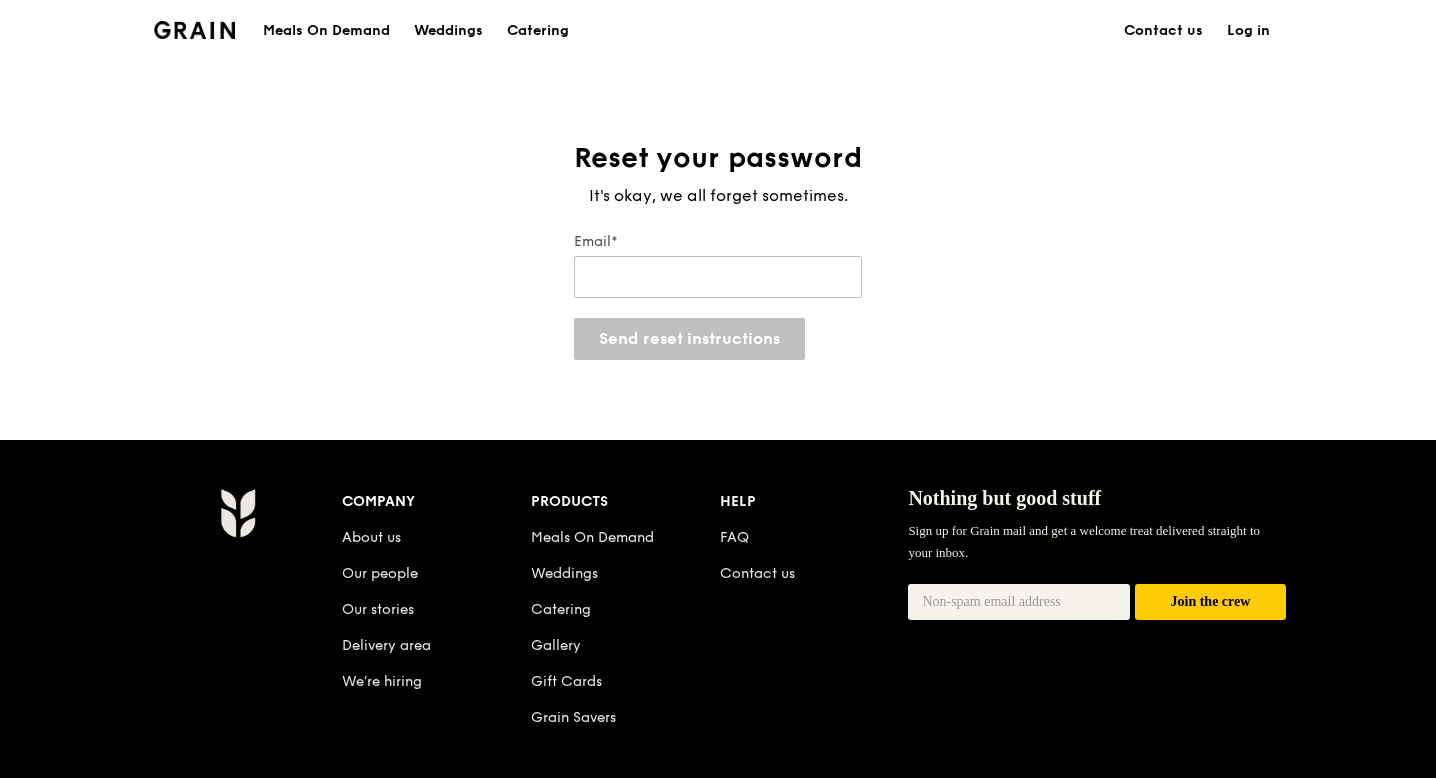 scroll, scrollTop: 0, scrollLeft: 0, axis: both 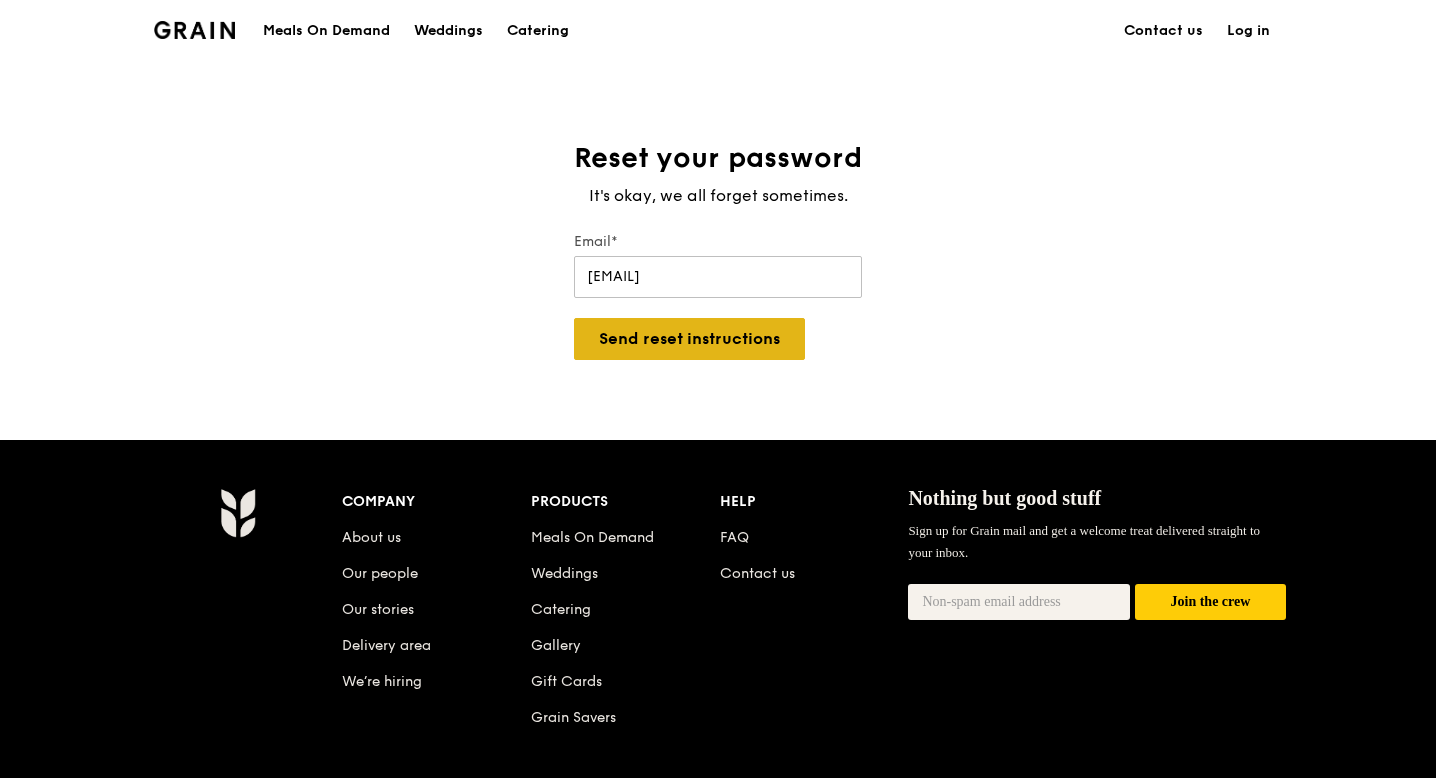 type on "[EMAIL]" 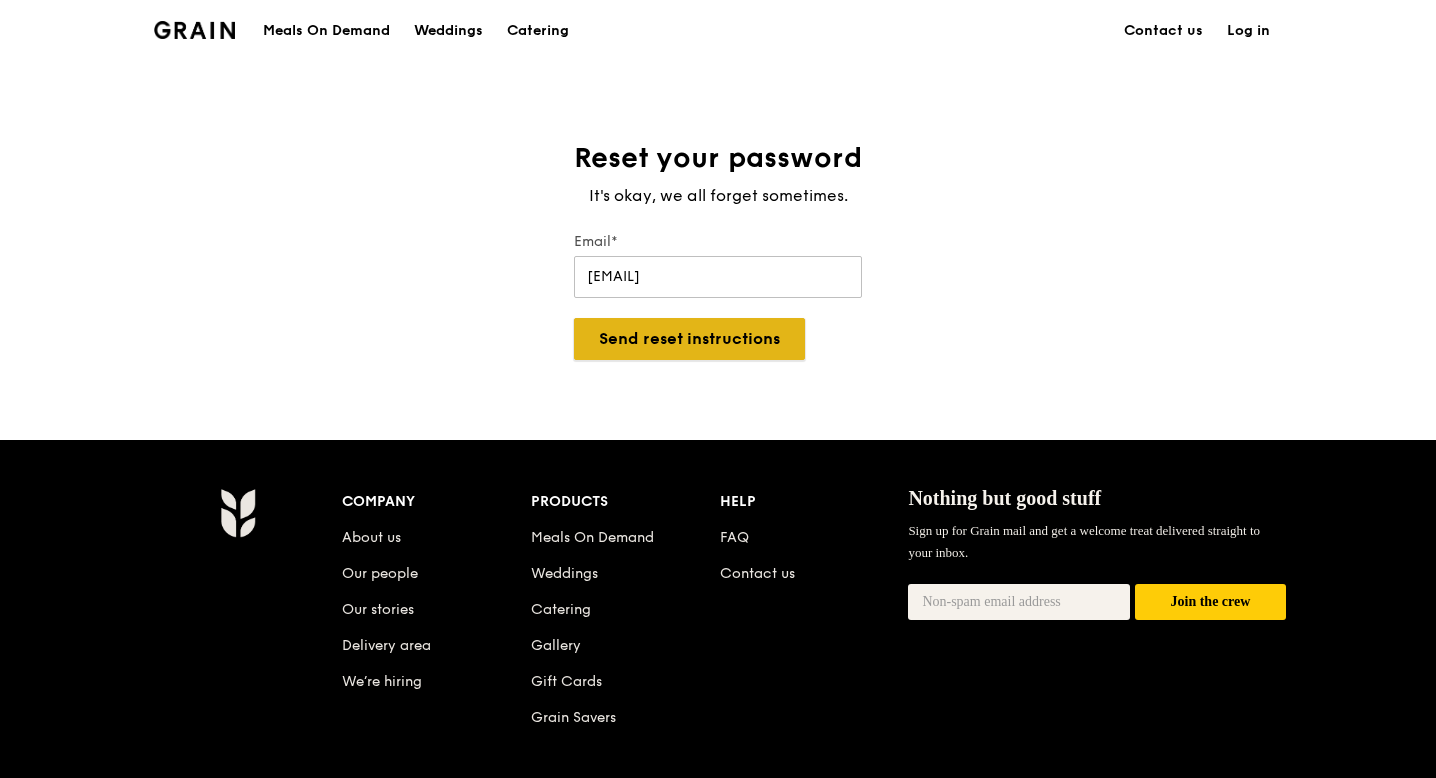 click on "Send reset instructions" at bounding box center (689, 339) 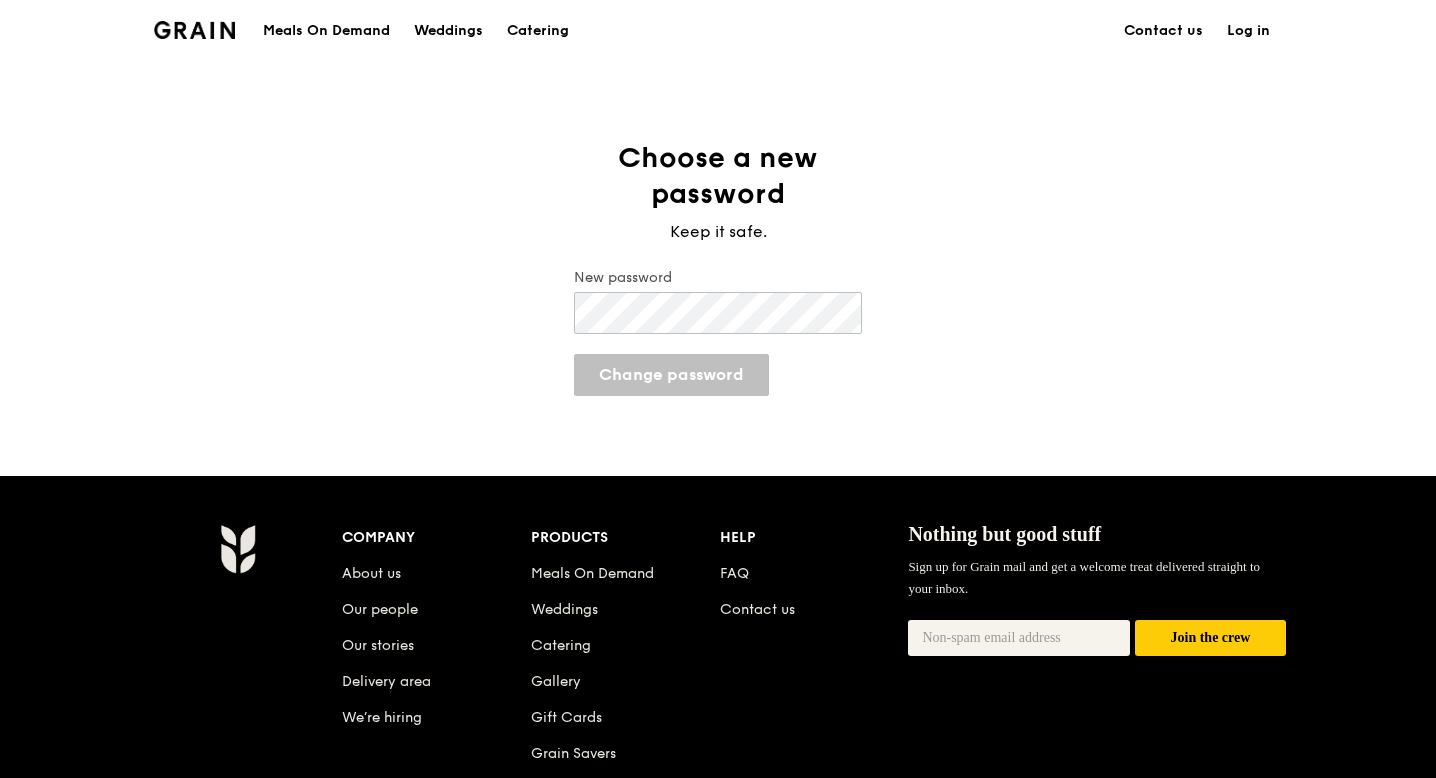 scroll, scrollTop: 0, scrollLeft: 0, axis: both 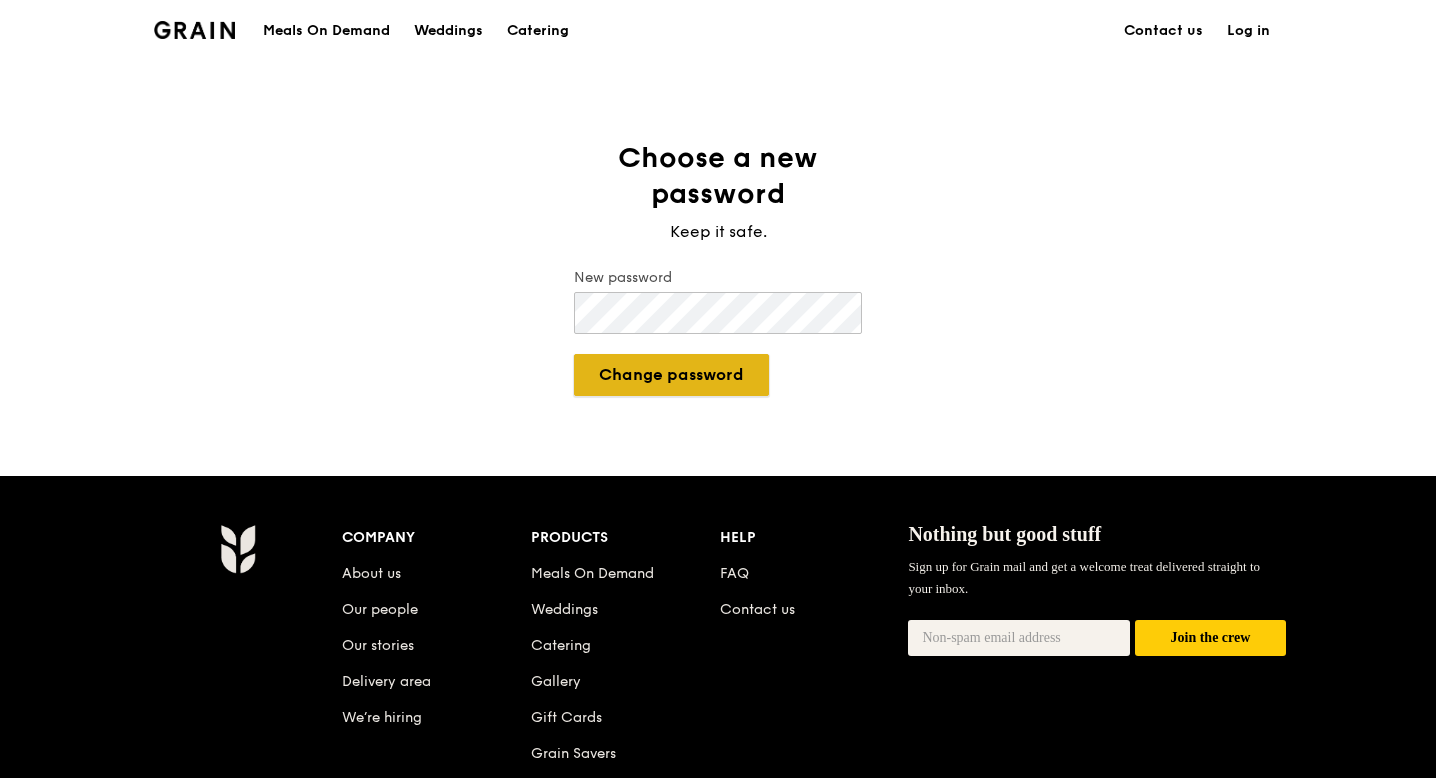 click on "Change password" at bounding box center [671, 375] 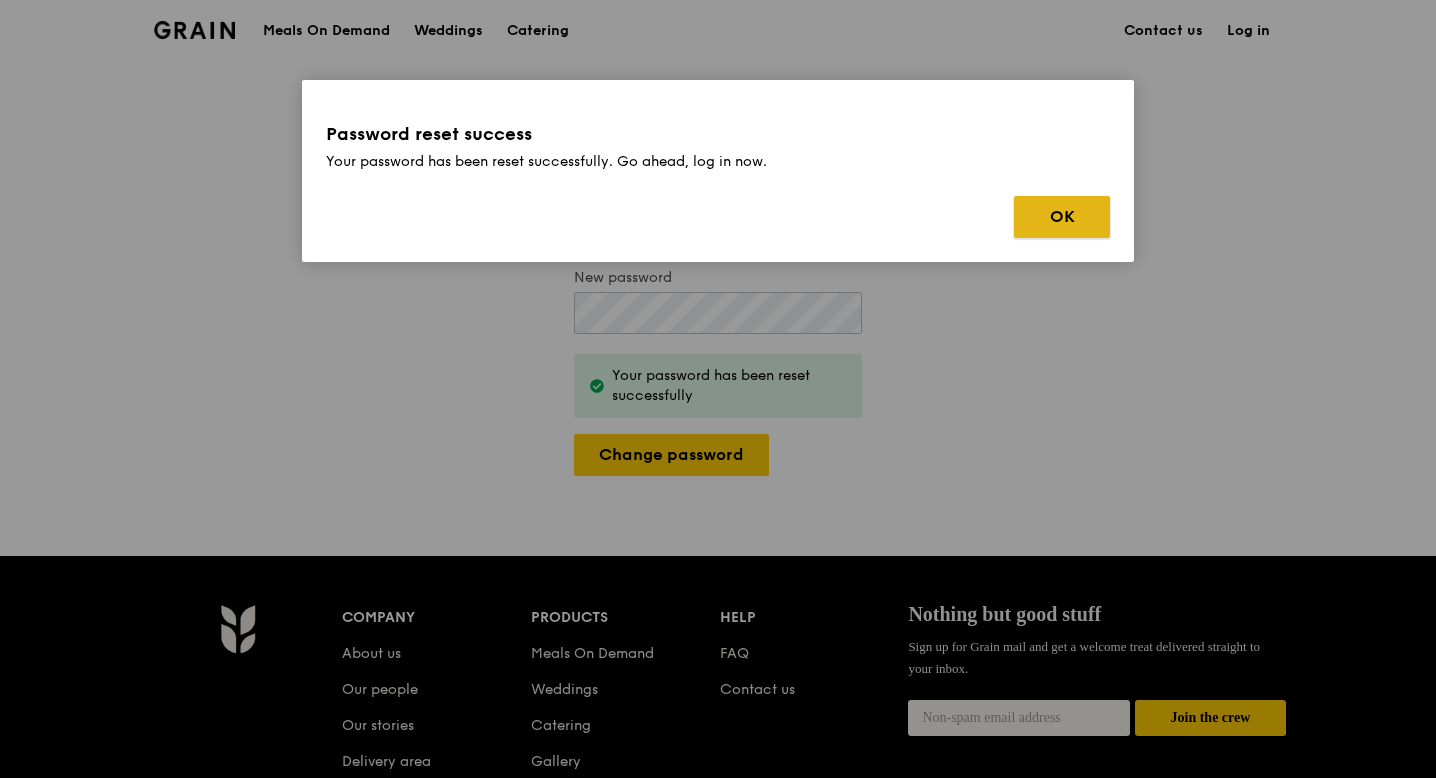 click on "OK" at bounding box center [1062, 217] 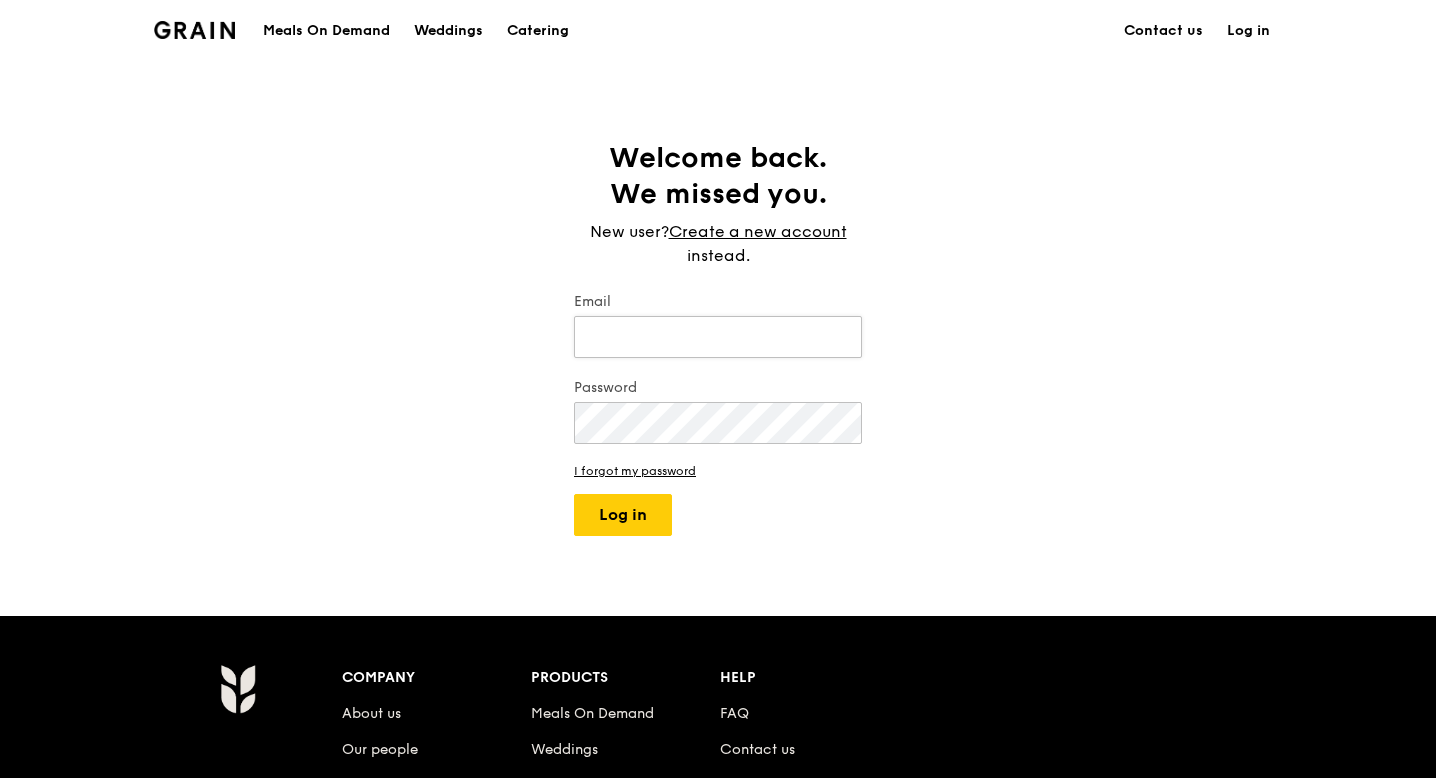 click on "Email" at bounding box center [718, 337] 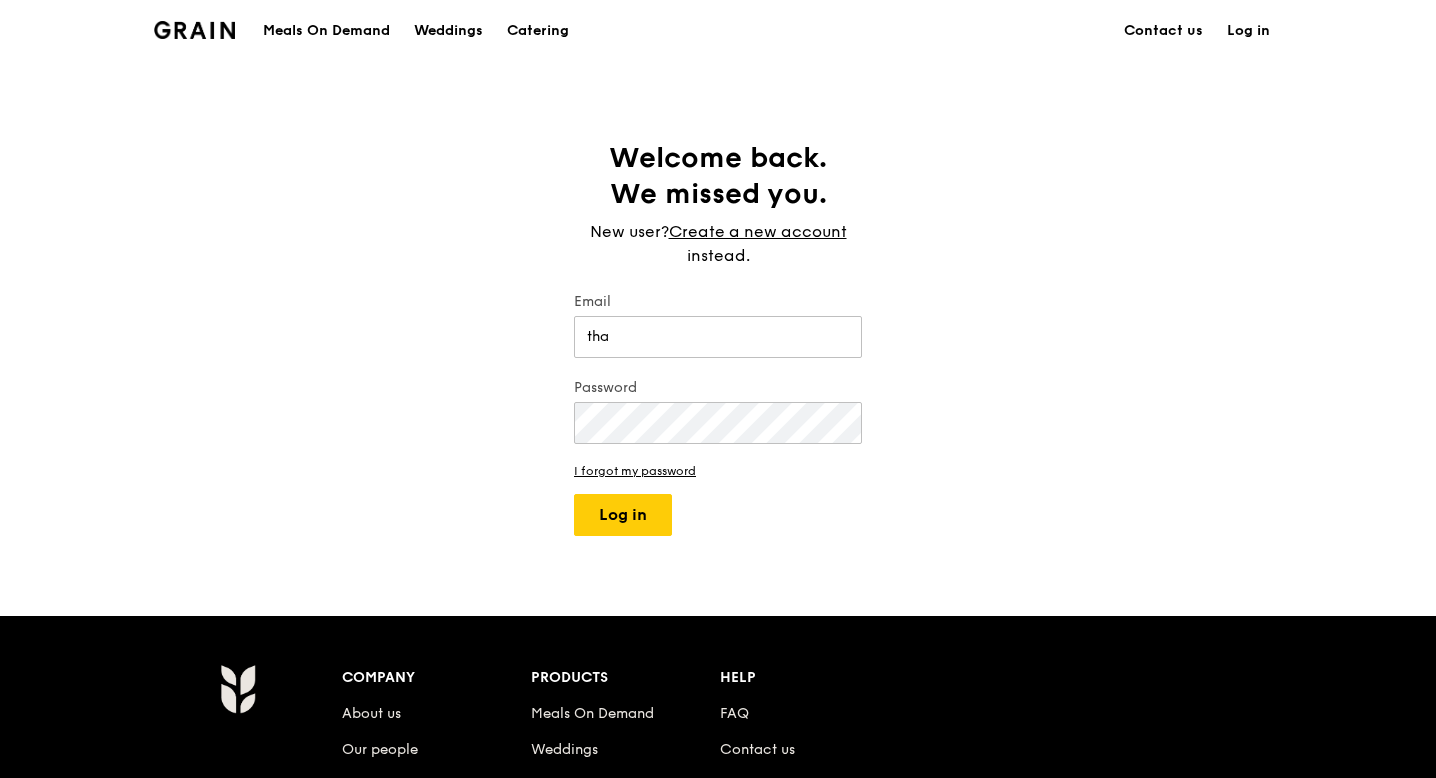 type on "[EMAIL]" 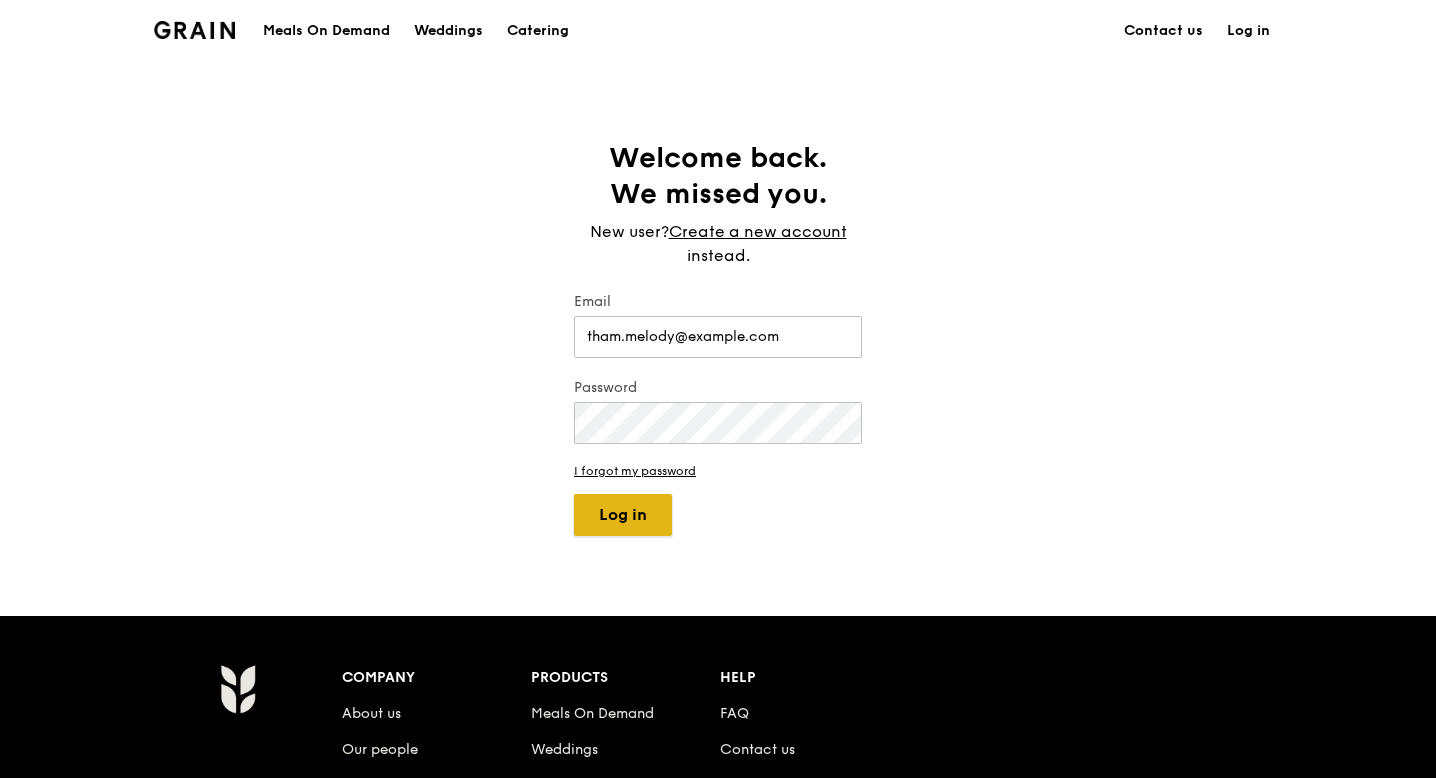 click on "Log in" at bounding box center [623, 515] 